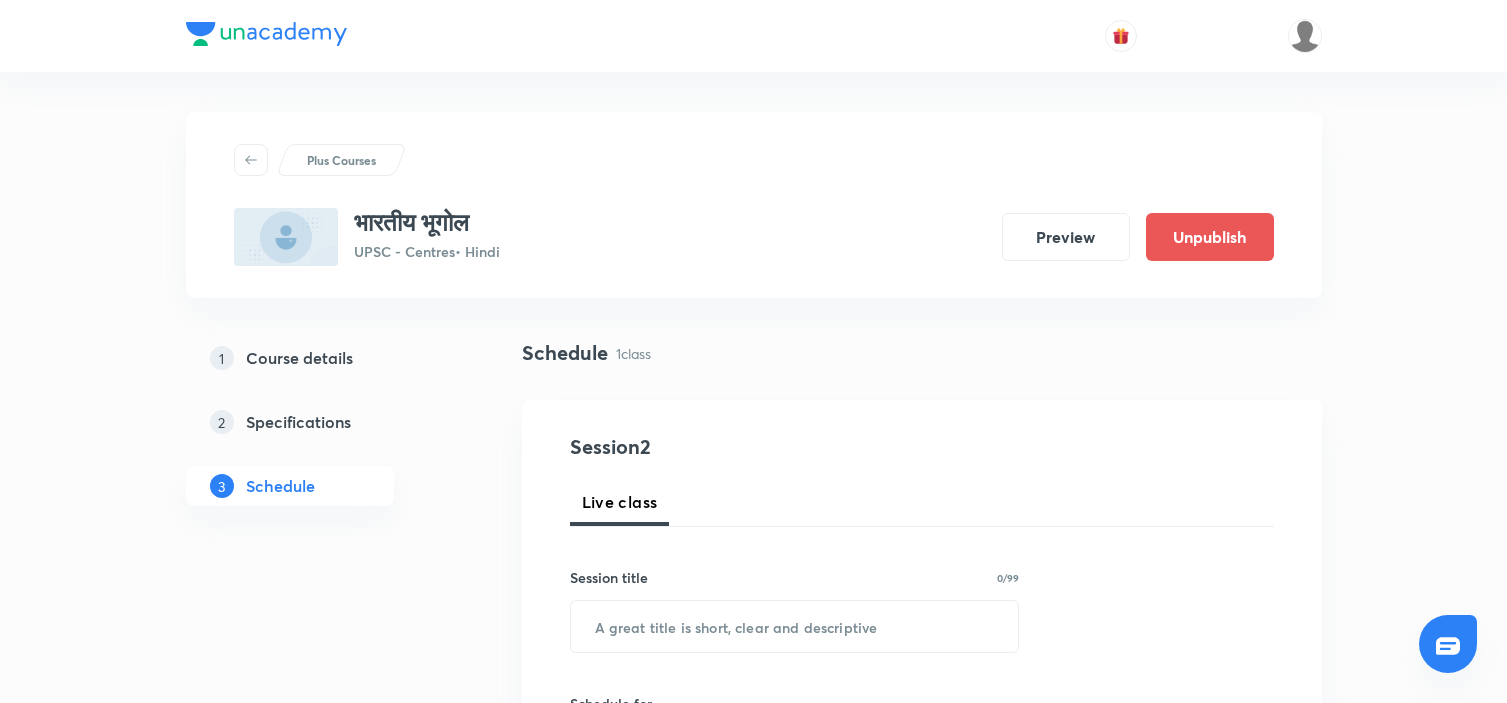 scroll, scrollTop: 0, scrollLeft: 0, axis: both 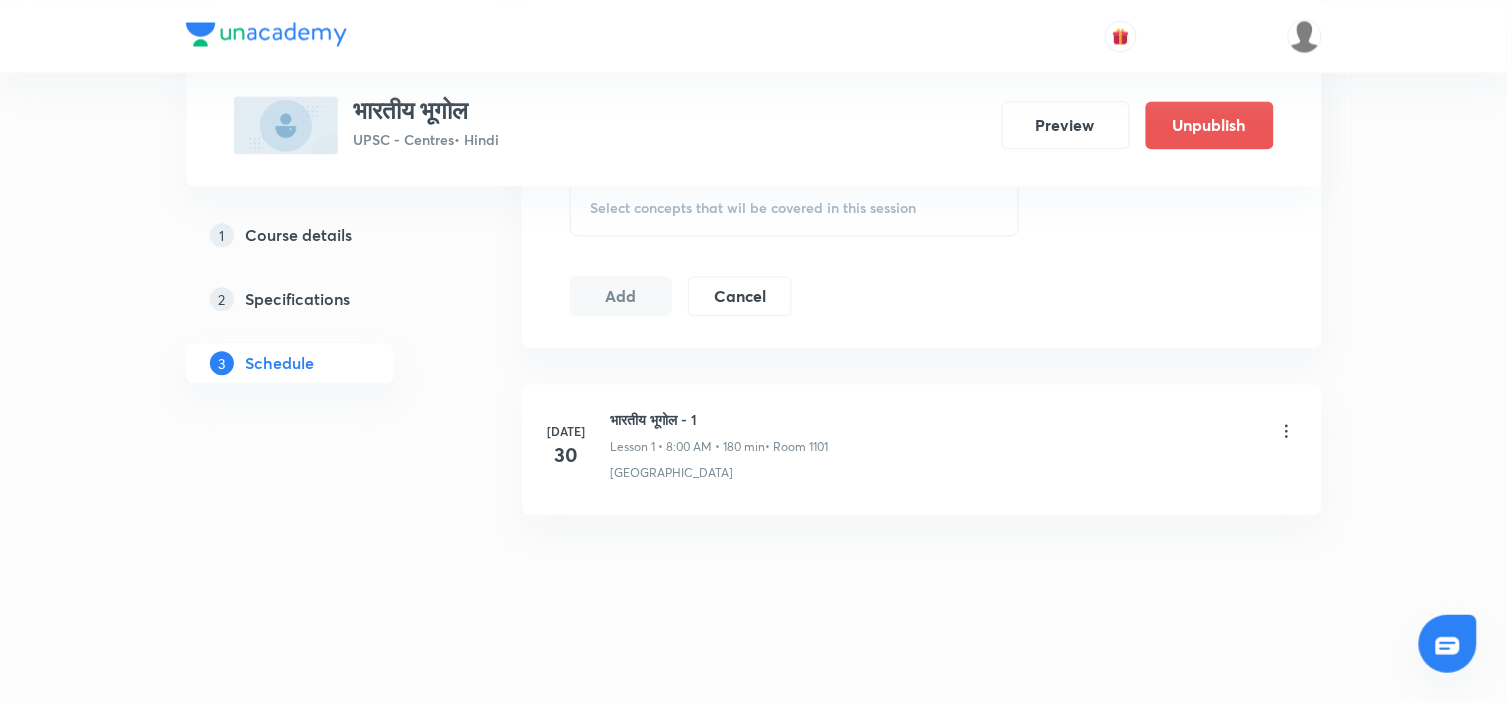 click on "भारतीय भूगोल - 1" at bounding box center (720, 419) 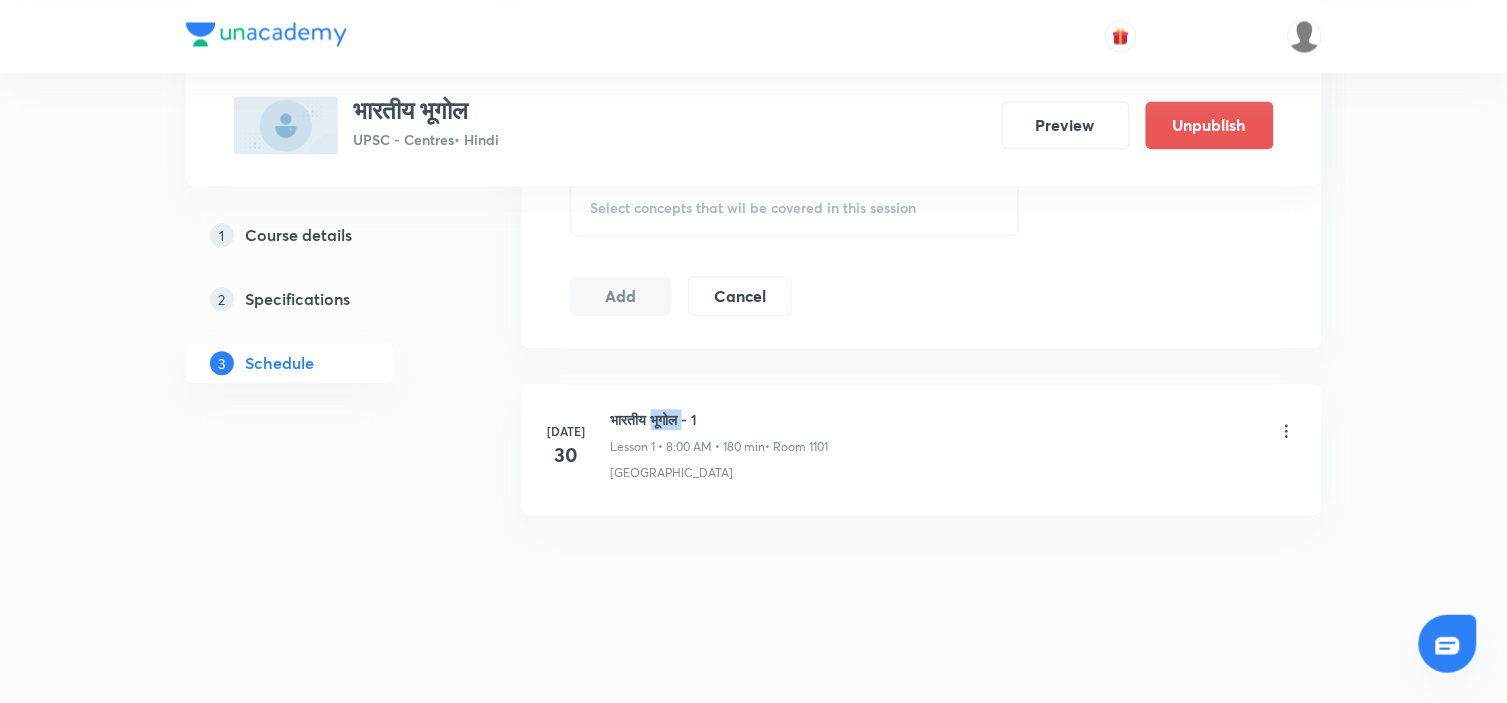 click on "भारतीय भूगोल - 1" at bounding box center (720, 419) 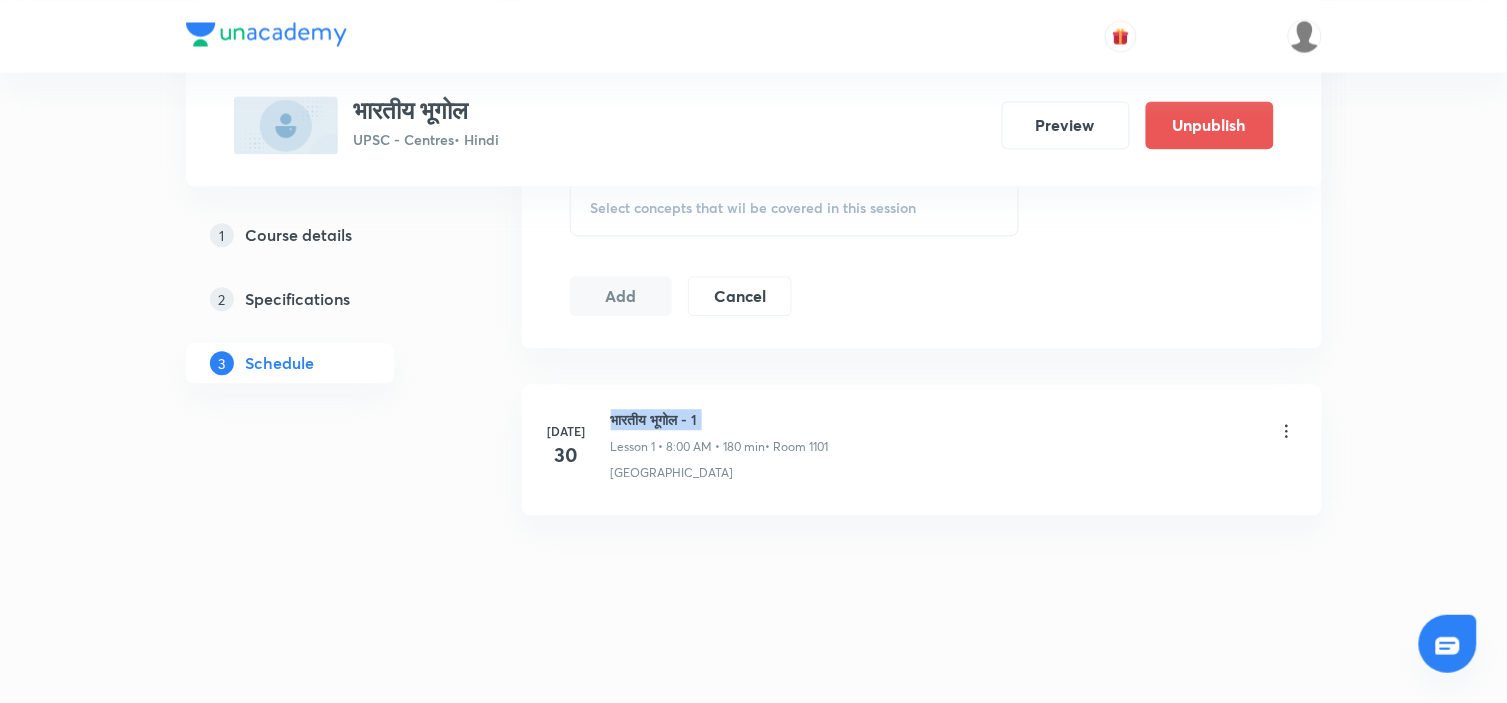 click on "भारतीय भूगोल - 1" at bounding box center [720, 419] 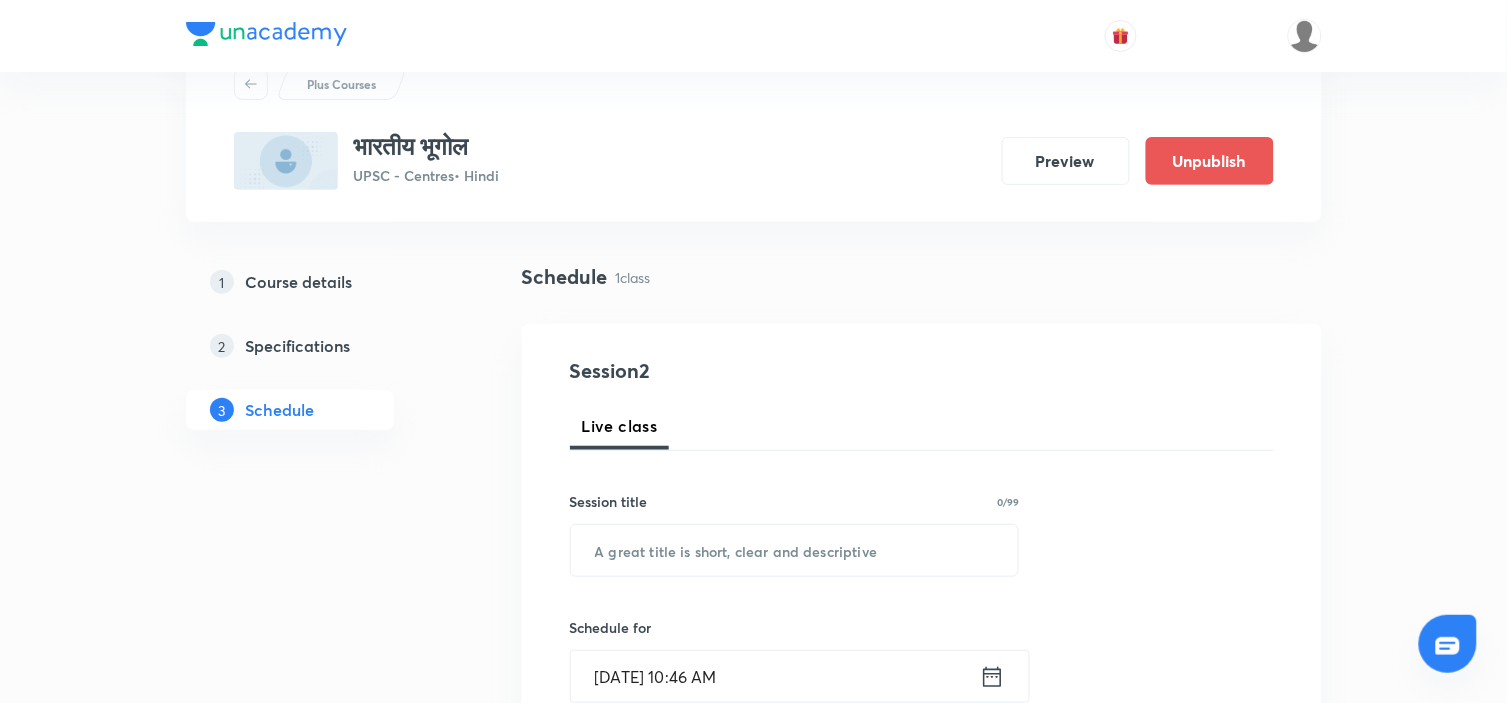 scroll, scrollTop: 111, scrollLeft: 0, axis: vertical 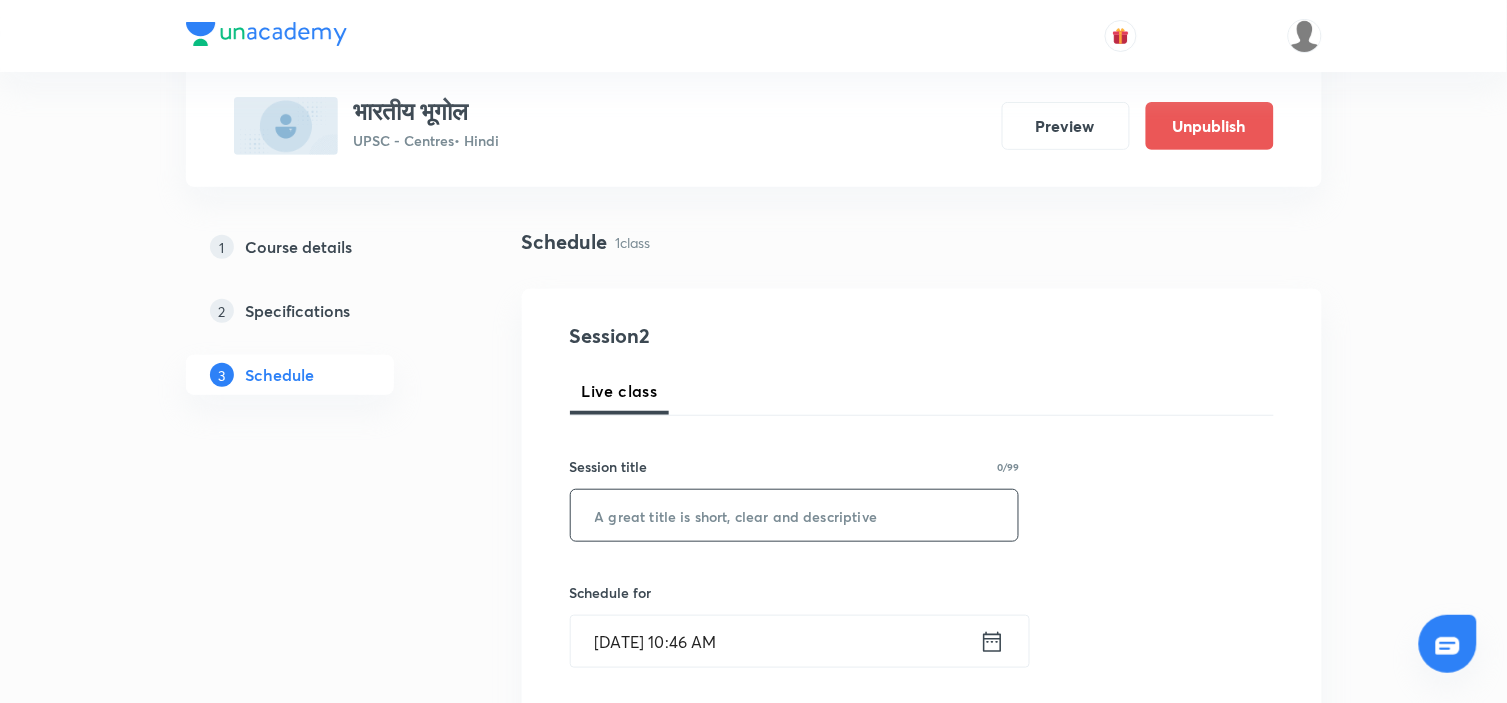 click at bounding box center (795, 515) 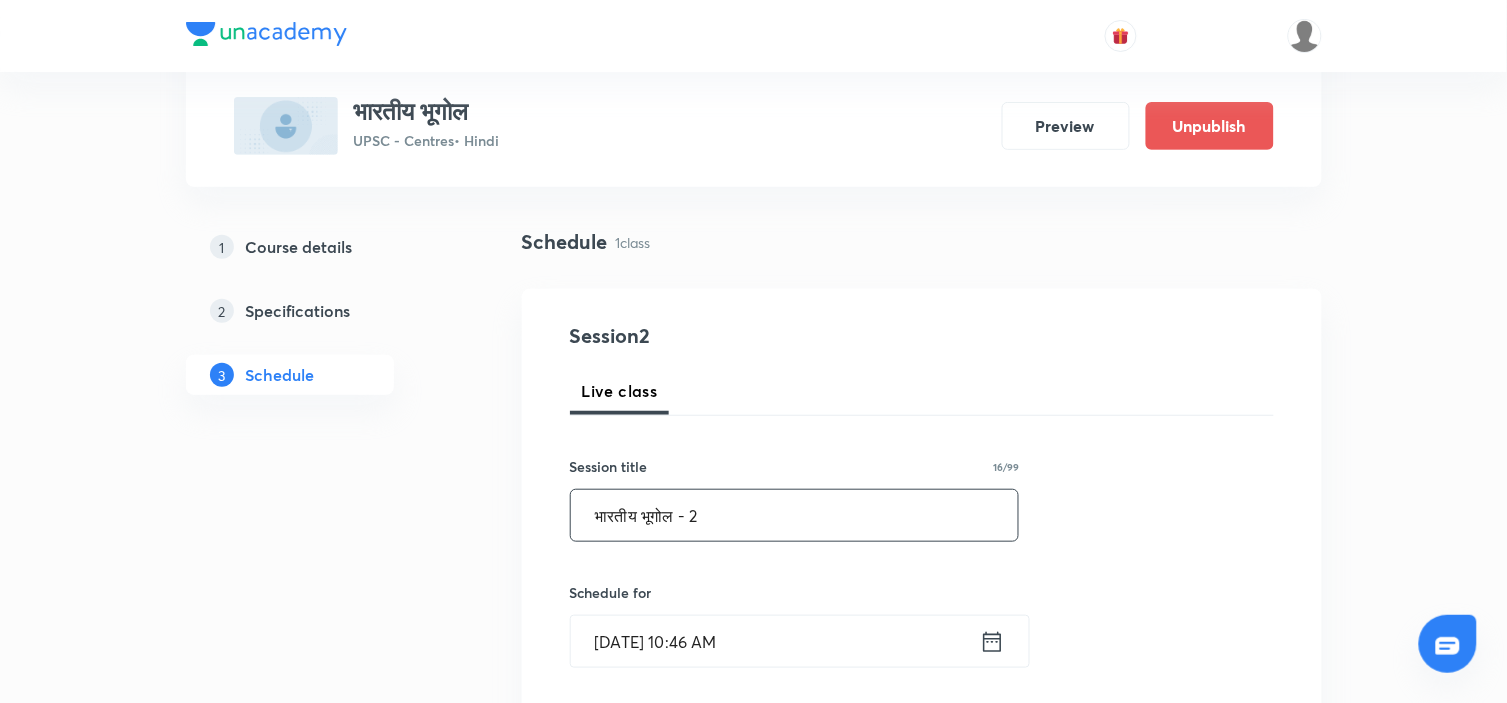 type on "भारतीय भूगोल - 2" 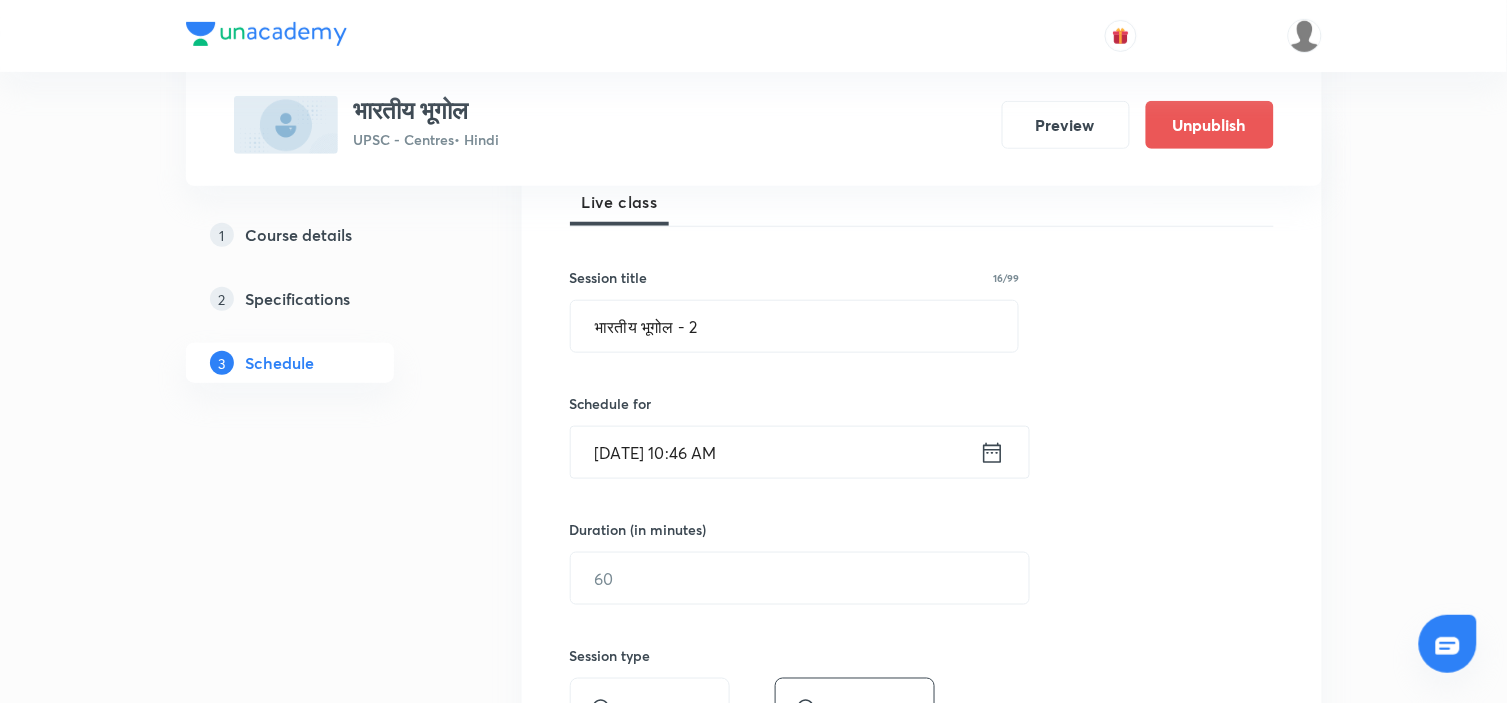 scroll, scrollTop: 333, scrollLeft: 0, axis: vertical 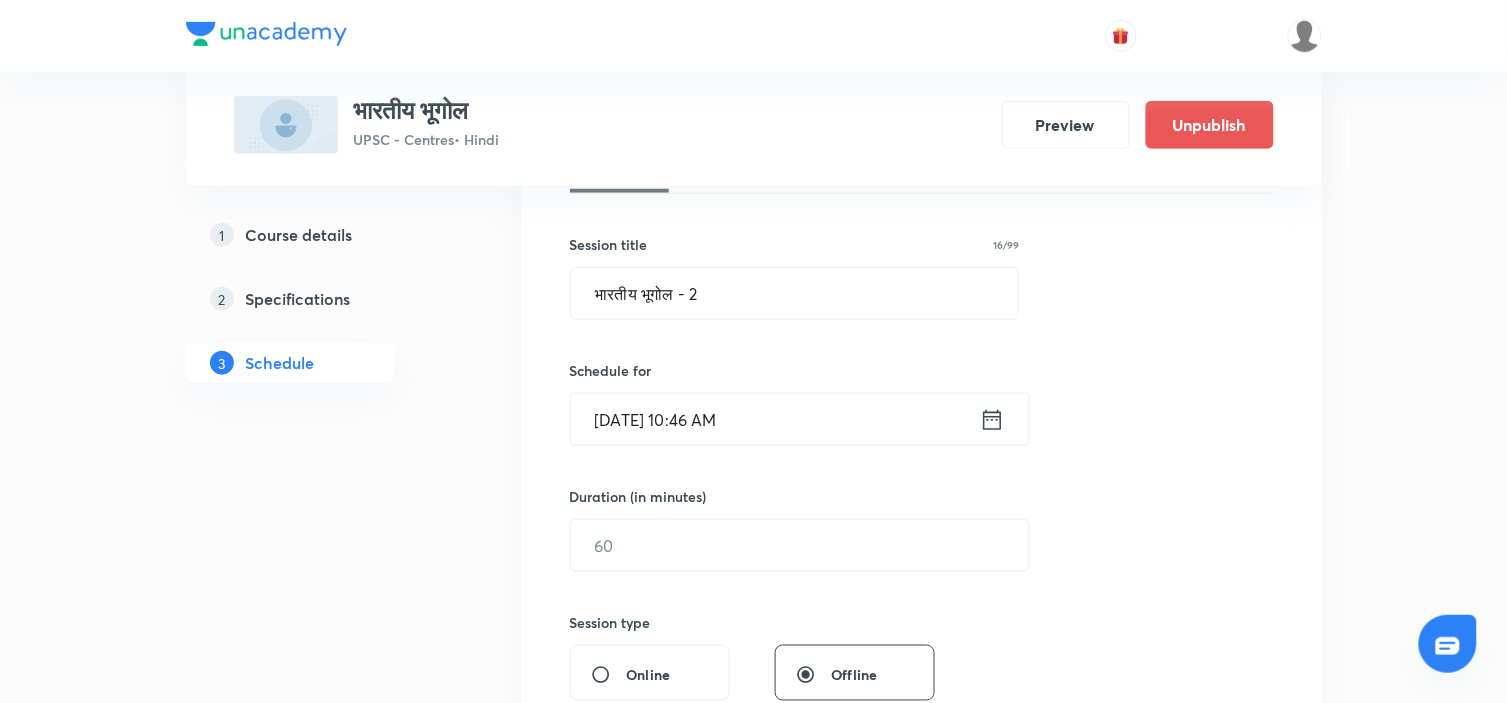 click 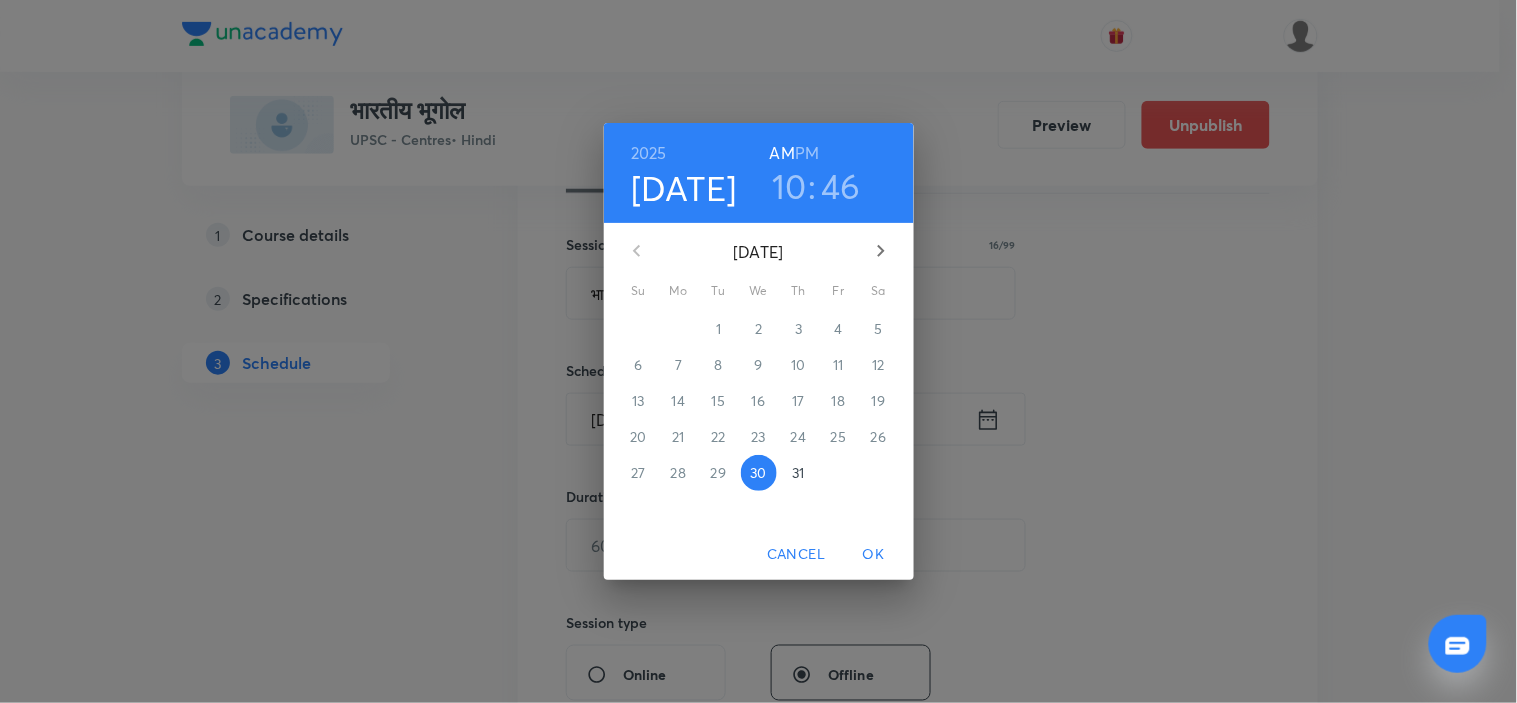 click on "31" at bounding box center [798, 473] 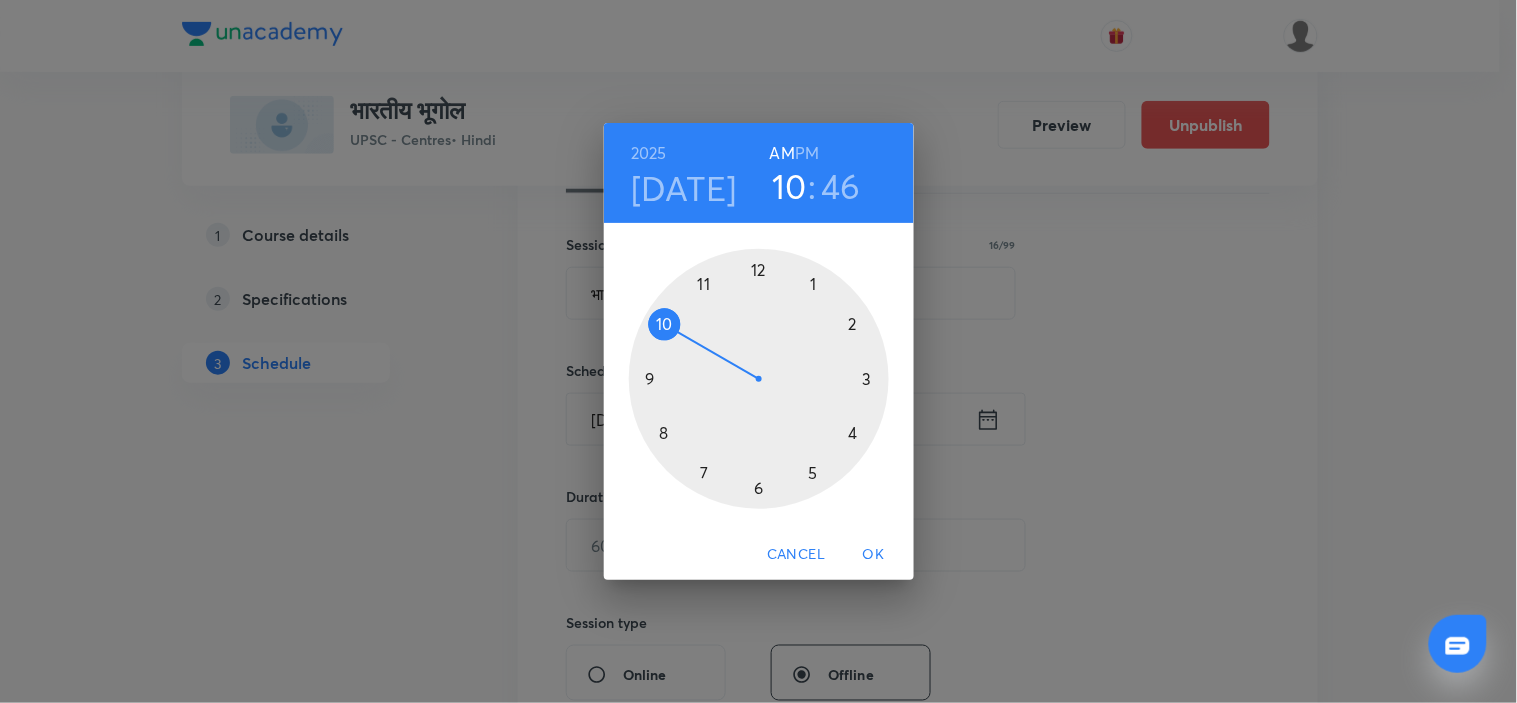 click at bounding box center (759, 379) 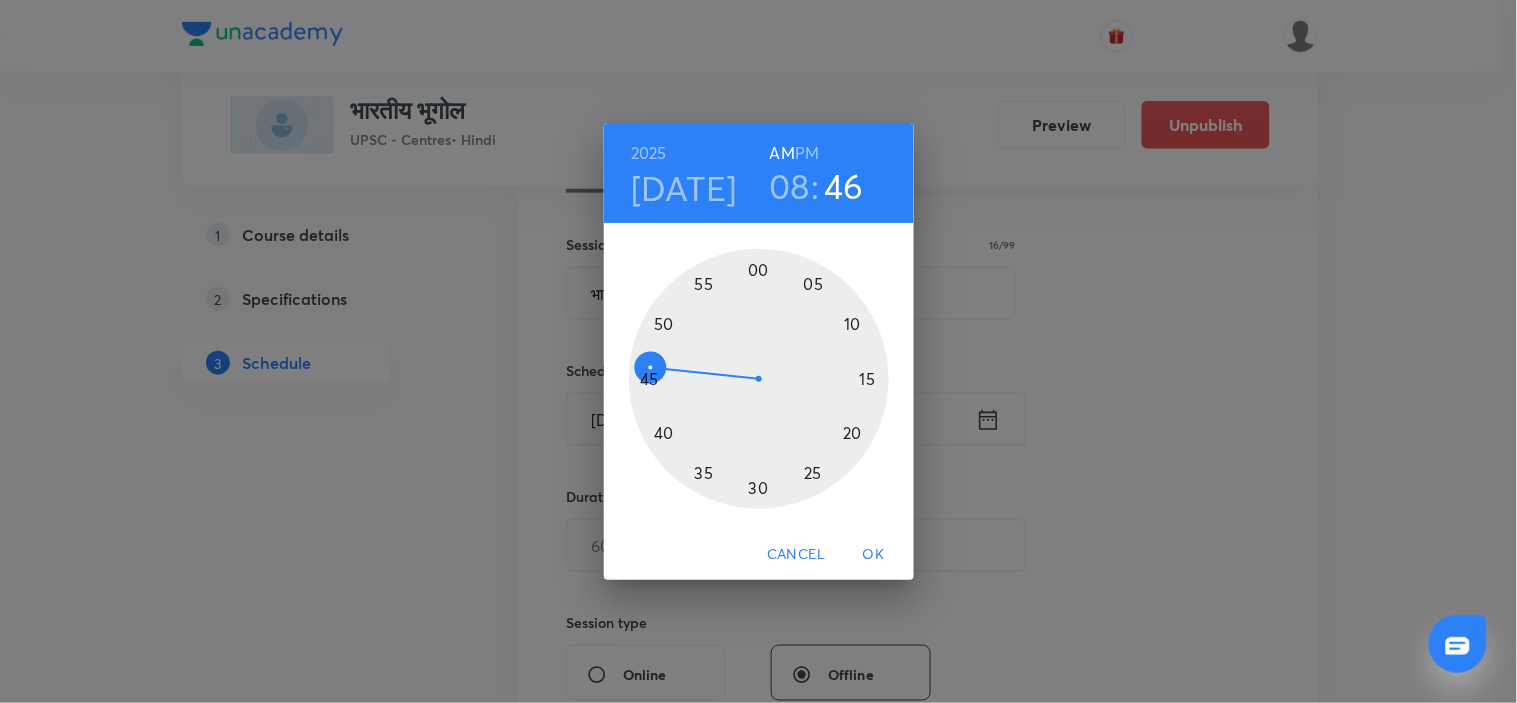 click at bounding box center (759, 379) 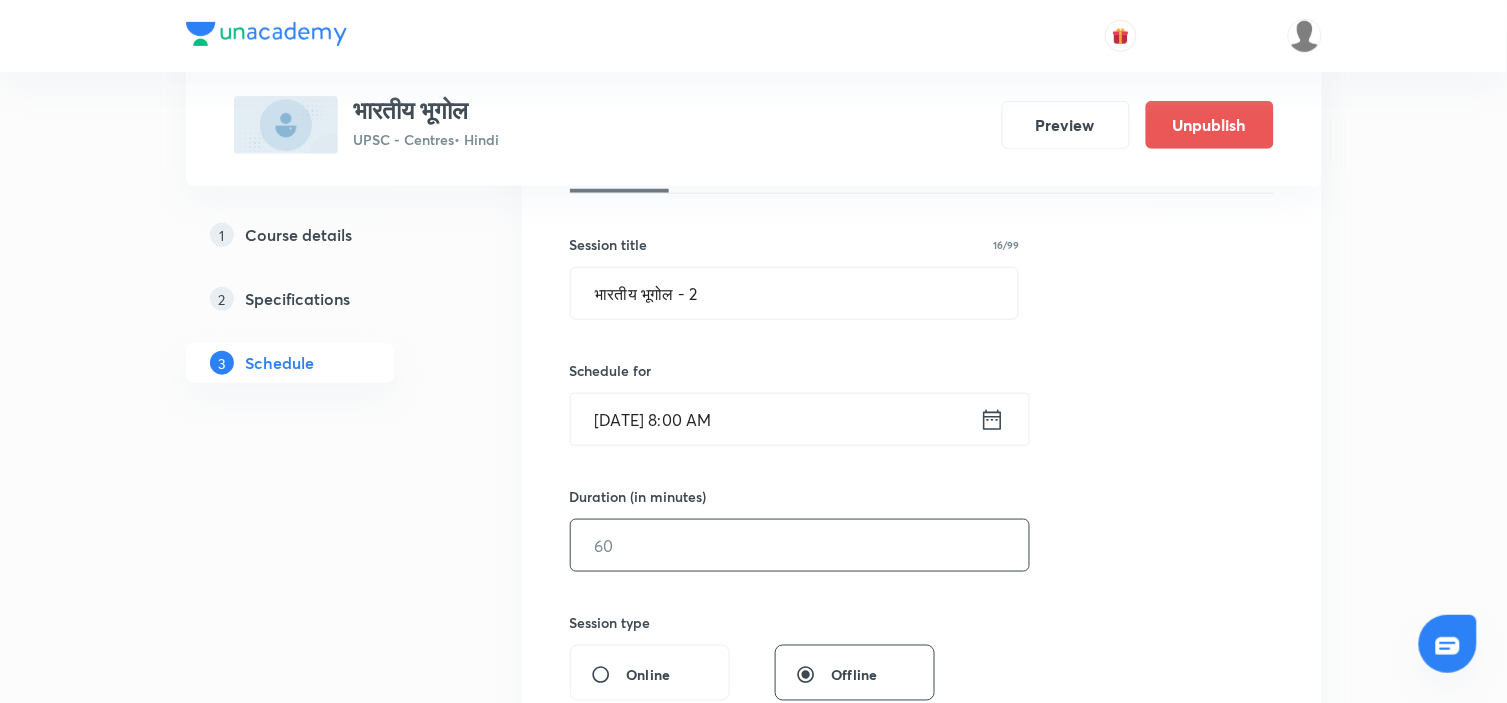 click at bounding box center (800, 545) 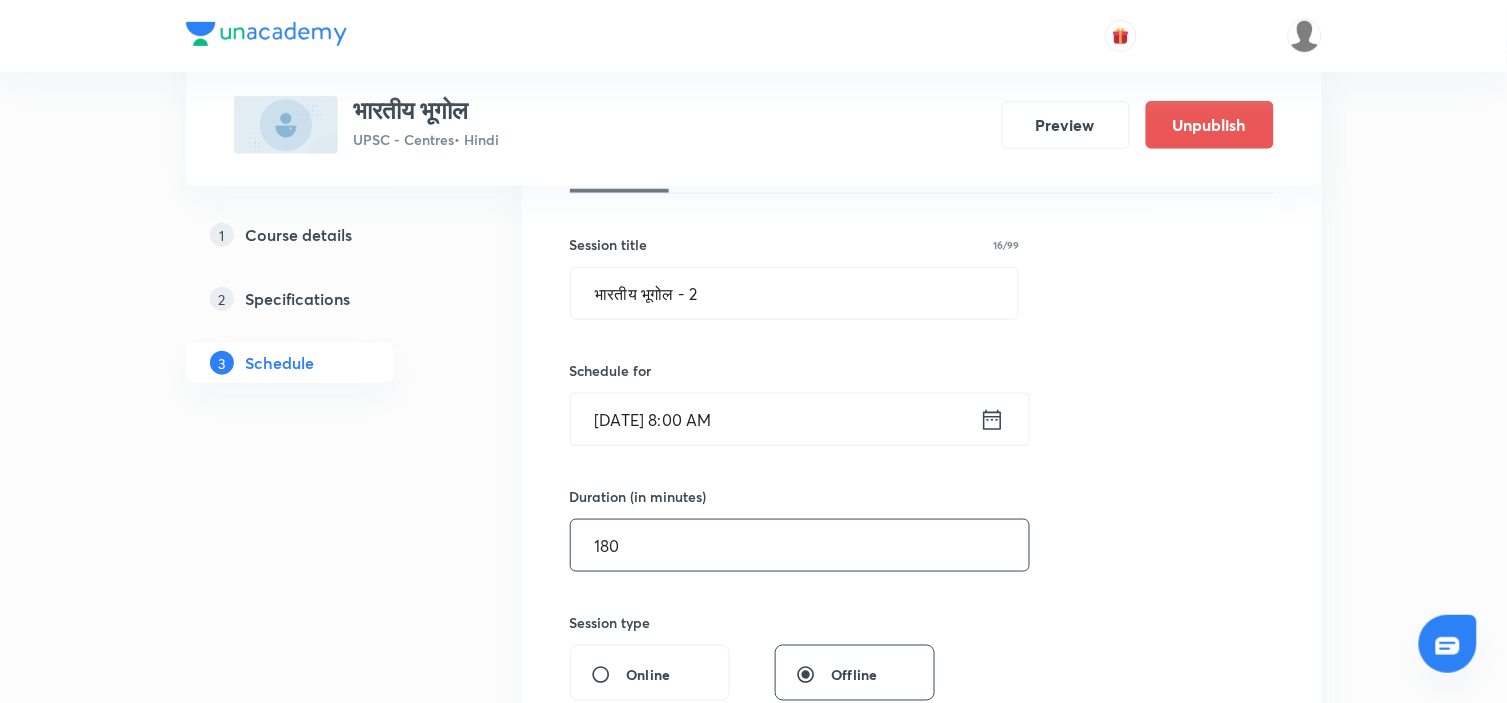 type on "180" 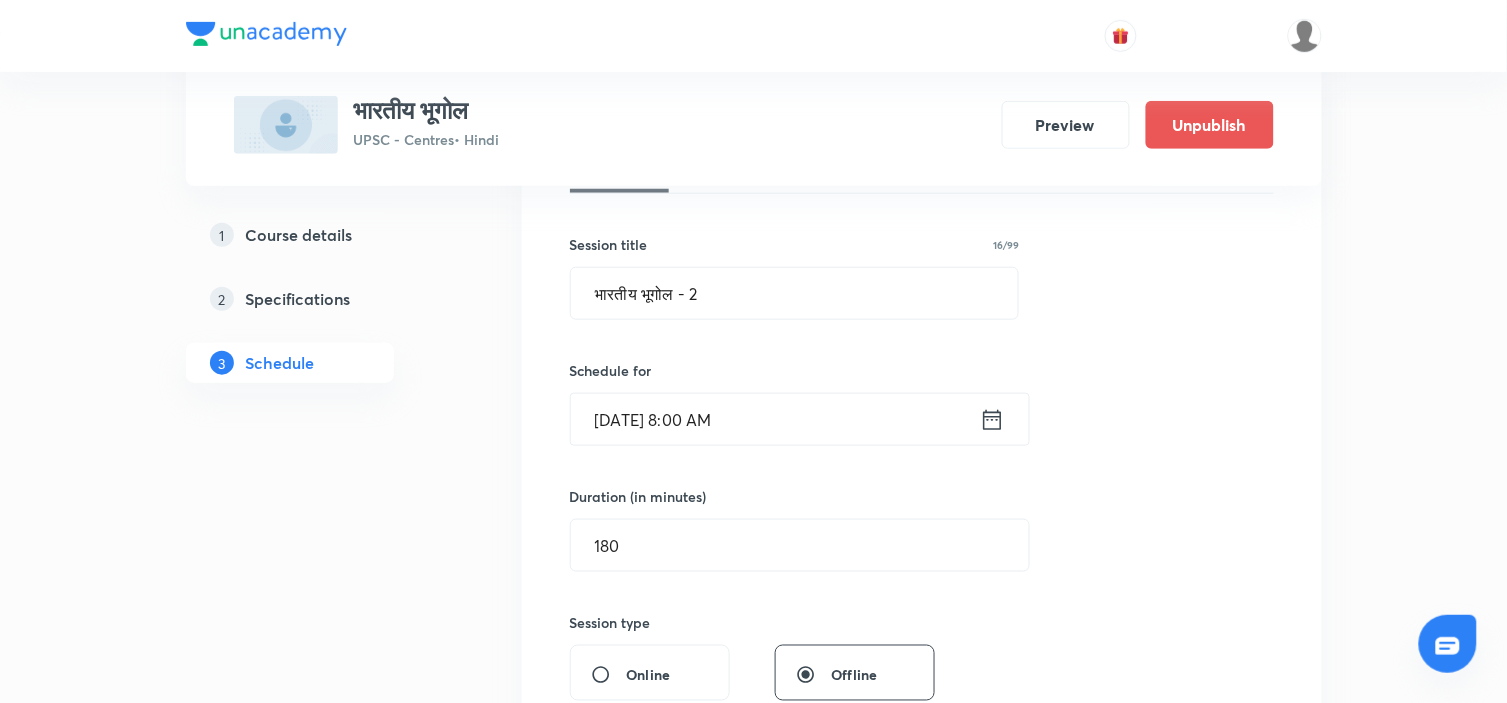 click on "Session  2 Live class Session title 16/99 भारतीय भूगोल - 2 ​ Schedule for Jul 31, 2025, 8:00 AM ​ Duration (in minutes) 180 ​   Session type Online Offline Room Select centre room Sub-concepts Select concepts that wil be covered in this session Add Cancel" at bounding box center [922, 568] 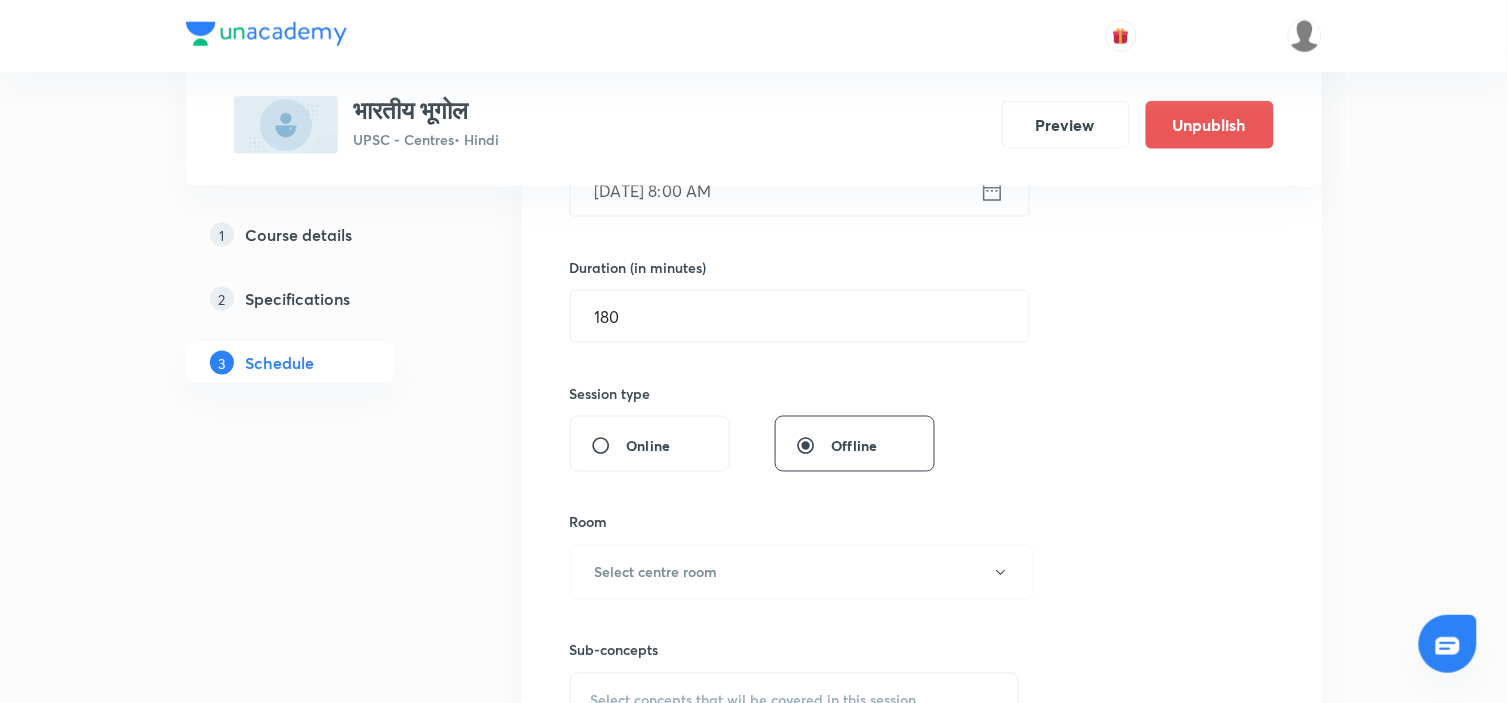 scroll, scrollTop: 666, scrollLeft: 0, axis: vertical 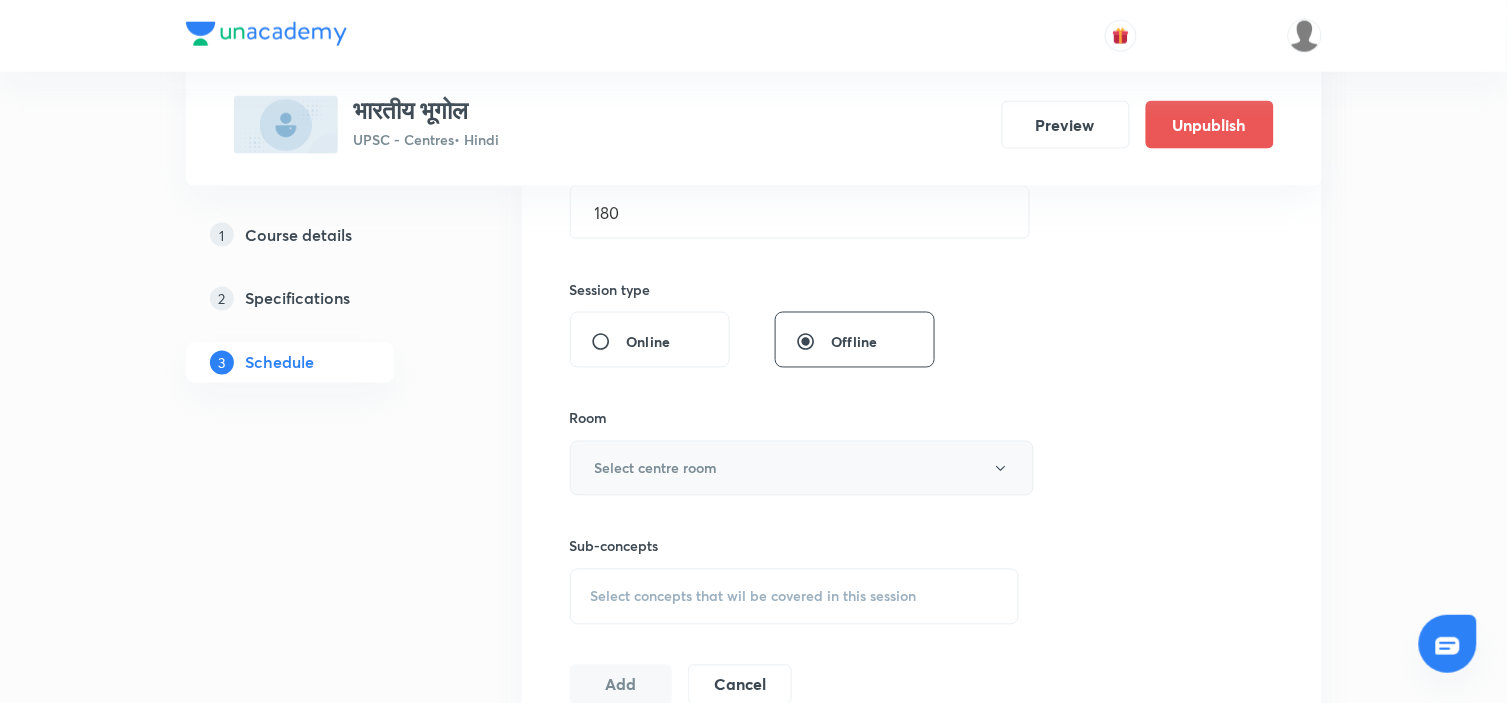 click on "Select centre room" at bounding box center (802, 468) 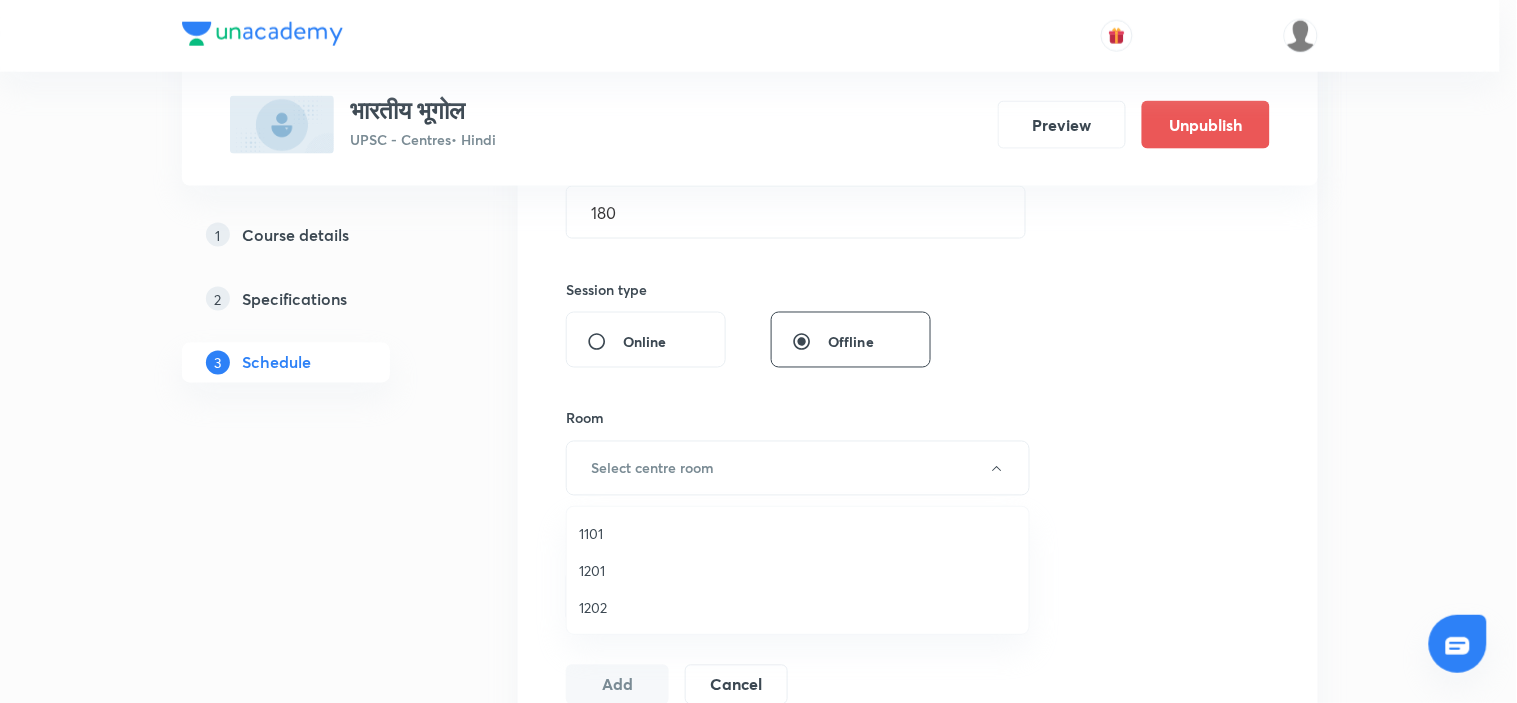 click on "1101" at bounding box center (798, 533) 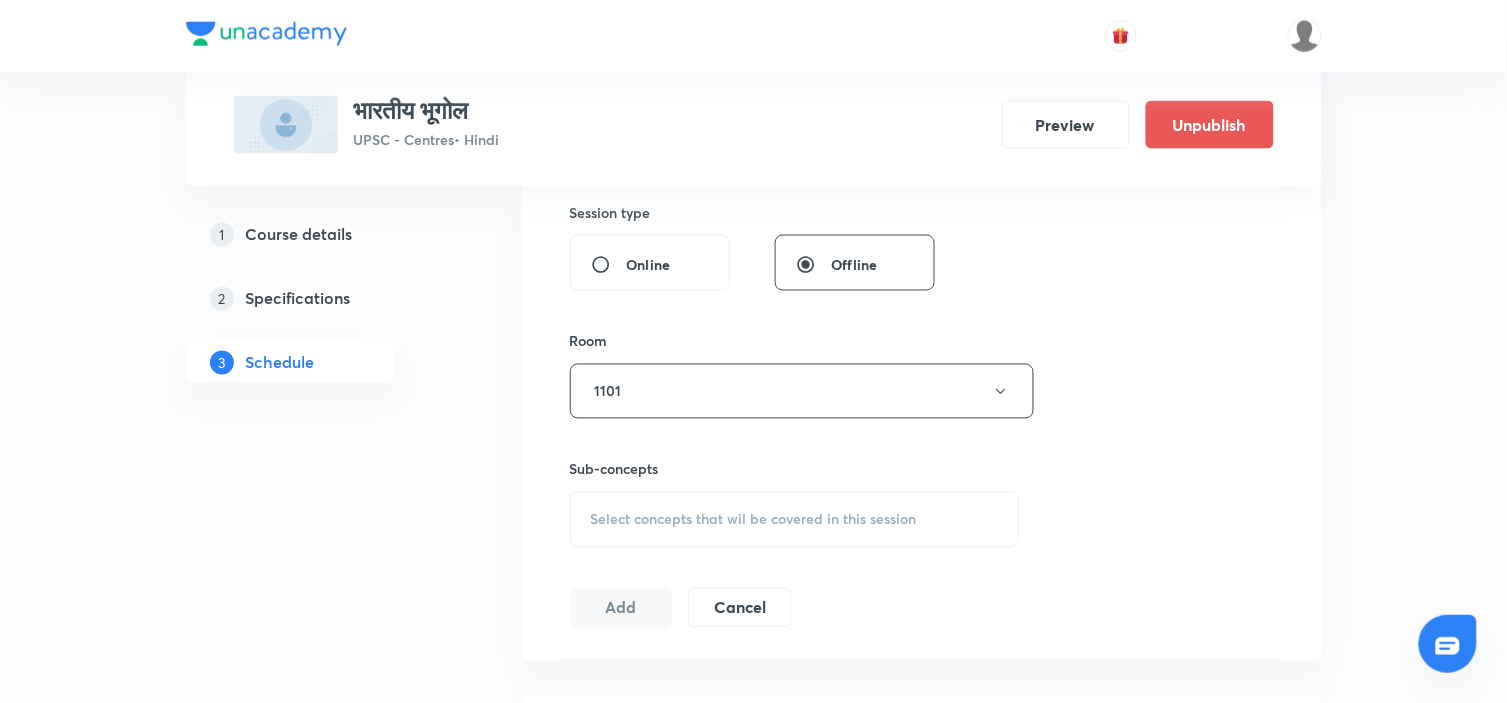 scroll, scrollTop: 777, scrollLeft: 0, axis: vertical 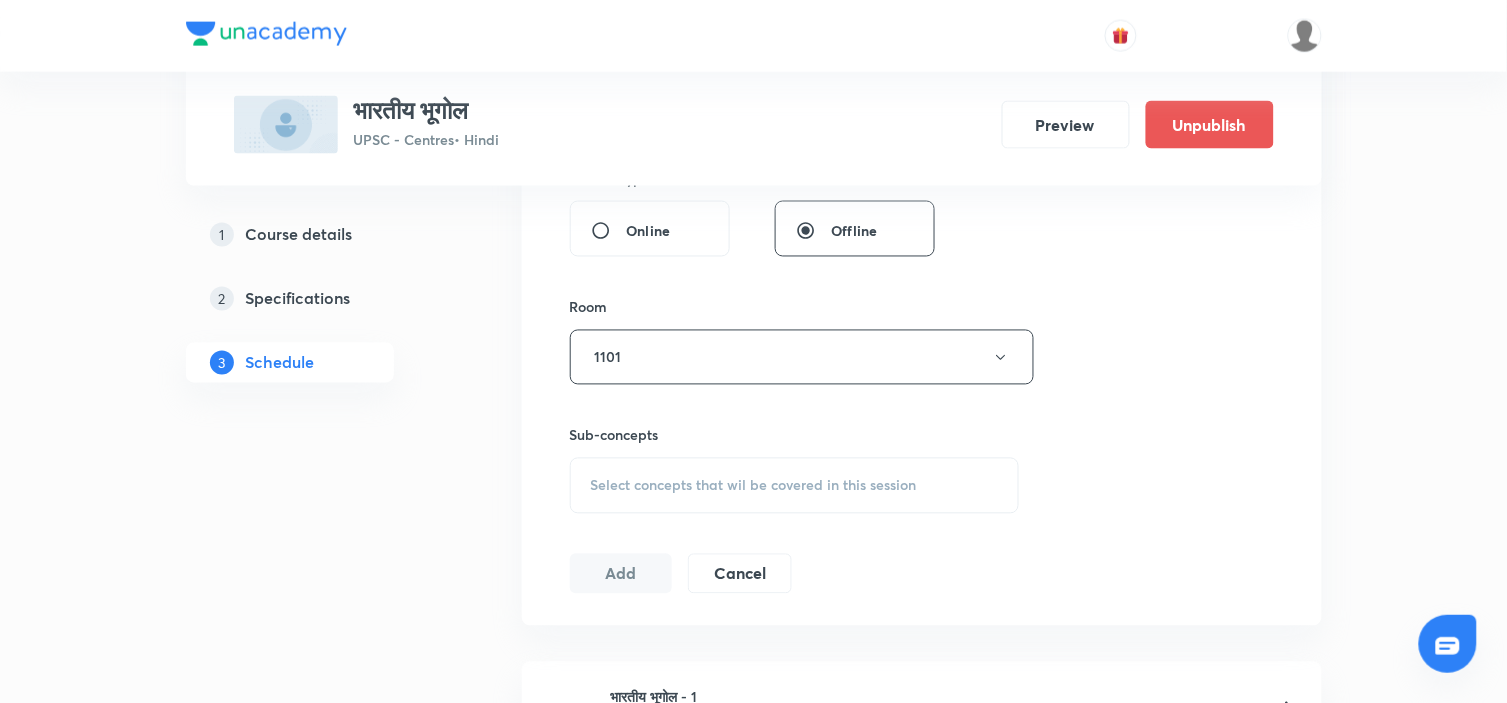 click on "Select concepts that wil be covered in this session" at bounding box center [795, 486] 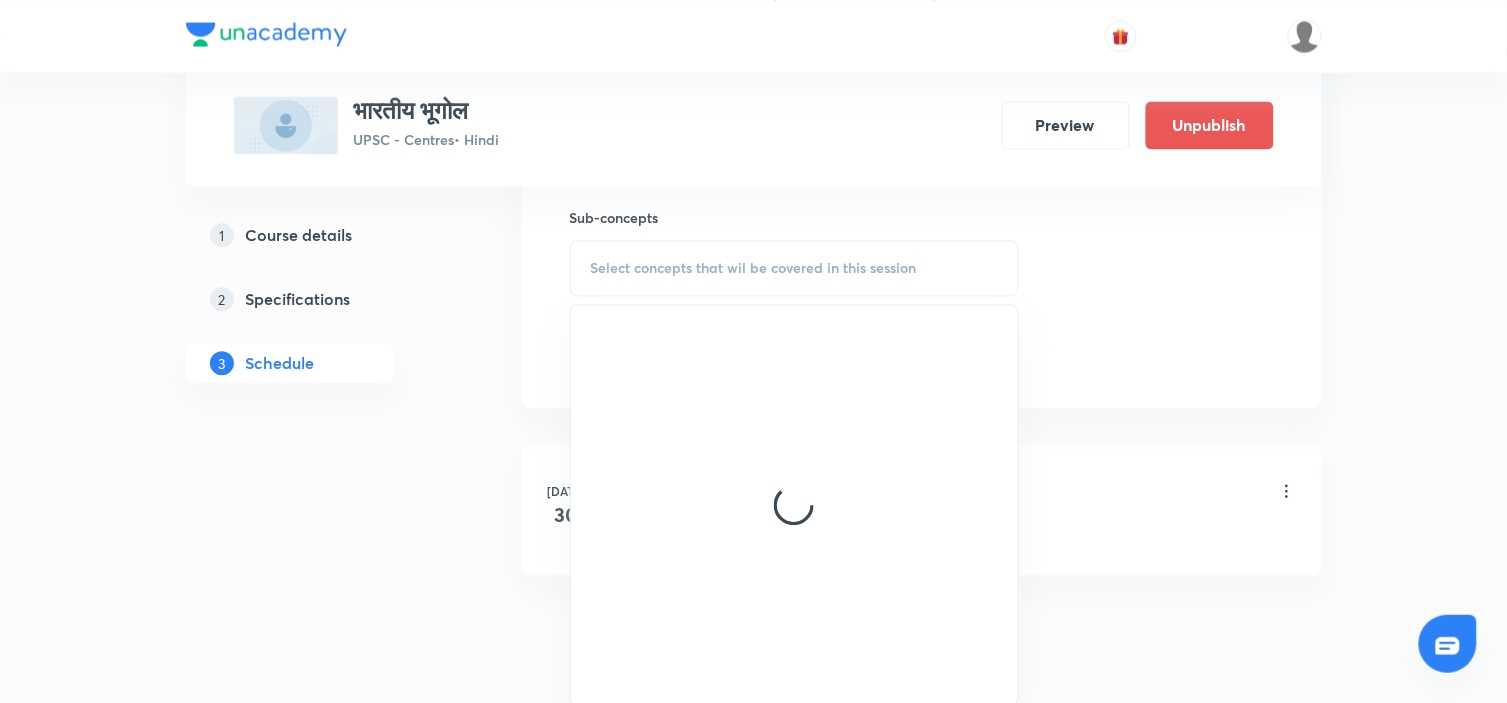 scroll, scrollTop: 1000, scrollLeft: 0, axis: vertical 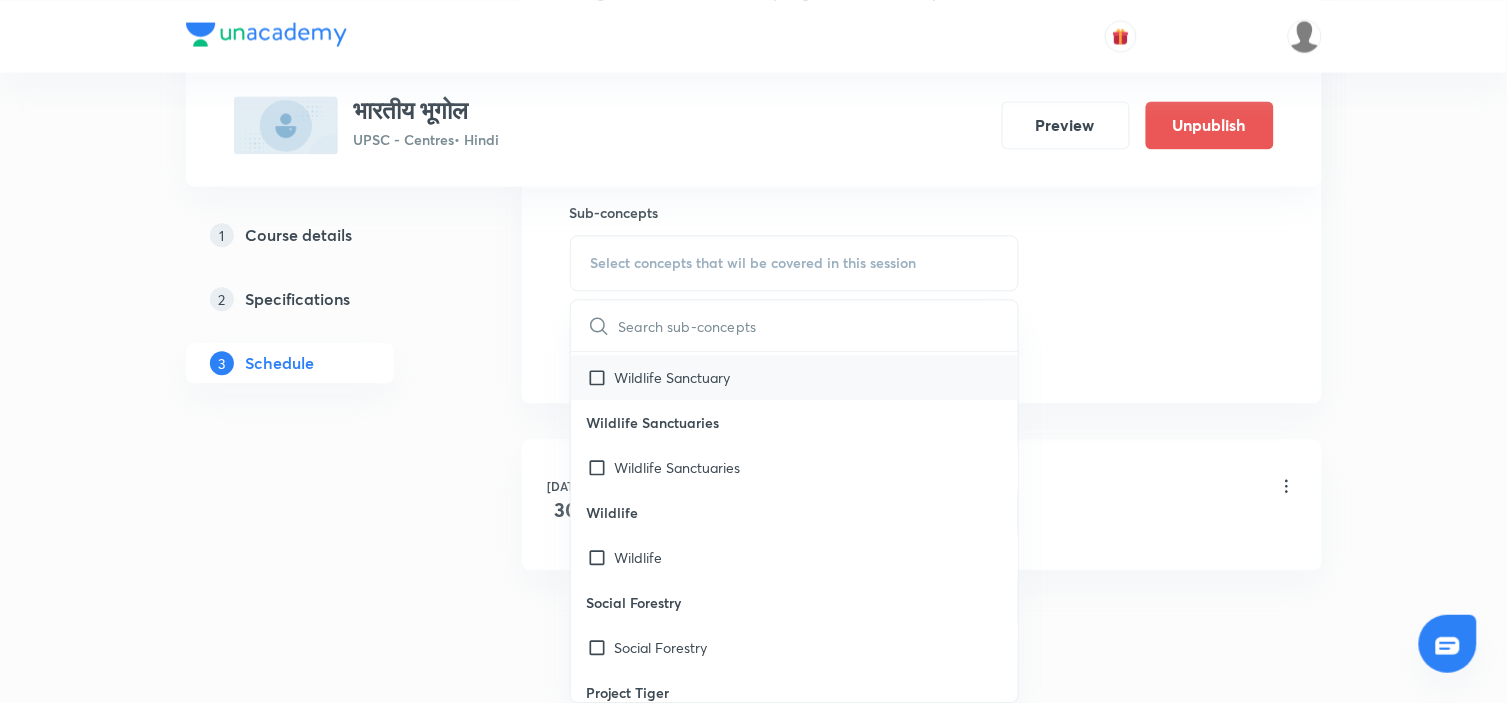 click on "Wildlife Sanctuary" at bounding box center (795, 377) 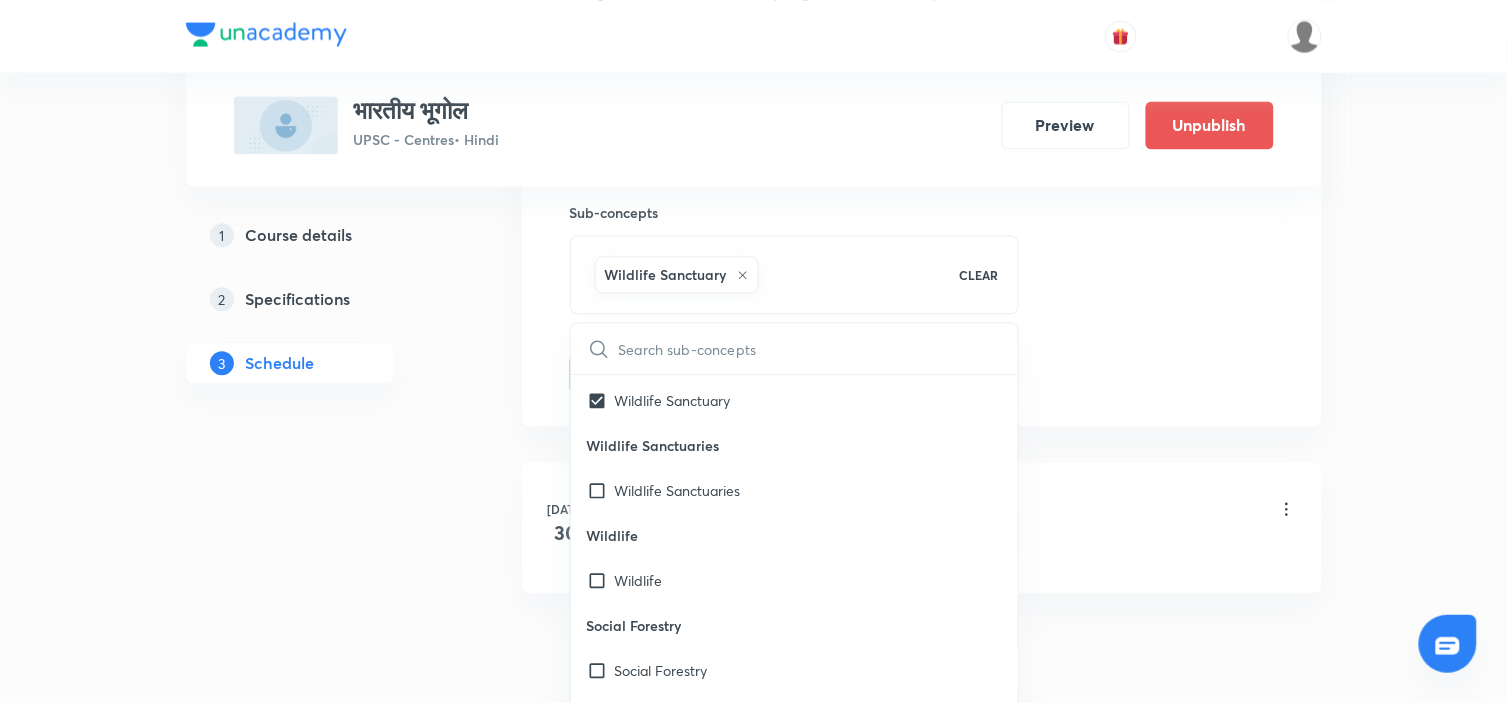 click on "Session  2 Live class Session title 16/99 भारतीय भूगोल - 2 ​ Schedule for Jul 31, 2025, 8:00 AM ​ Duration (in minutes) 180 ​   Session type Online Offline Room 1101 Sub-concepts Wildlife Sanctuary CLEAR ​ National Park National Park Covered previously Zoo Zoo Wildlife Sanctuary Wildlife Sanctuary Wildlife Sanctuaries Wildlife Sanctuaries Wildlife Wildlife Social Forestry Social Forestry Project Tiger Project Tiger Project Elephant Project Elephant Problems of Indian Forestry Forest Fires Inadequate and Dwindling Forest Cover Lack of Commercial Forests Lack of Scientific Techniques Lack of Transport Facilities Lower Productivity Nature of Forests and their Utilisation Obsolete Methods of Lumbering and Sawing Plant Diseases, Insects and Pests Remedies for forest conservation Undue Concessions to Tribals & Local People Biosphere Reserves Biosphere Reserves Measures of Conserving Wildlife Measures of Conserving Wildlife Introduction to Vegetation Introduction to Vegetation Ports Add" at bounding box center (922, -87) 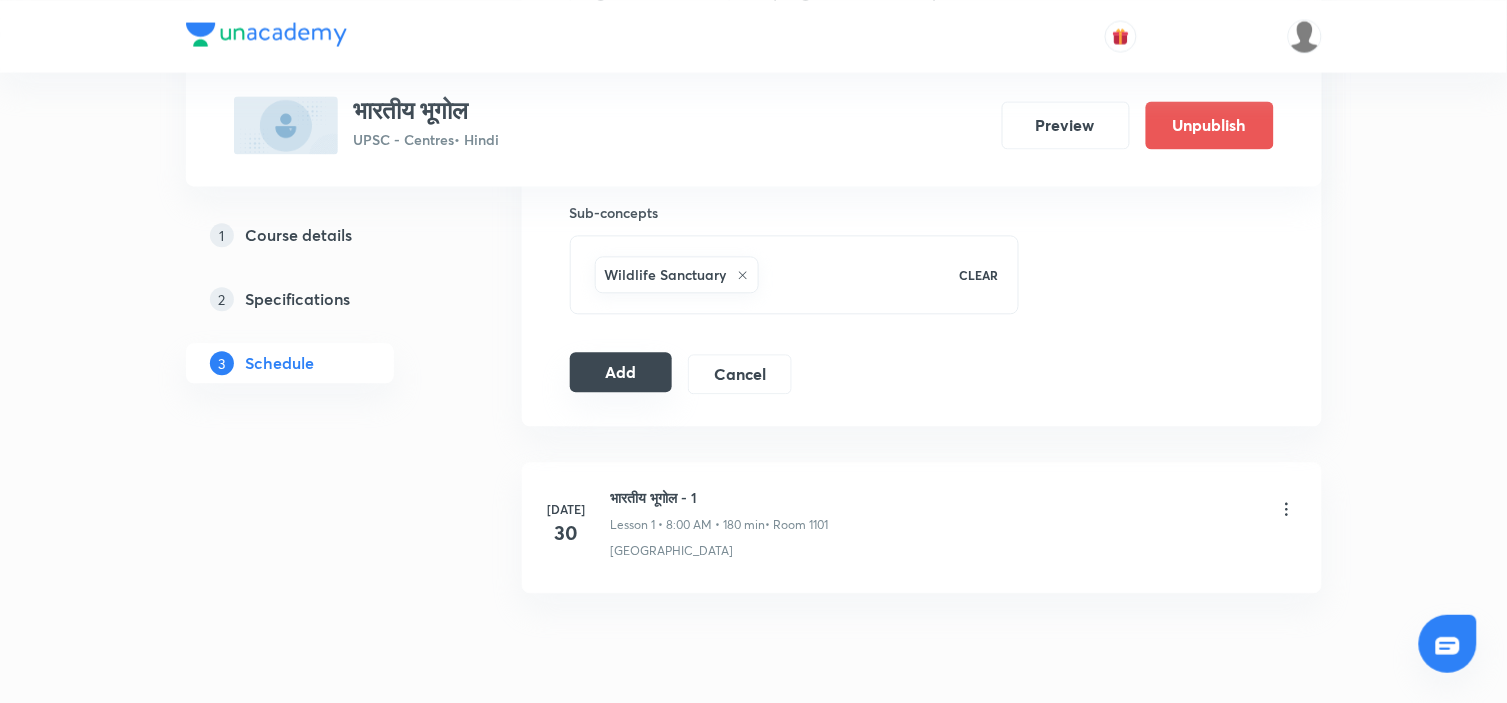 click on "Add" at bounding box center [621, 372] 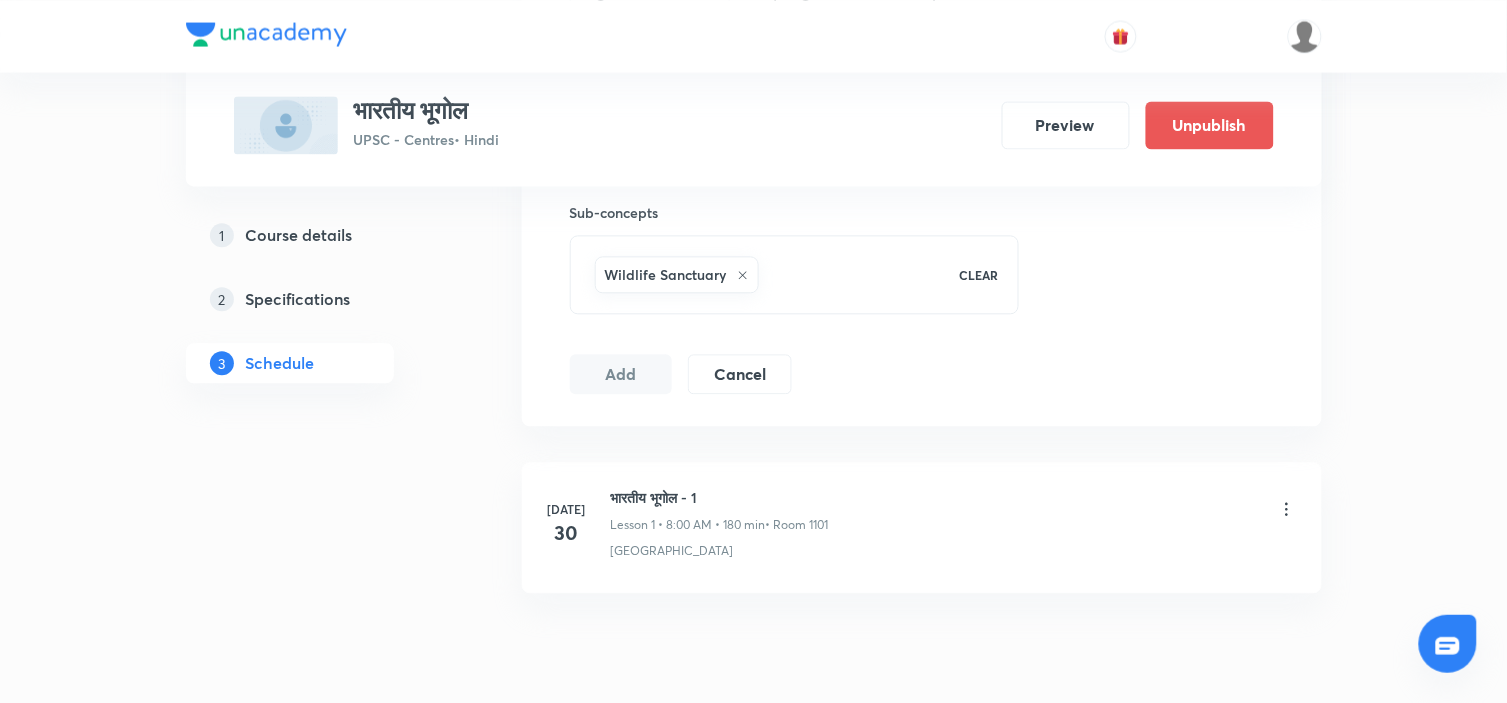 type 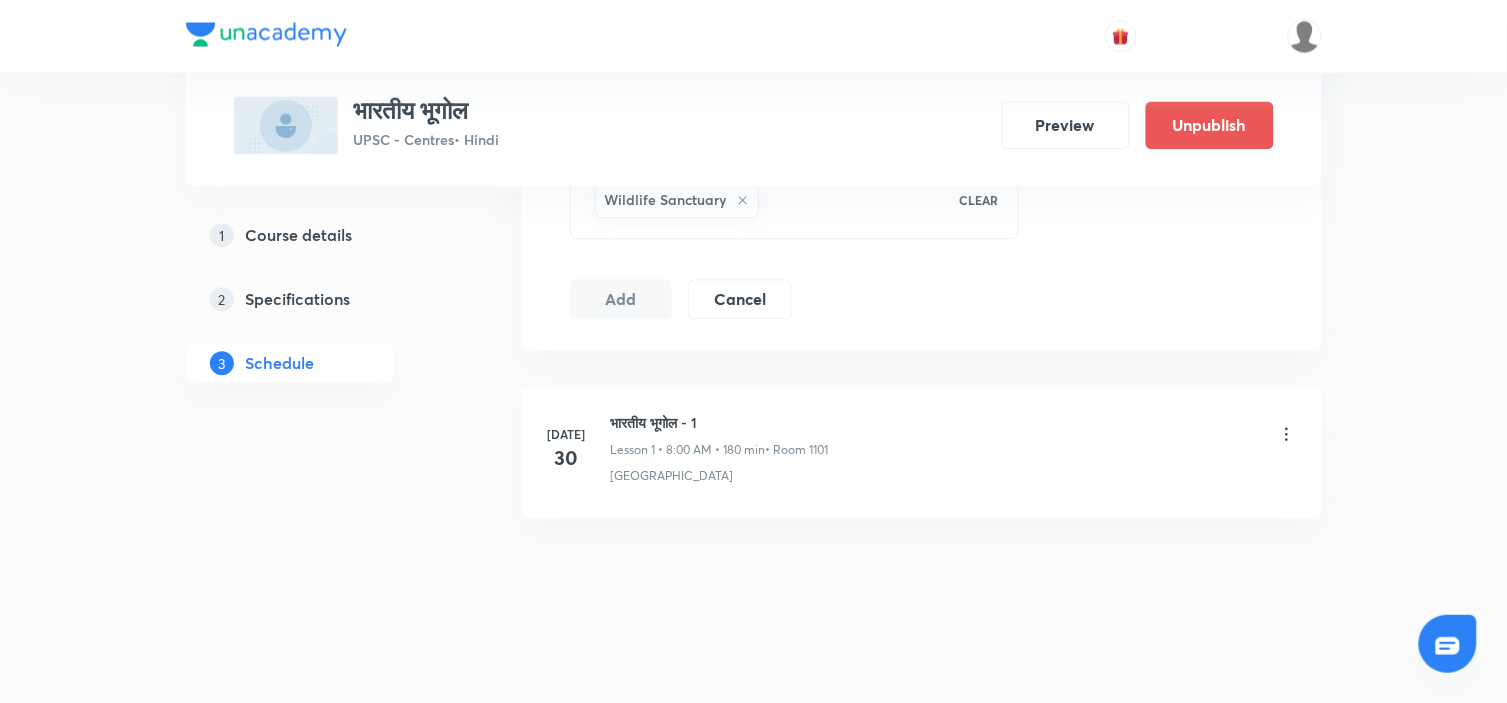 scroll, scrollTop: 1078, scrollLeft: 0, axis: vertical 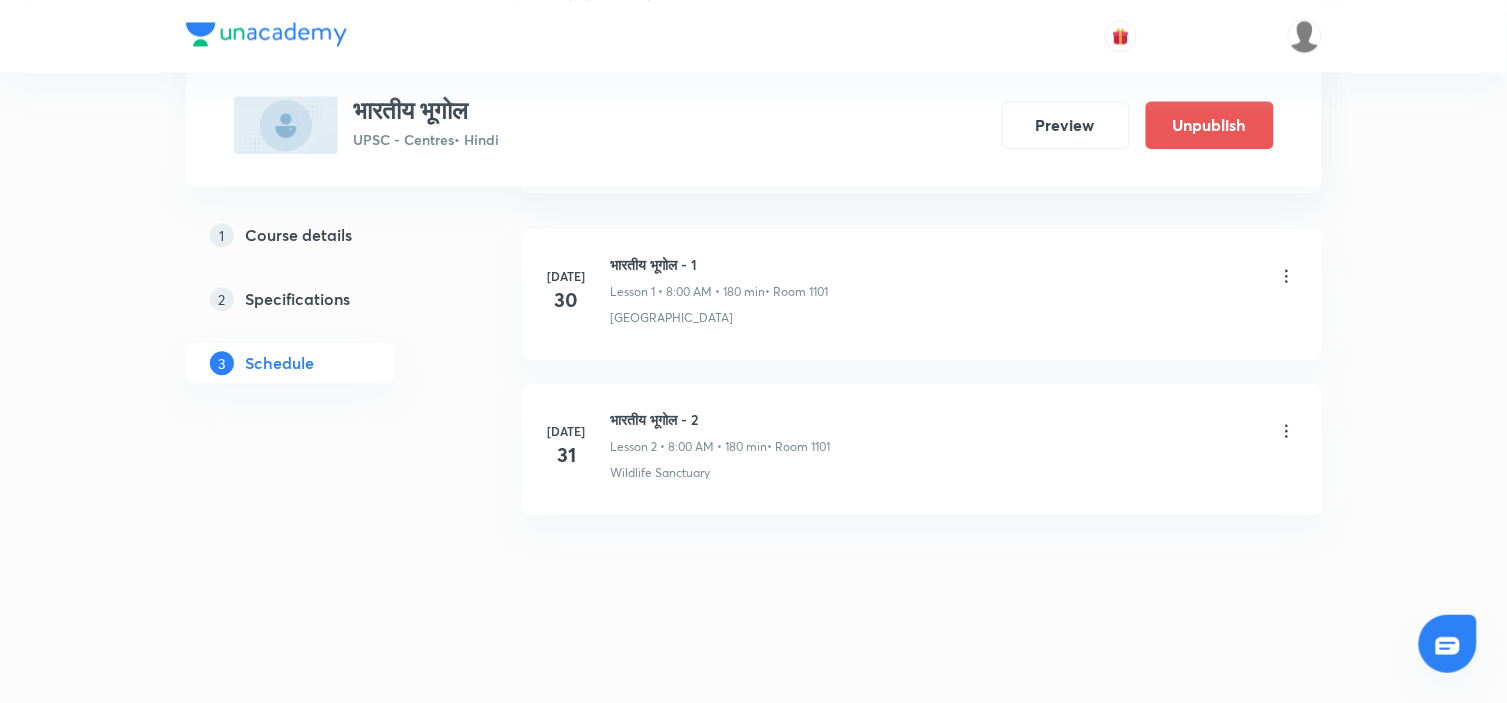 click at bounding box center [266, 34] 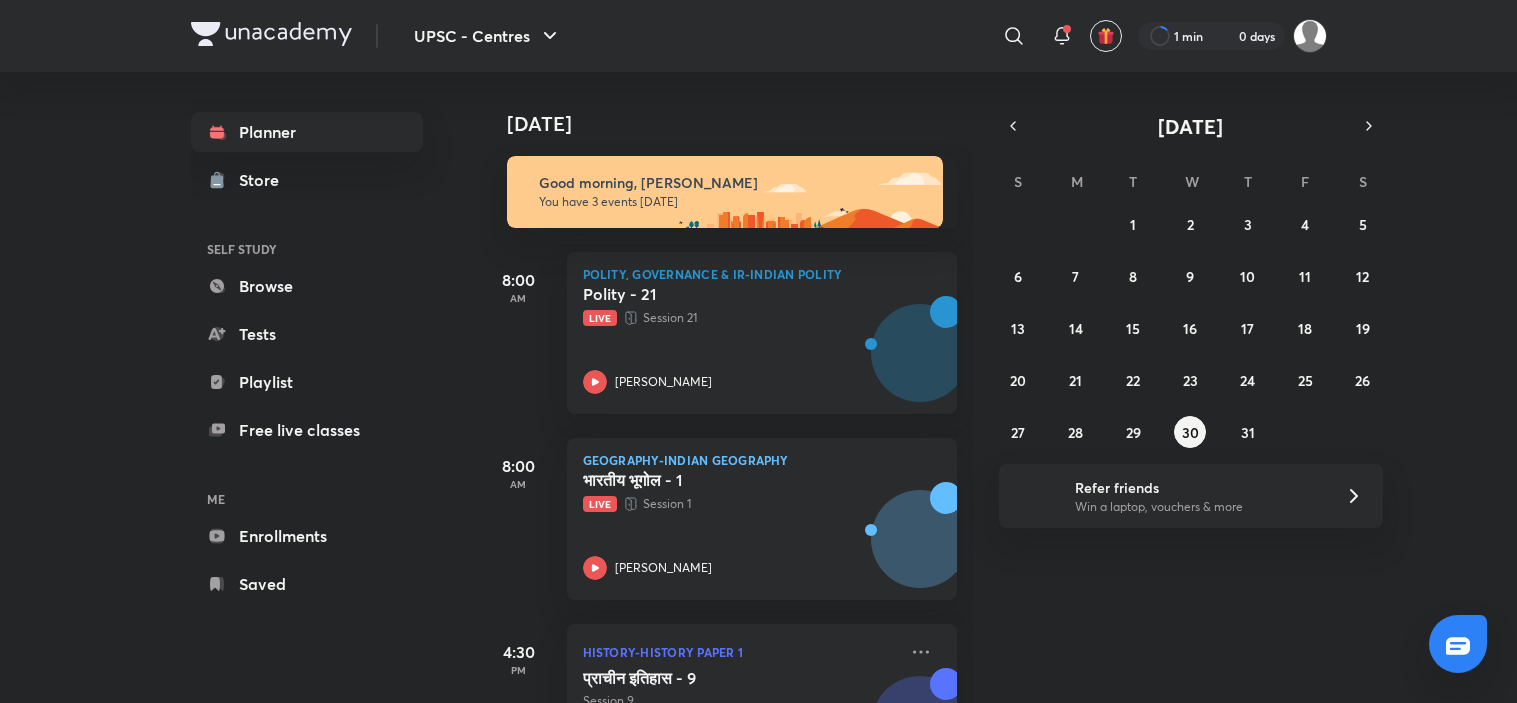scroll, scrollTop: 0, scrollLeft: 0, axis: both 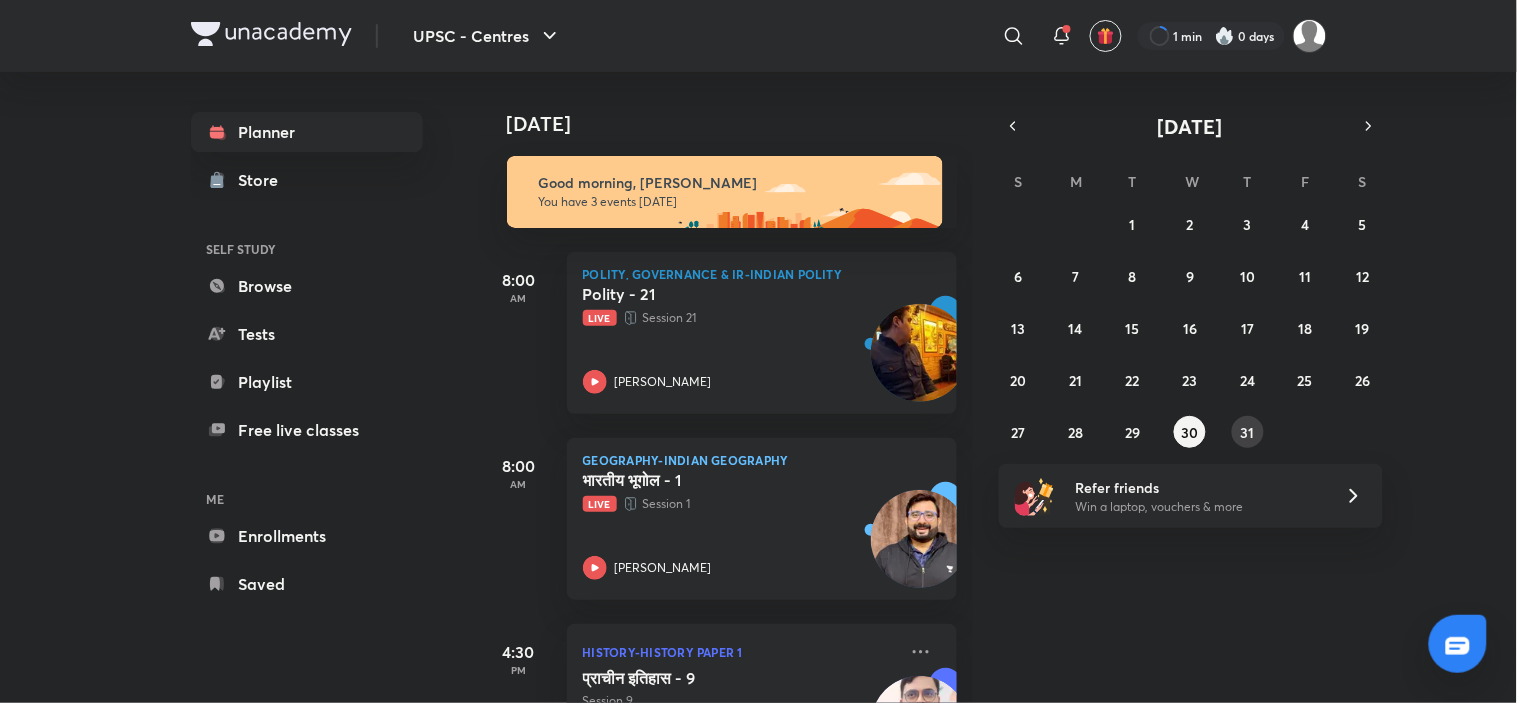 click on "31" at bounding box center (1248, 432) 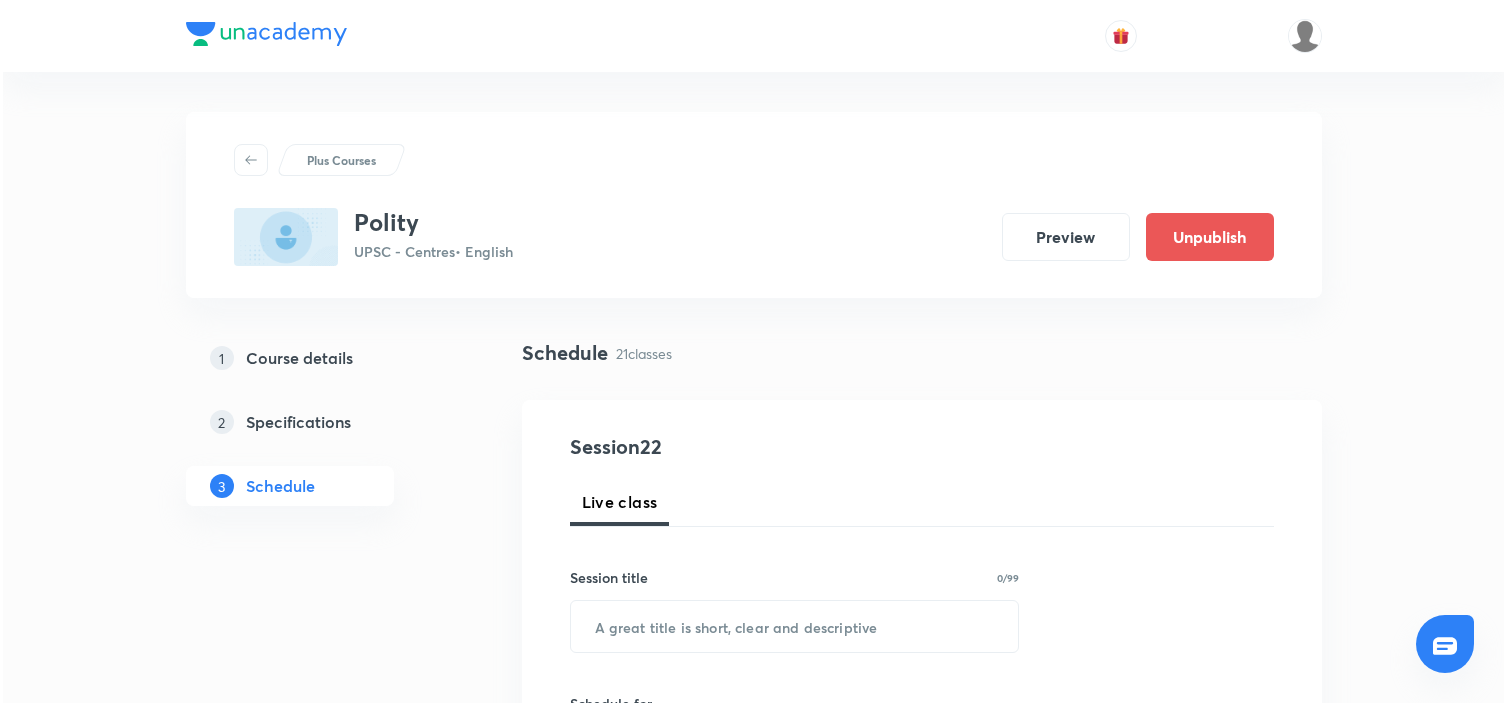 scroll, scrollTop: 0, scrollLeft: 0, axis: both 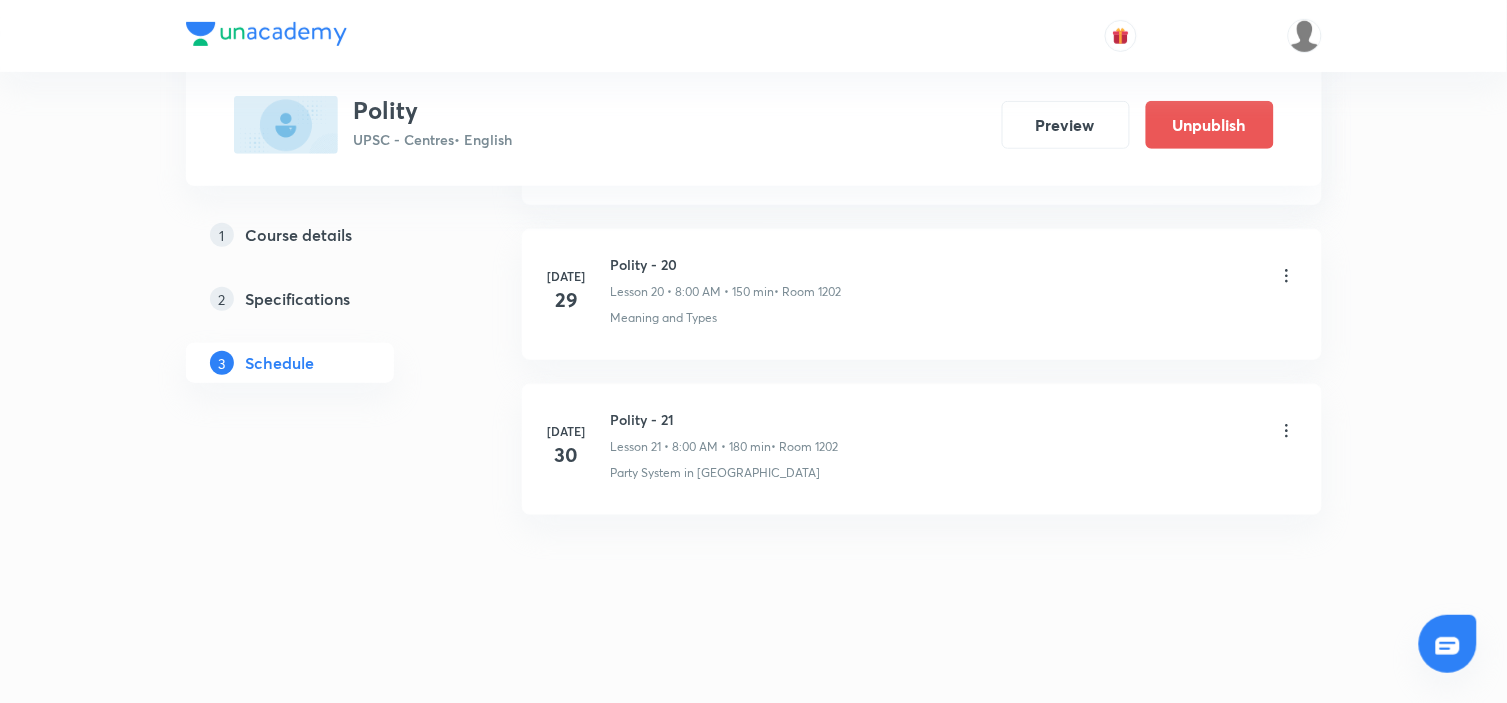 click on "Polity - 21" at bounding box center (725, 419) 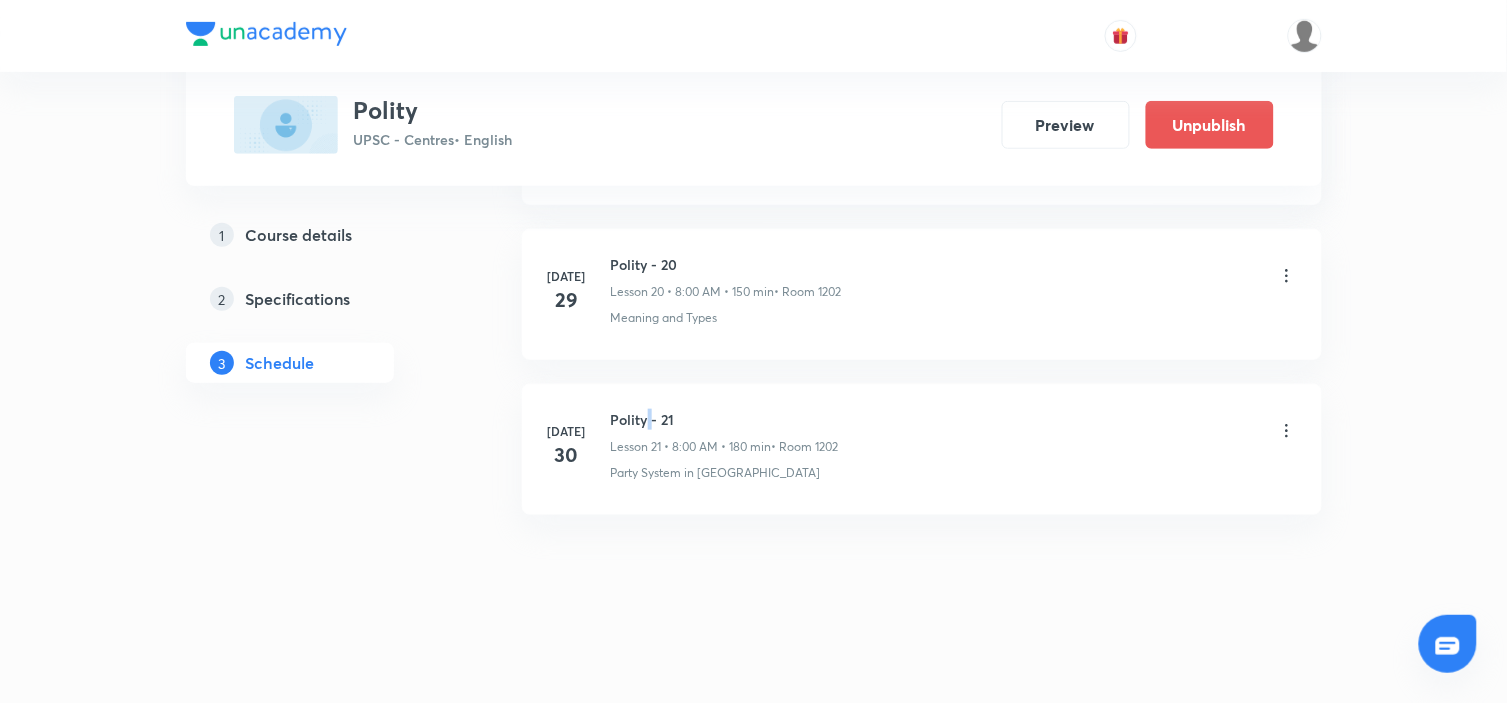click on "Polity - 21" at bounding box center (725, 419) 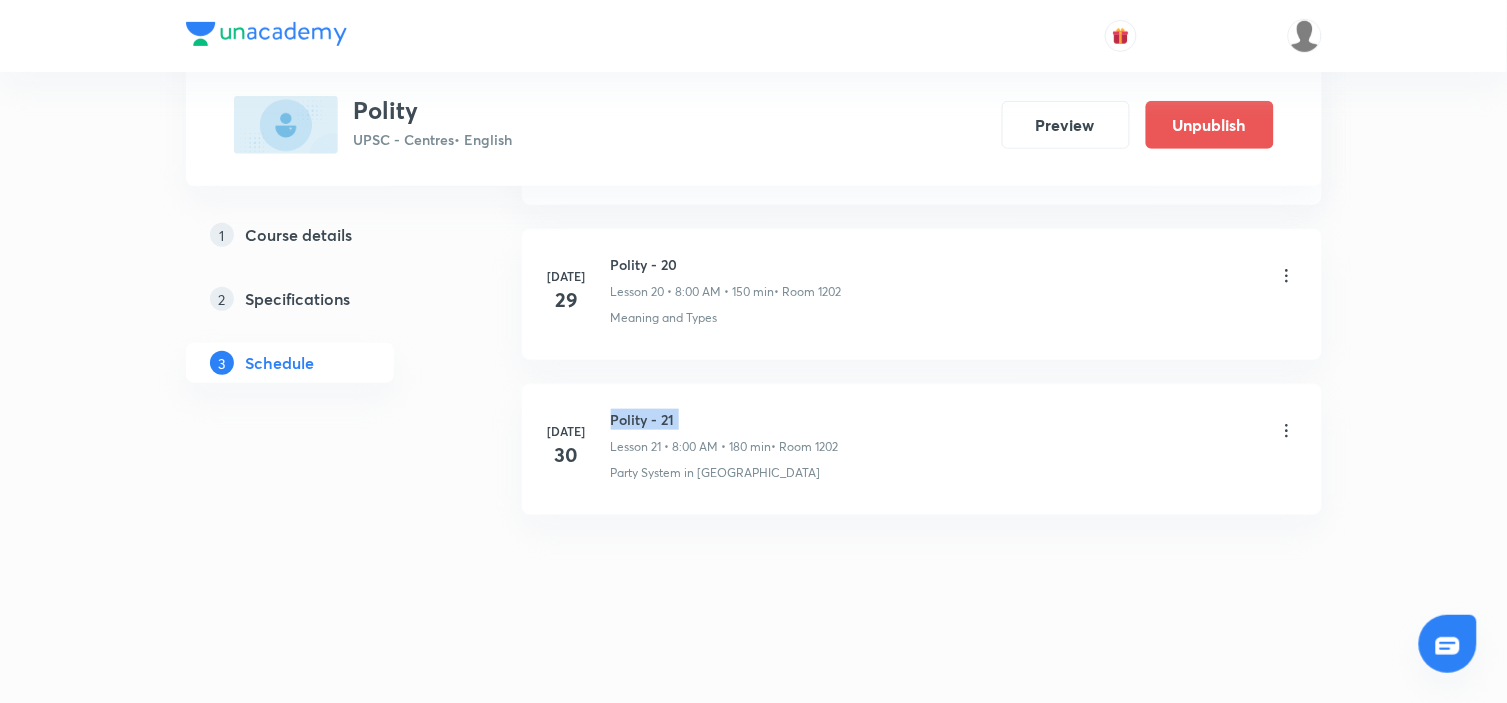 click on "Polity - 21" at bounding box center (725, 419) 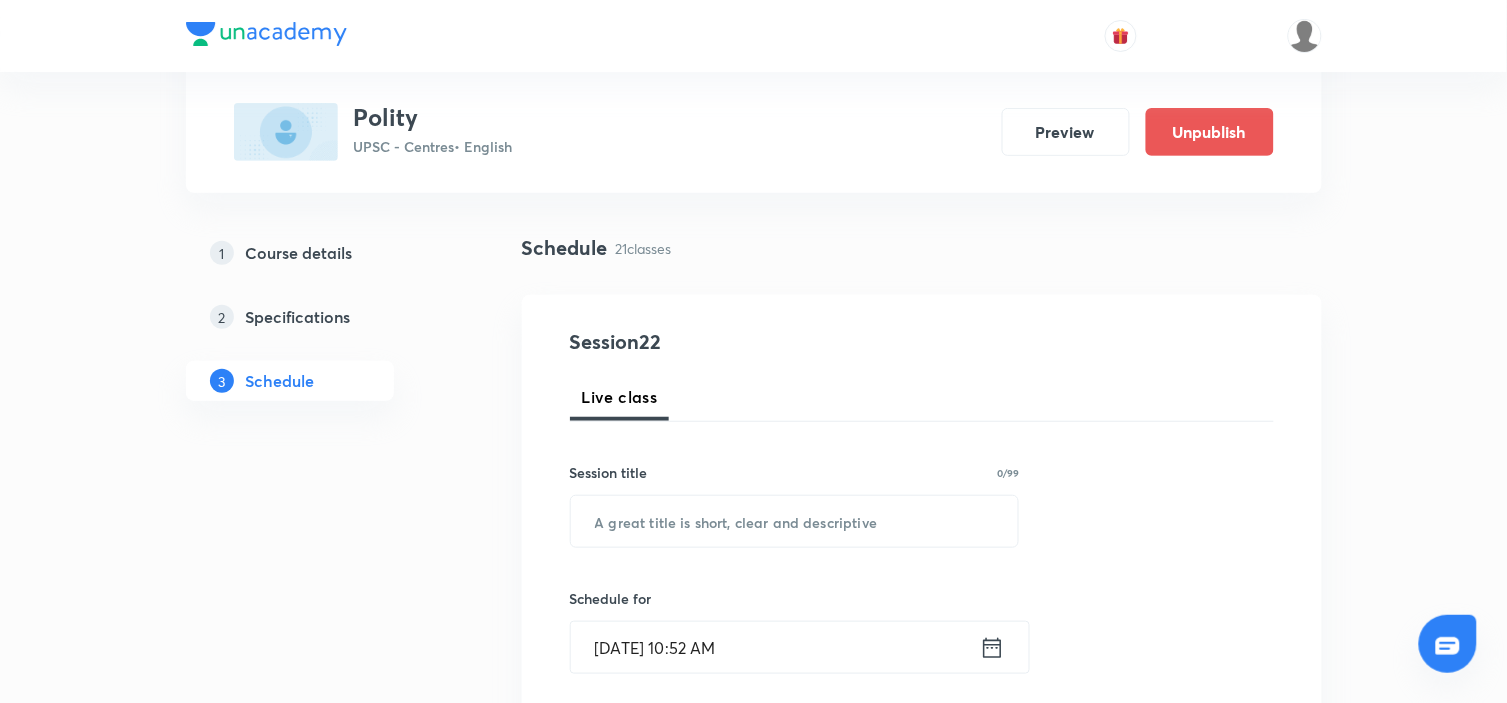 scroll, scrollTop: 222, scrollLeft: 0, axis: vertical 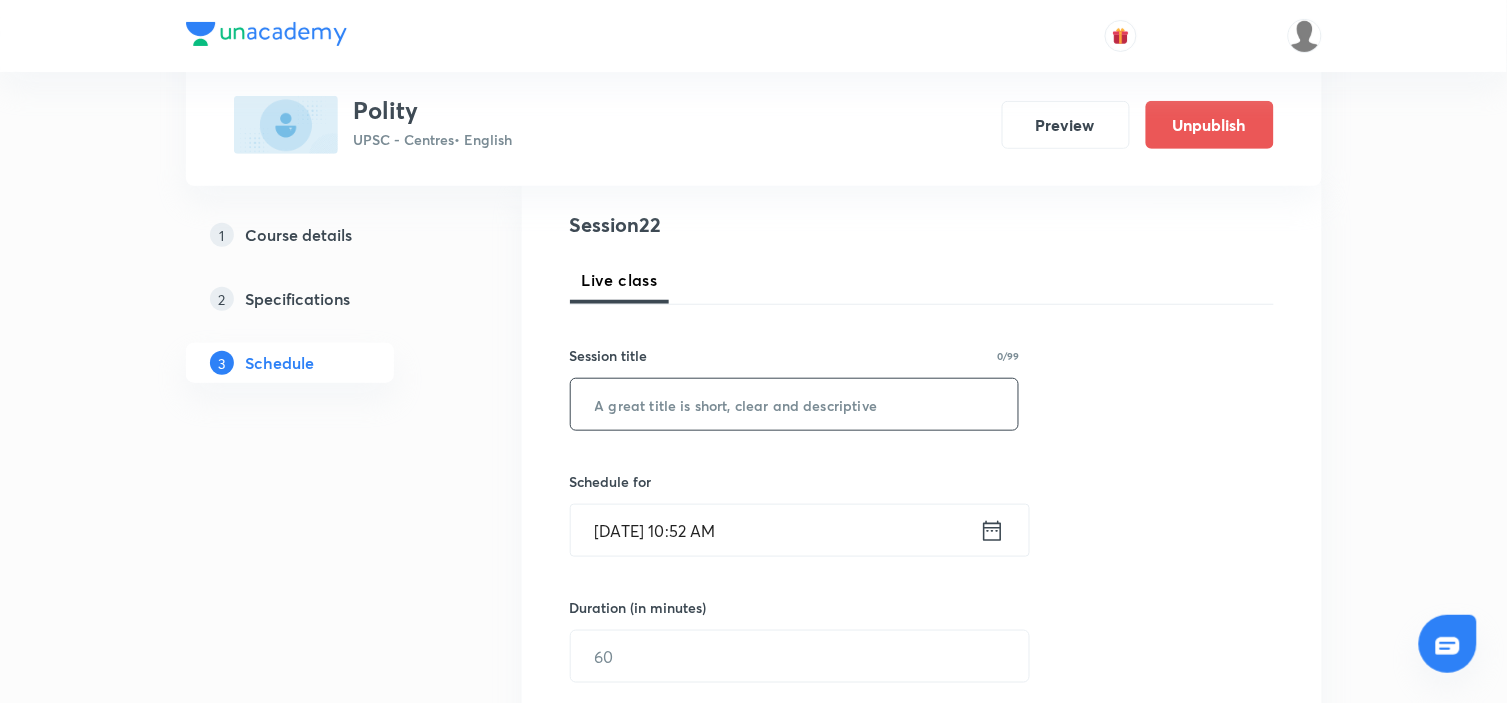 click at bounding box center [795, 404] 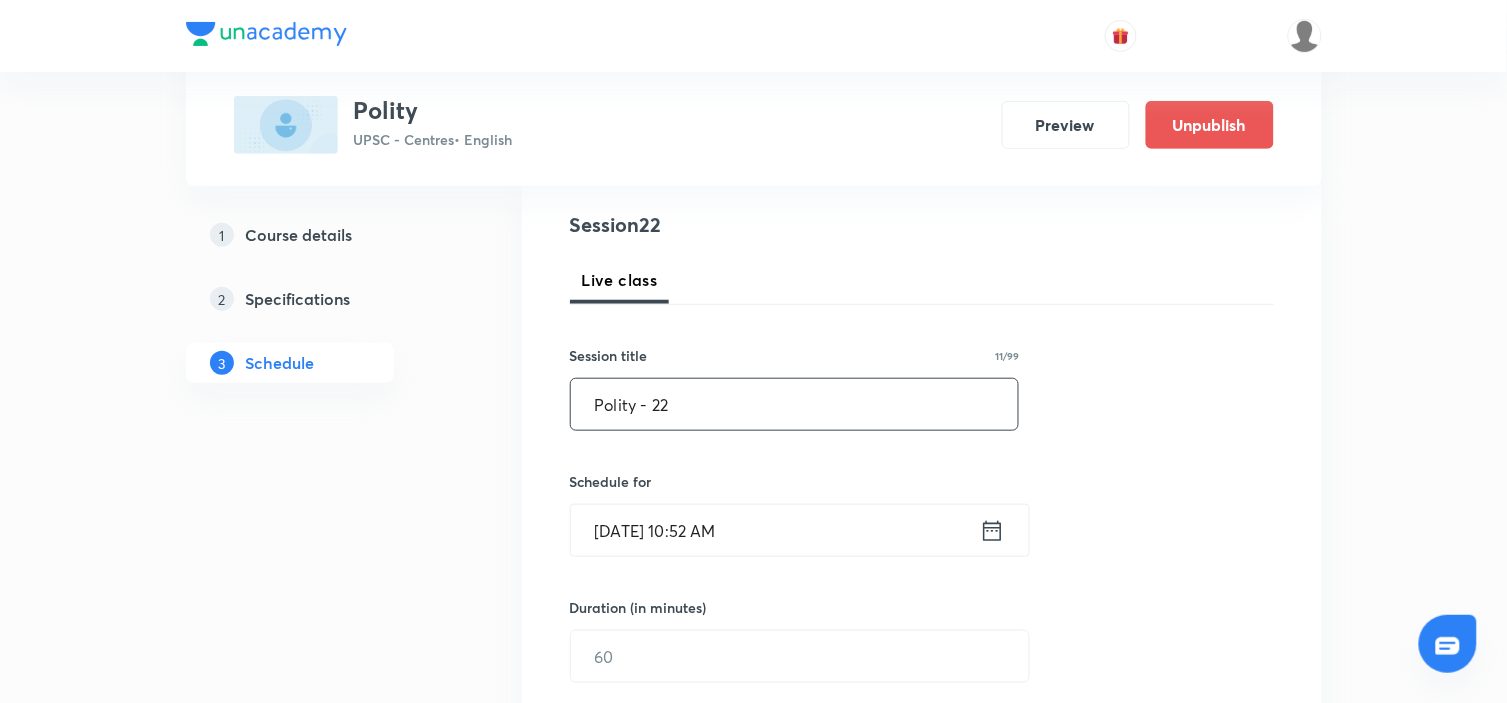 type on "Polity - 22" 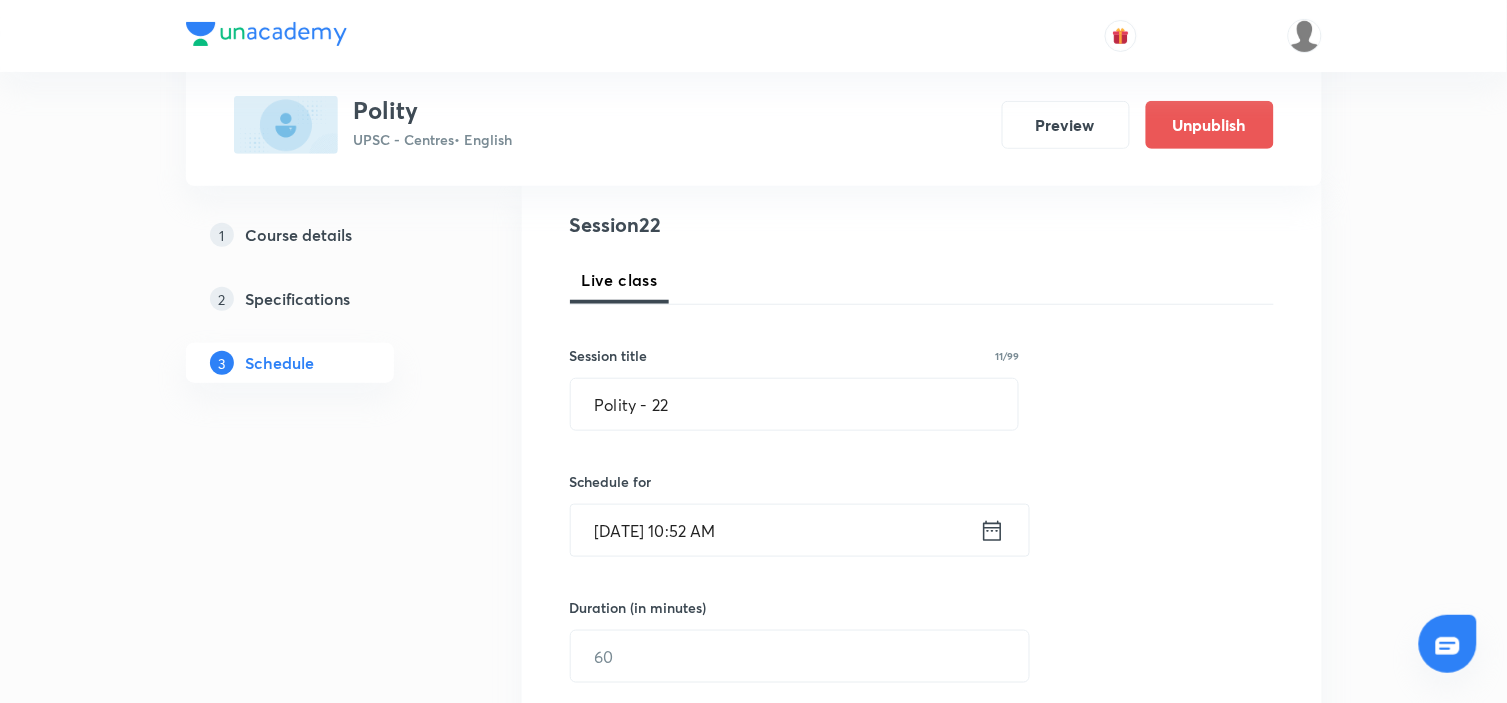 scroll, scrollTop: 333, scrollLeft: 0, axis: vertical 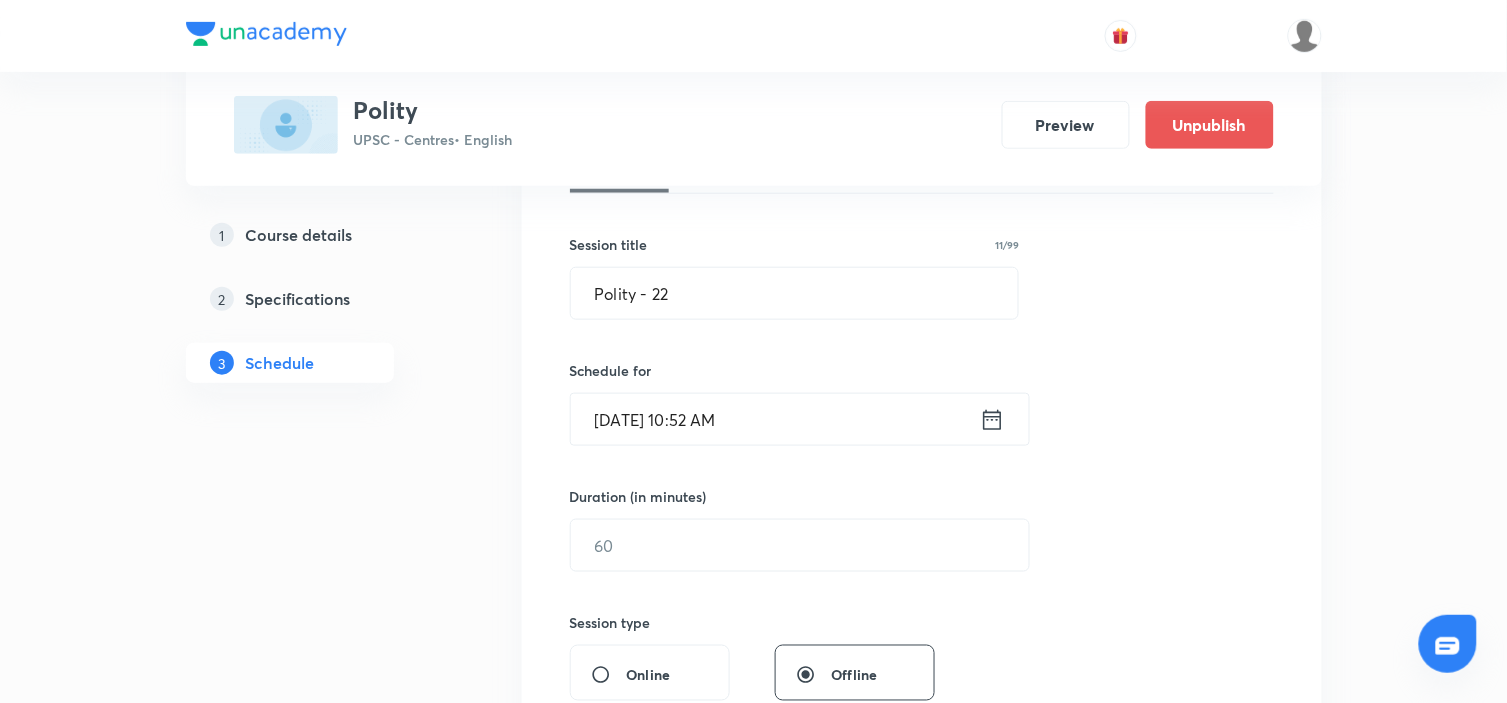 click 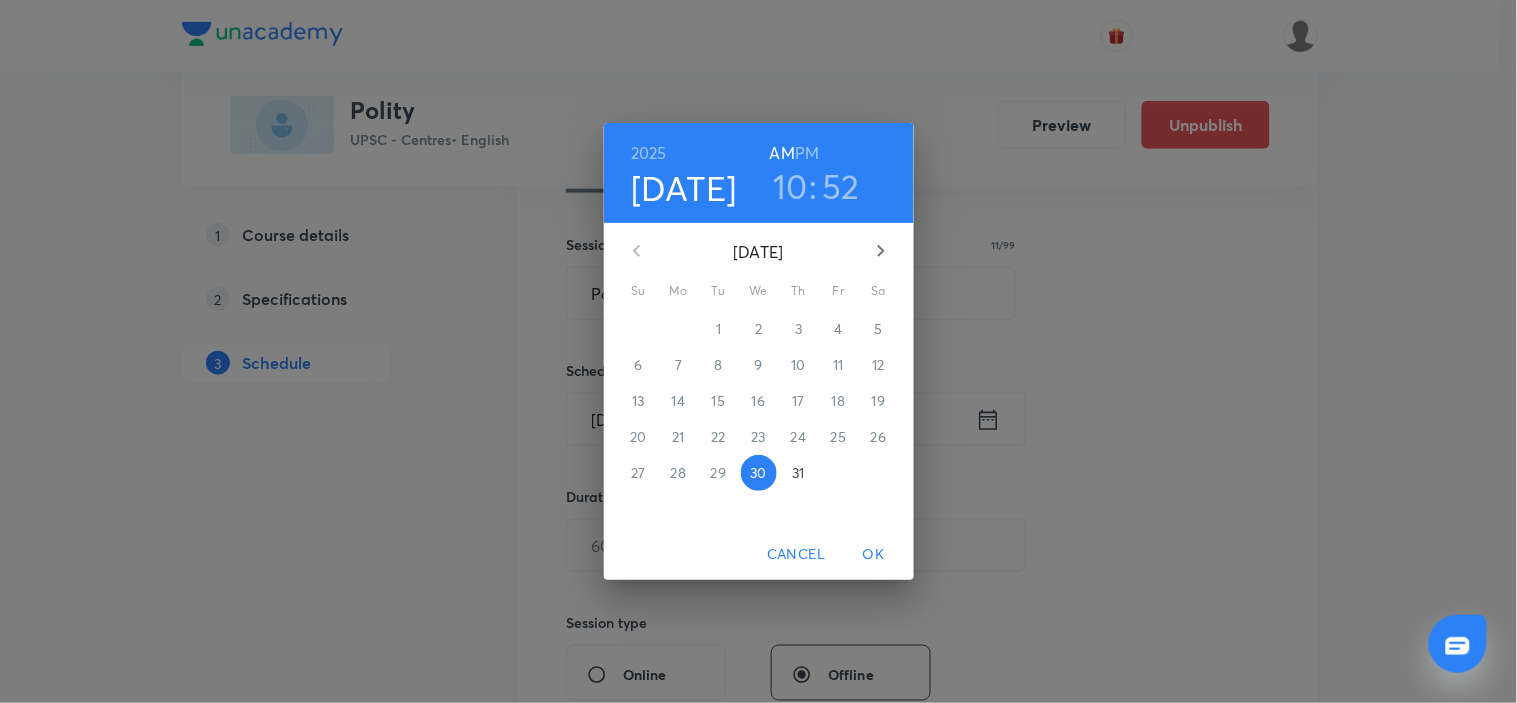 click on "31" at bounding box center [798, 473] 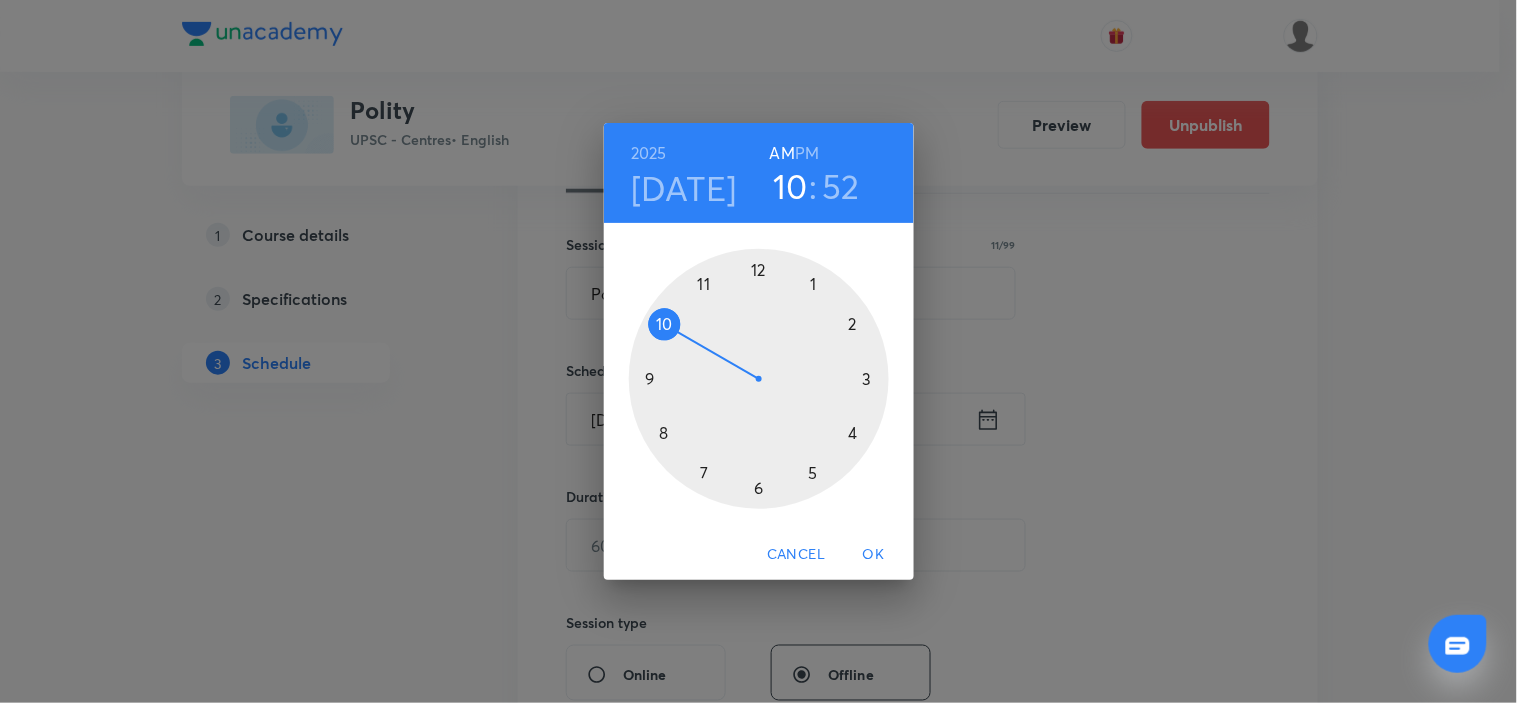 click at bounding box center [759, 379] 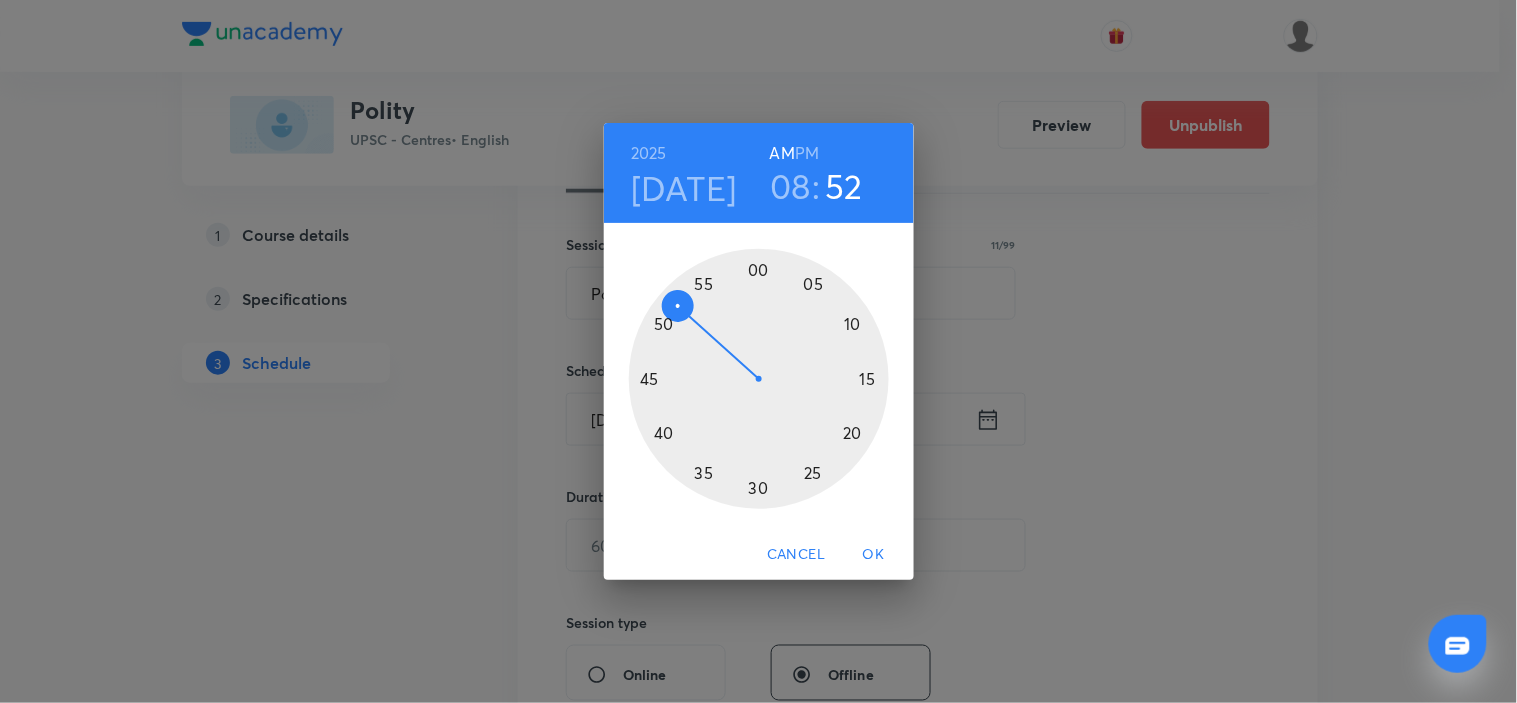click at bounding box center (759, 379) 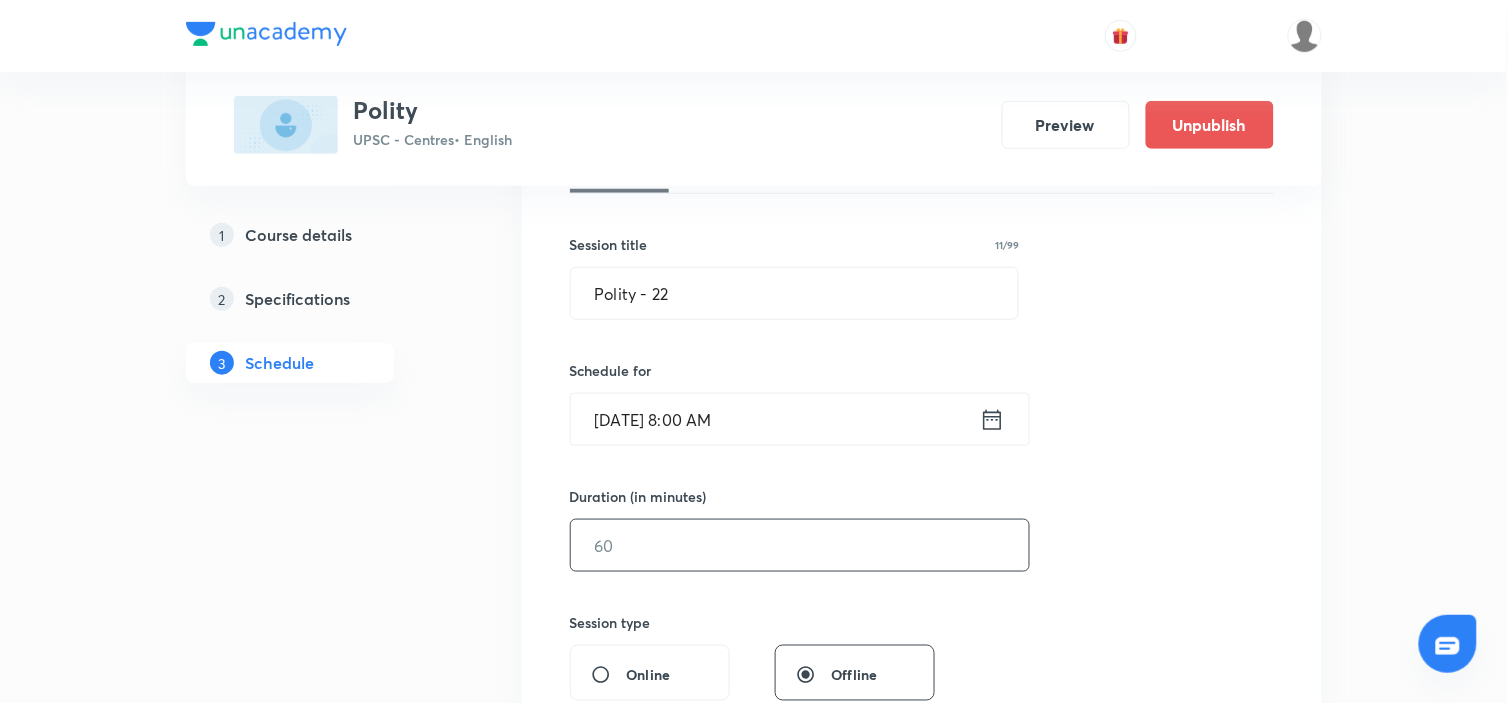 click at bounding box center (800, 545) 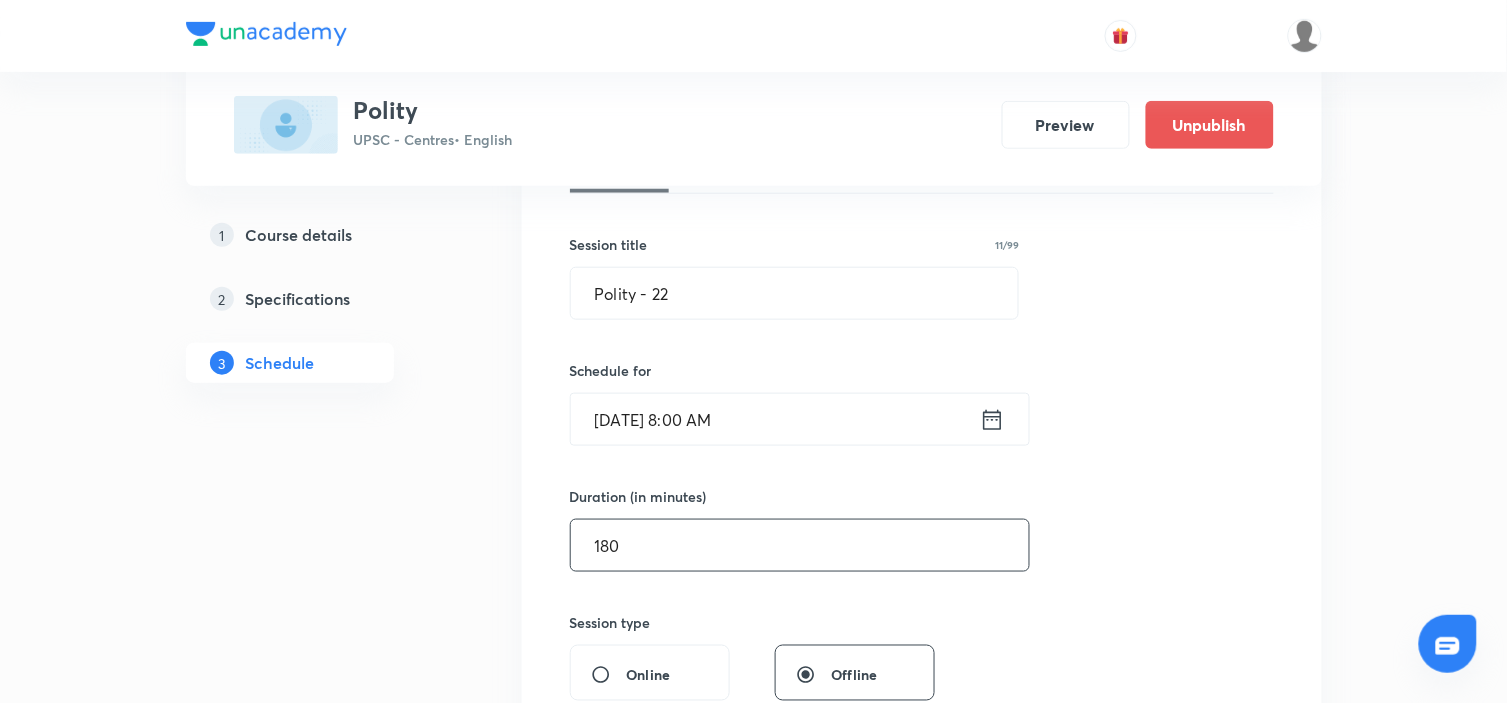 type on "180" 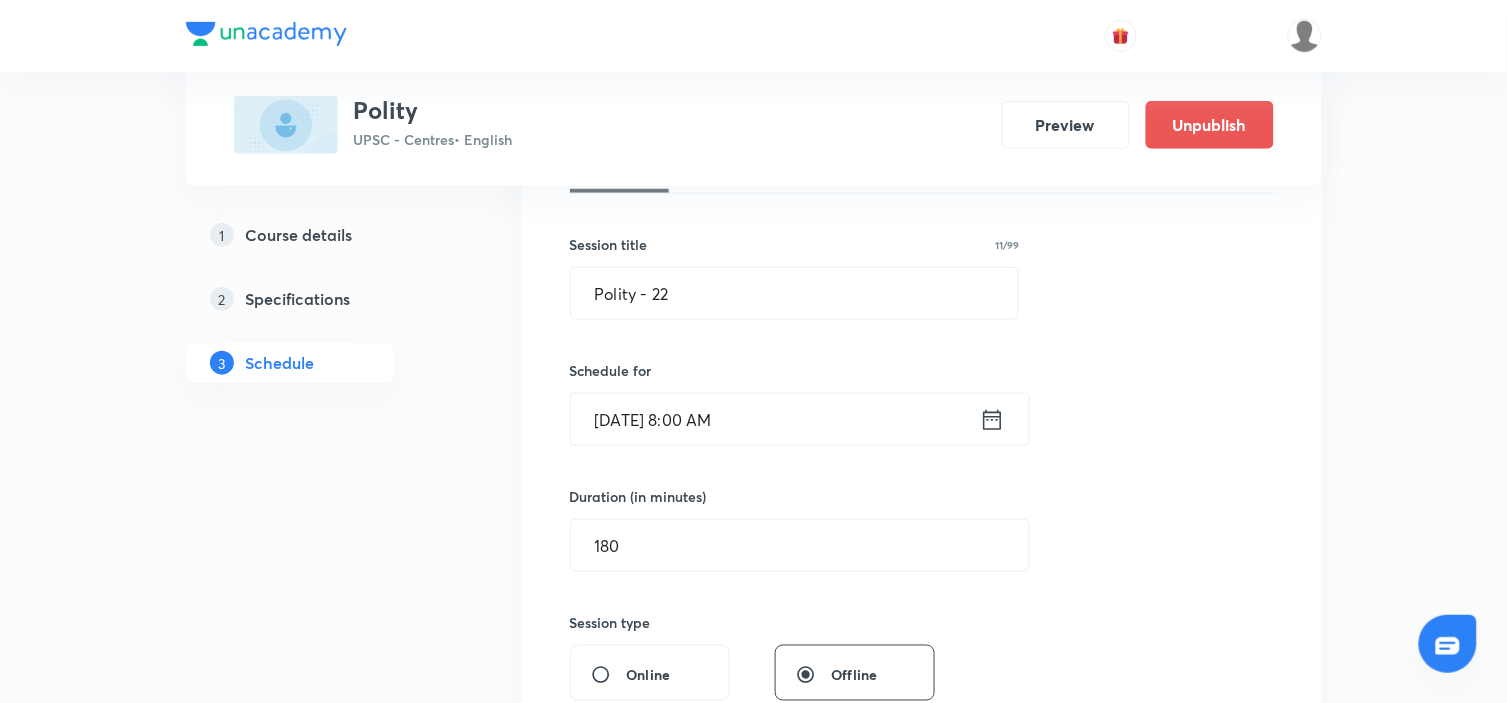 click on "Session  22 Live class Session title 11/99 Polity - 22 ​ Schedule for Jul 31, 2025, 8:00 AM ​ Duration (in minutes) 180 ​   Session type Online Offline Room Select centre room Sub-concepts Select concepts that wil be covered in this session Add Cancel" at bounding box center [922, 568] 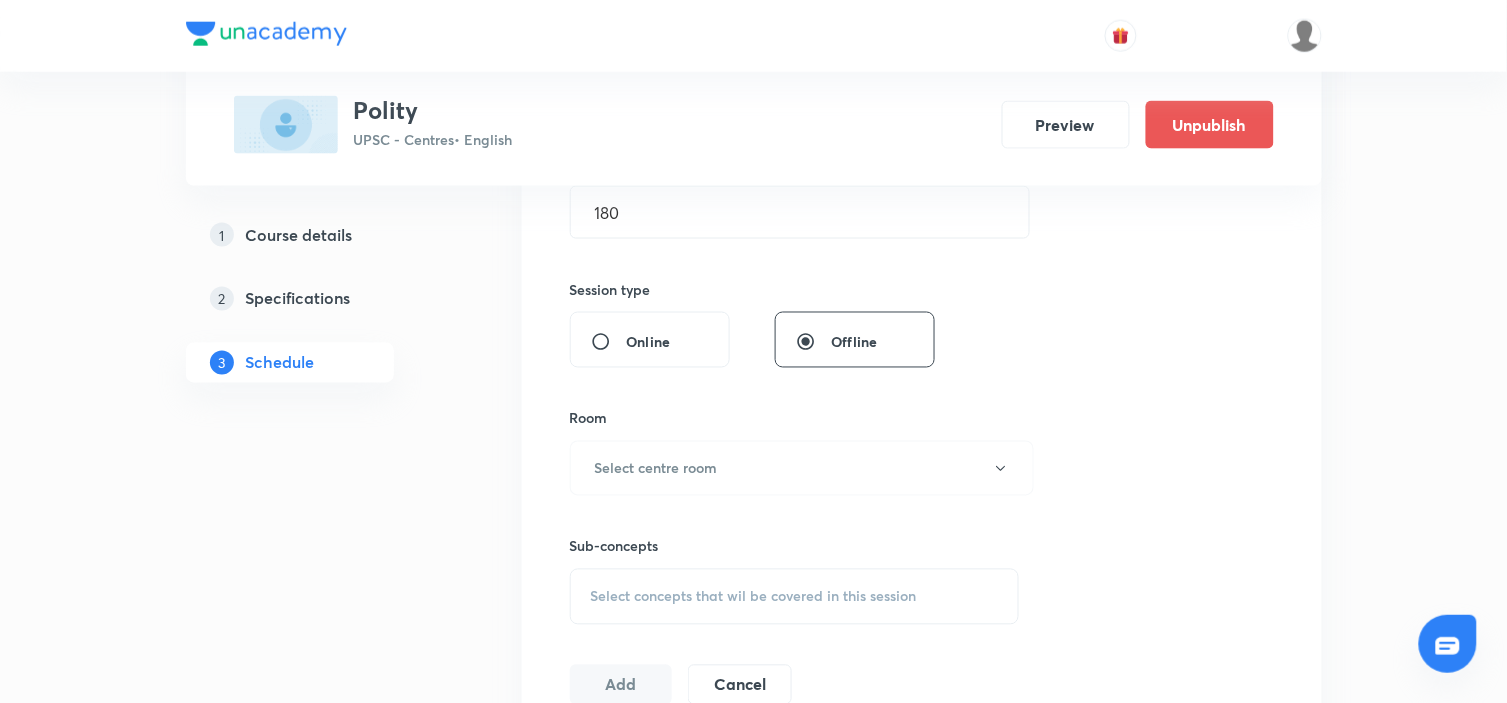 scroll, scrollTop: 777, scrollLeft: 0, axis: vertical 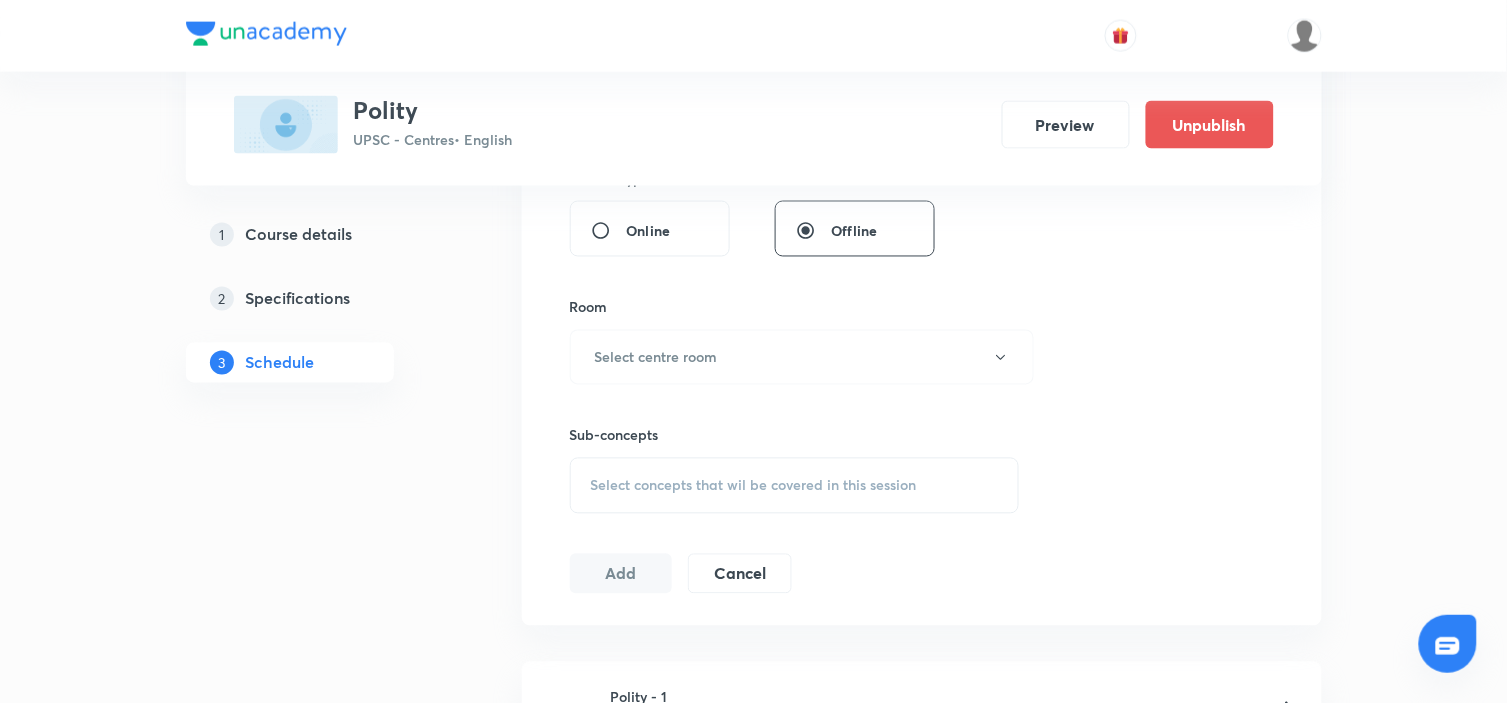 click on "Session  22 Live class Session title 11/99 Polity - 22 ​ Schedule for Jul 31, 2025, 8:00 AM ​ Duration (in minutes) 180 ​   Session type Online Offline Room Select centre room Sub-concepts Select concepts that wil be covered in this session Add Cancel" at bounding box center (922, 124) 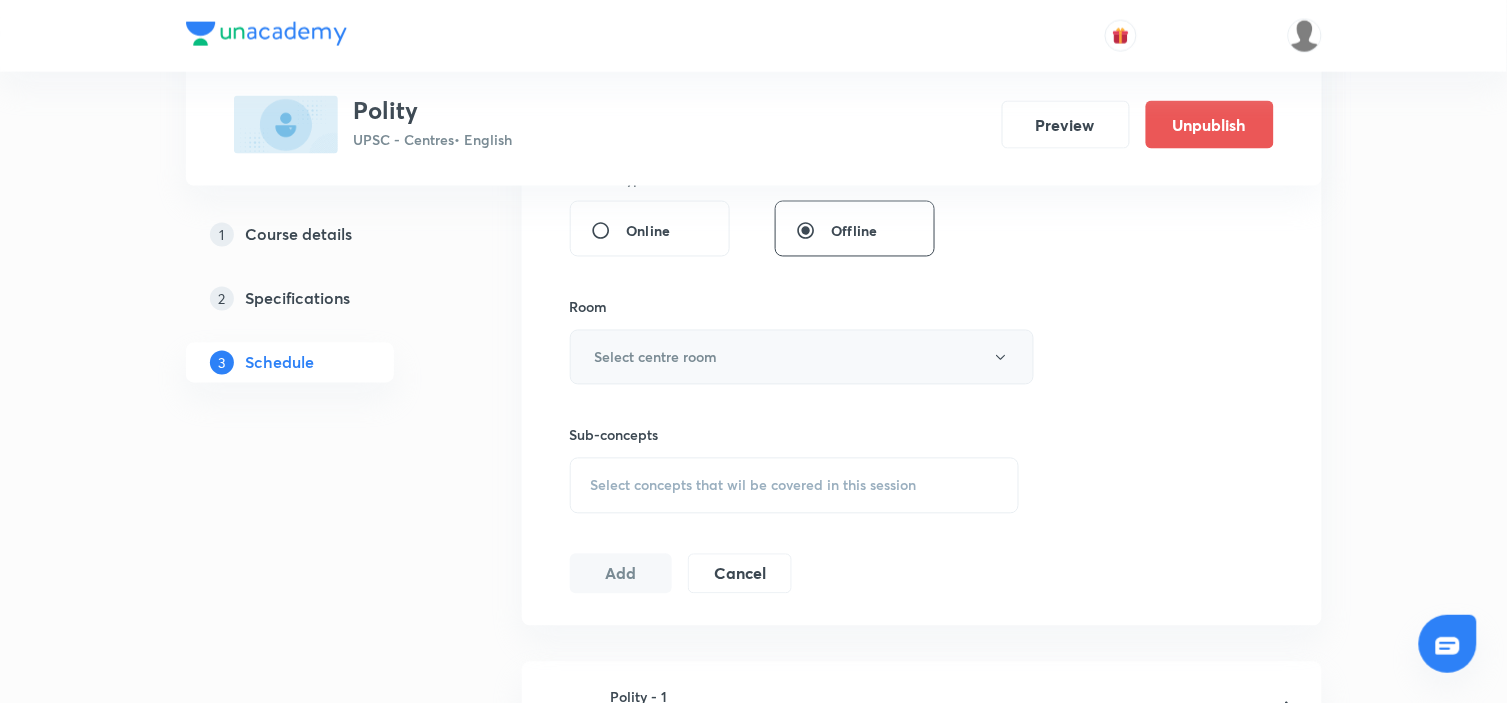 click on "Select centre room" at bounding box center [802, 357] 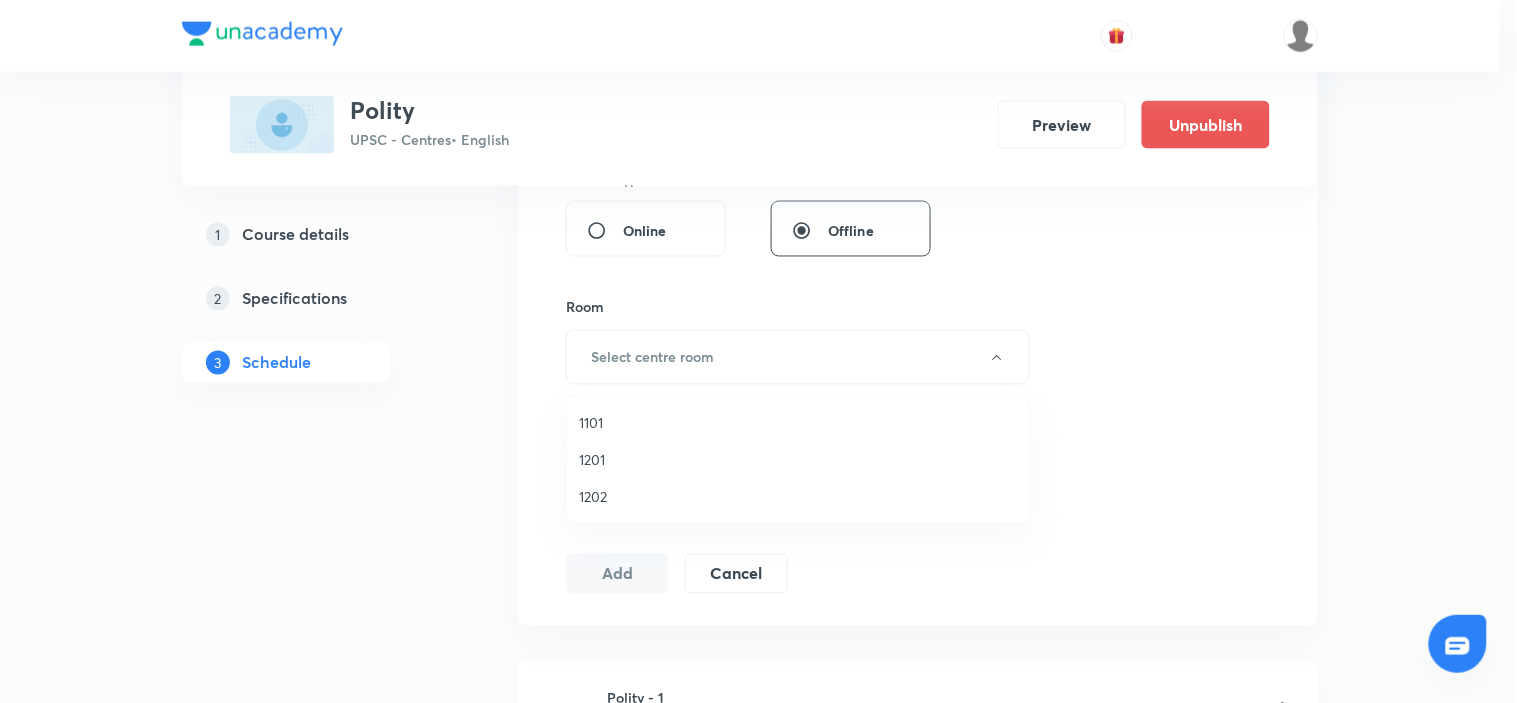 click on "1202" at bounding box center [798, 496] 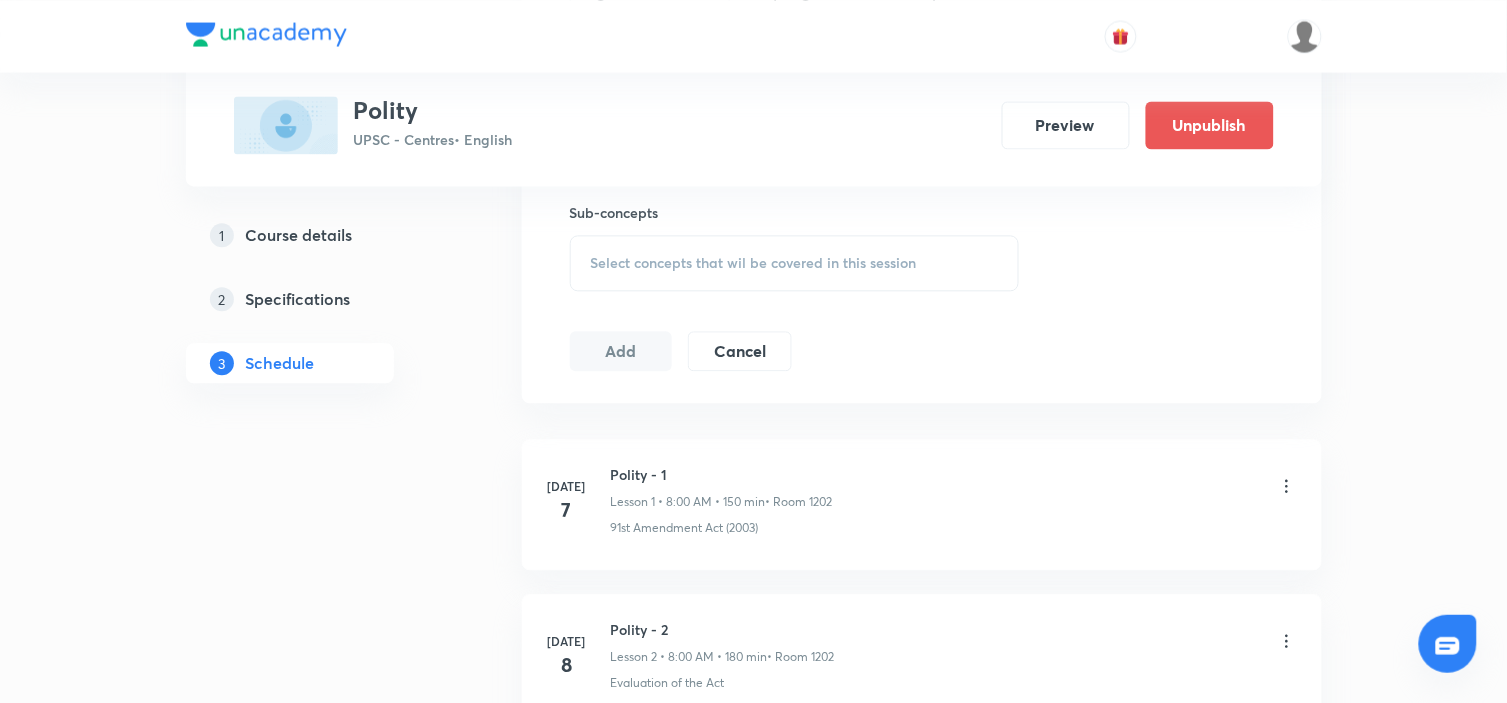 scroll, scrollTop: 888, scrollLeft: 0, axis: vertical 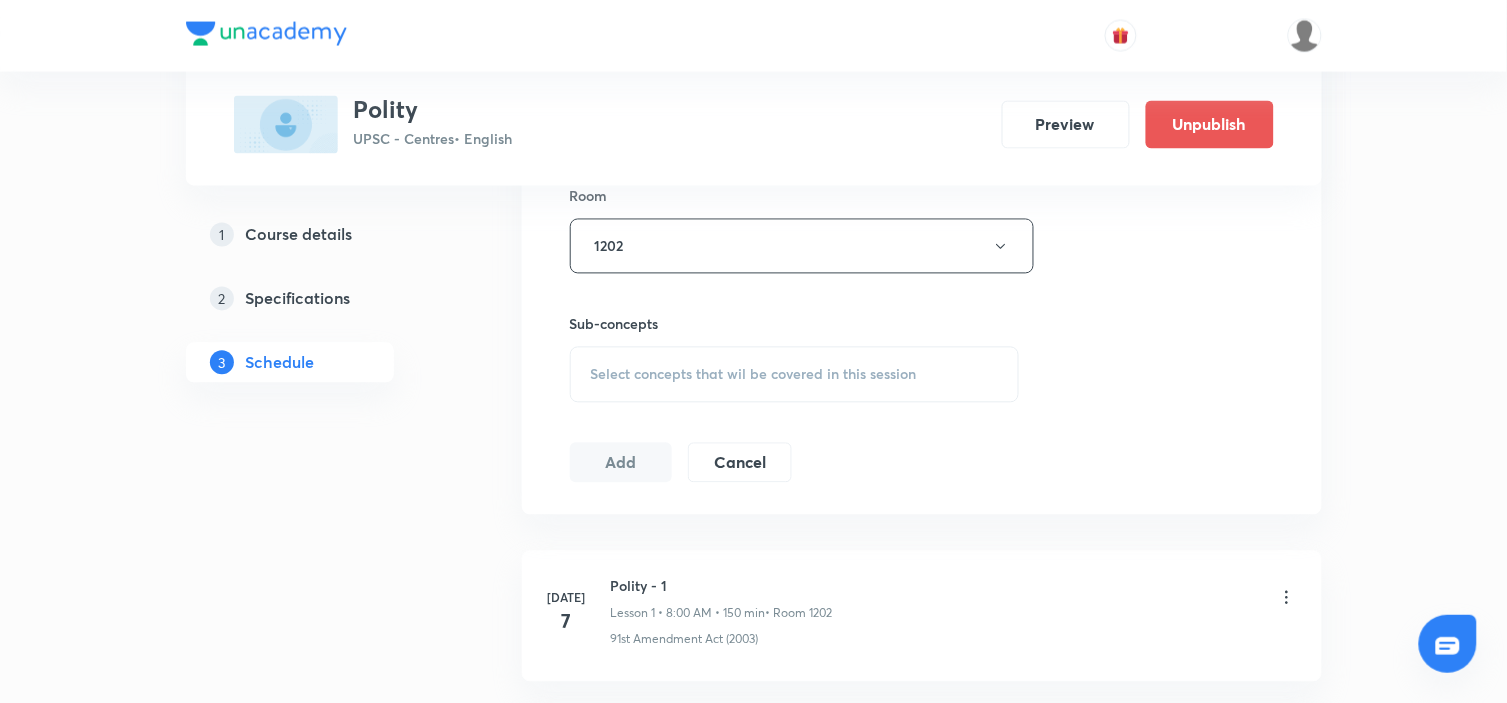 click on "Select concepts that wil be covered in this session" at bounding box center [795, 375] 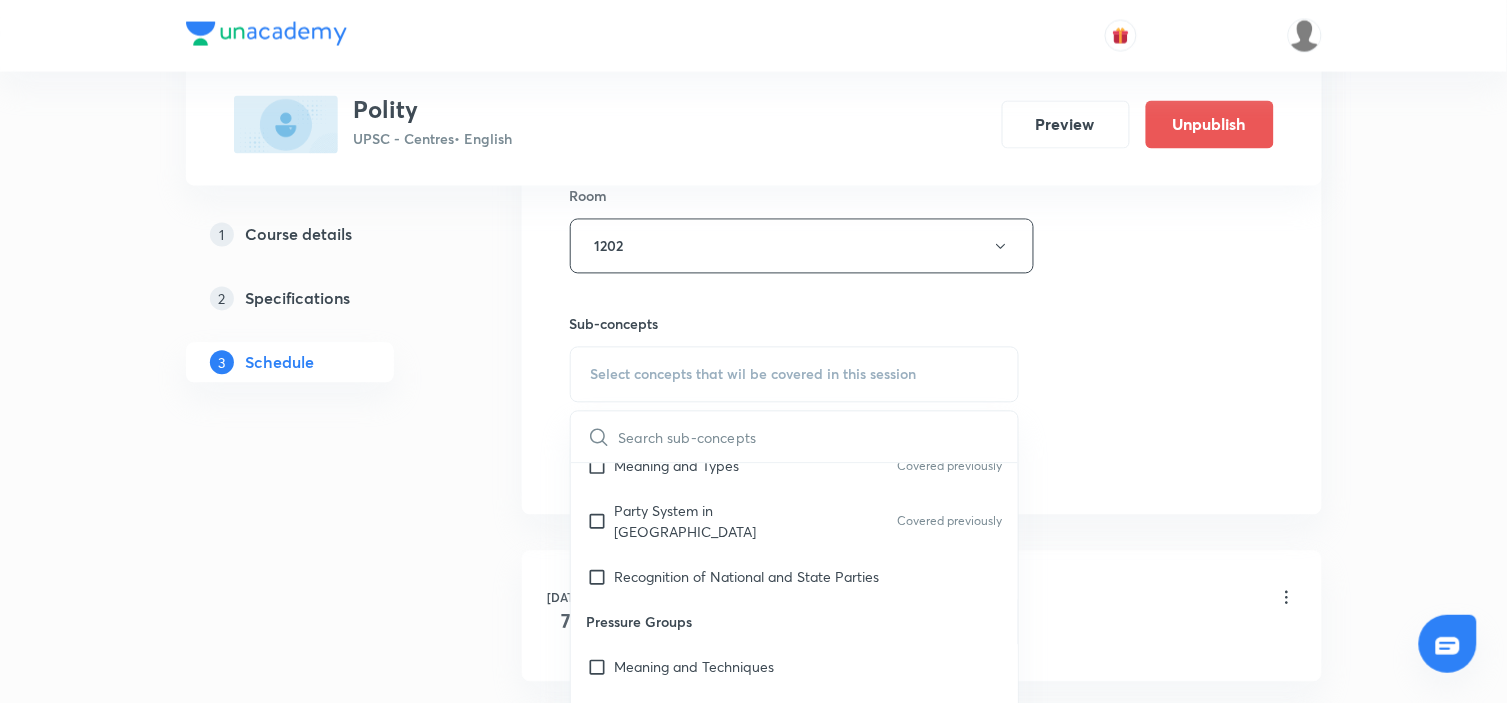 scroll, scrollTop: 1333, scrollLeft: 0, axis: vertical 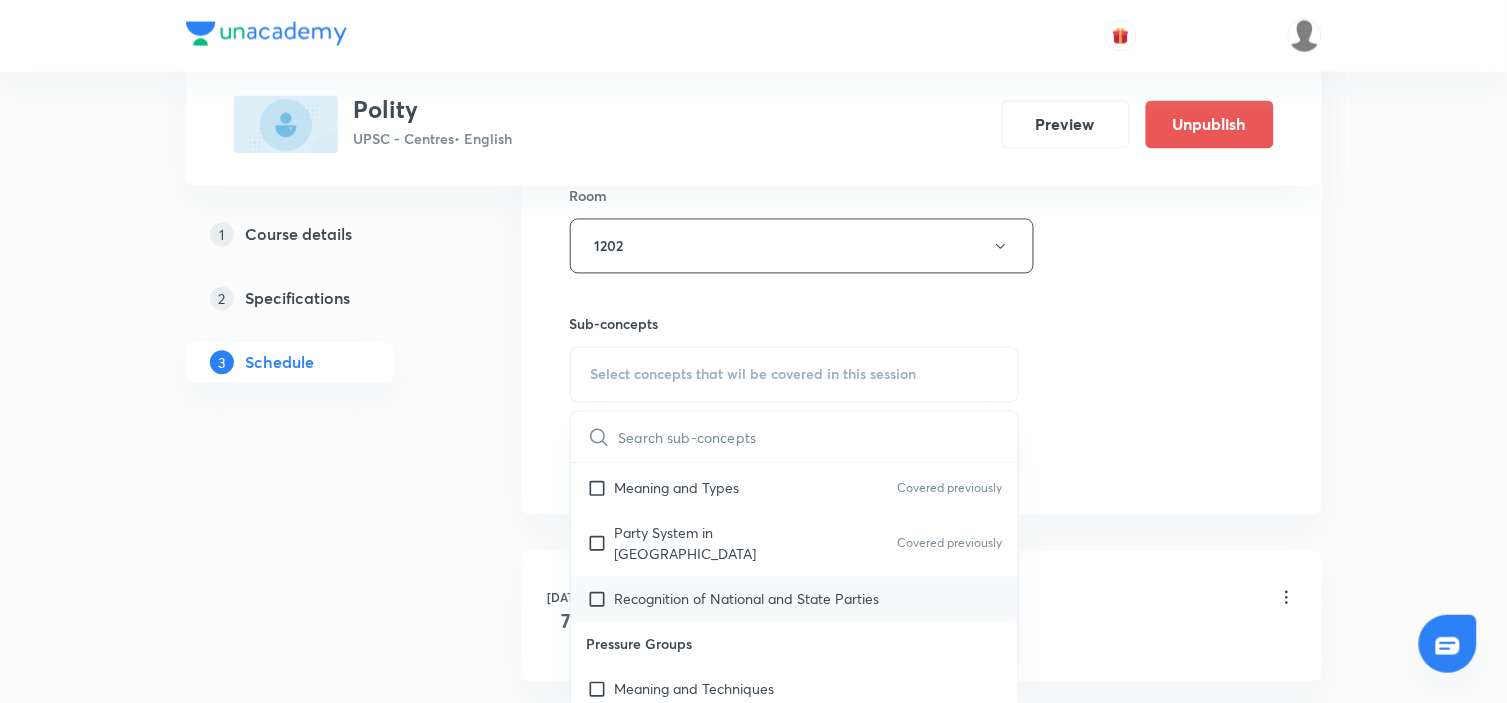 click on "Recognition of National and State Parties" at bounding box center (747, 599) 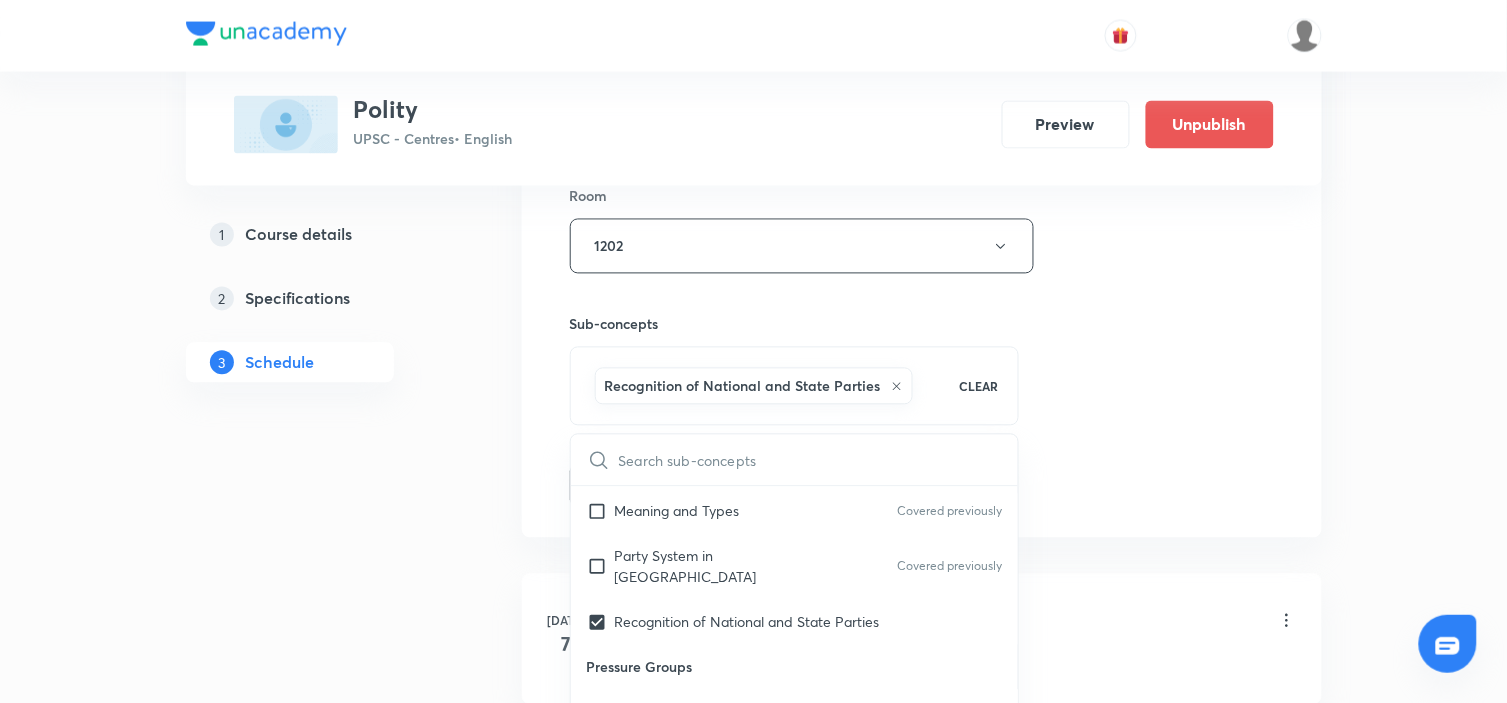 click on "Session  22 Live class Session title 11/99 Polity - 22 ​ Schedule for Jul 31, 2025, 8:00 AM ​ Duration (in minutes) 180 ​   Session type Online Offline Room 1202 Sub-concepts Recognition of National and State Parties CLEAR ​ Anti-Defection Law 91st Amendment Act (2003) Covered previously Evaluation of the Act Covered previously Provisions of the Act Covered previously Elections Election Machinery Covered previously Election Process Covered previously Electoral System Covered previously Foreign Policy Gujral Doctrine of India Covered previously Indias Foreign Policy Covered previously Look East Policy of India Covered previously Nuclear Doctrine of India Covered previously Objectives of Indian Foreign Policy Covered previously Justice Manepalli Commission Areas of Concern: Commission’s Perception Covered previously Fifty Years of Working of the Constitution Covered previously Recommendations of the Commission Covered previously Terms of Reference of the Commission Covered previously Political Parties" at bounding box center [922, 25] 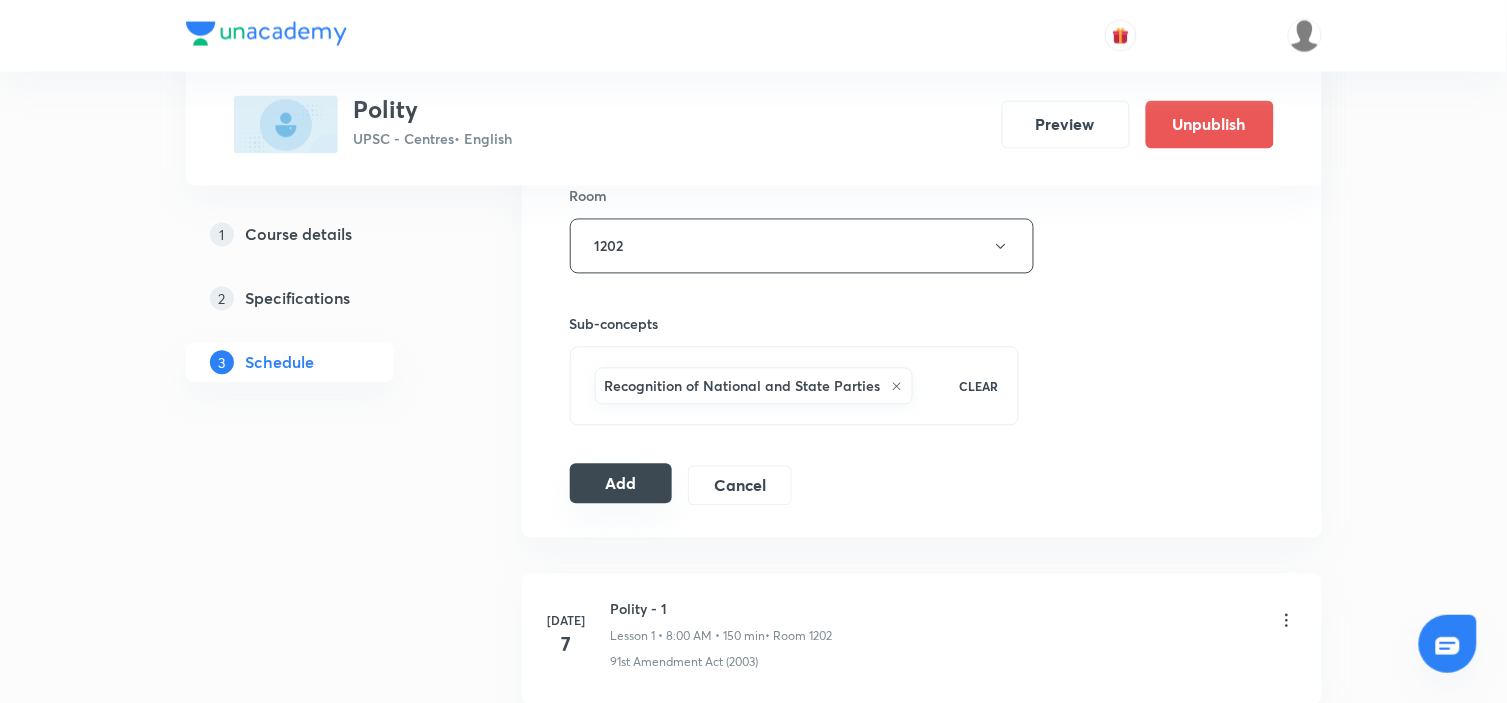 click on "Add" at bounding box center (621, 484) 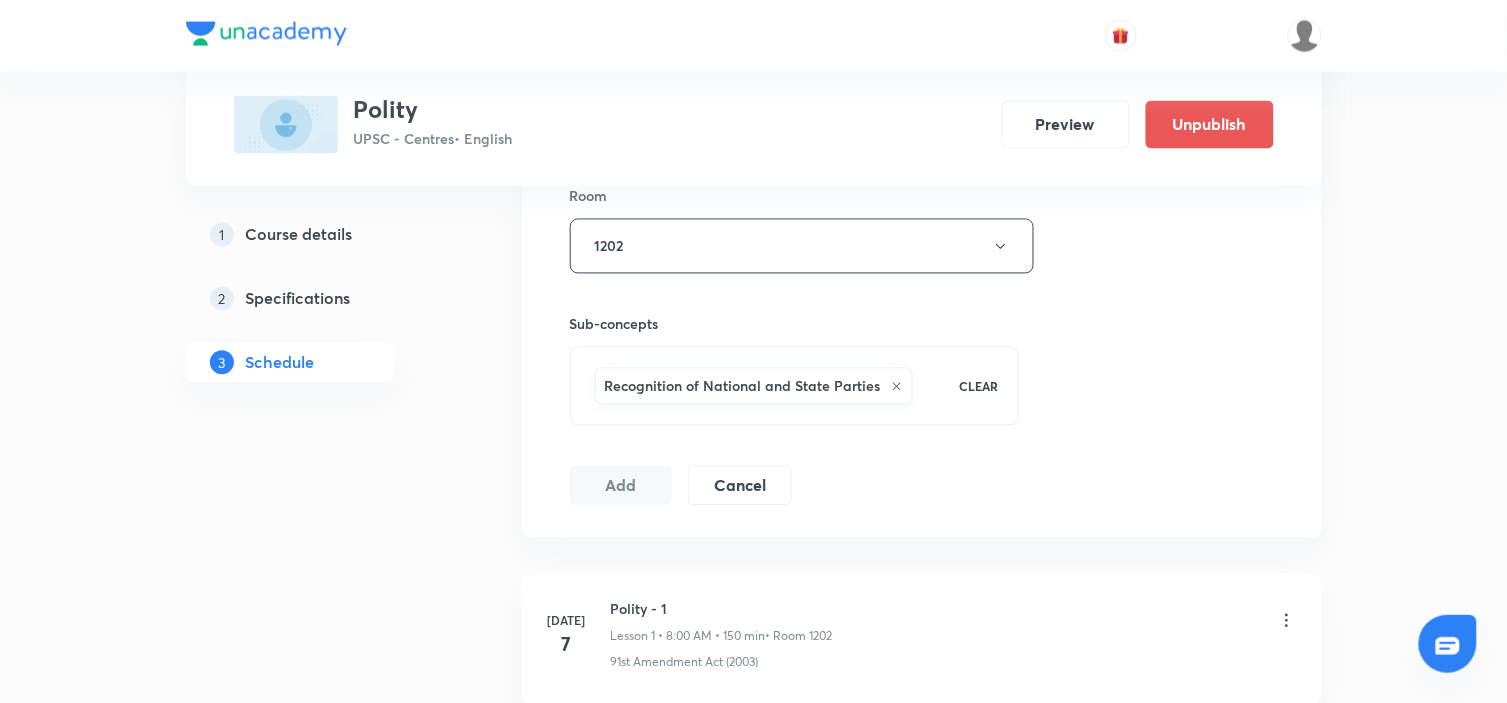 type 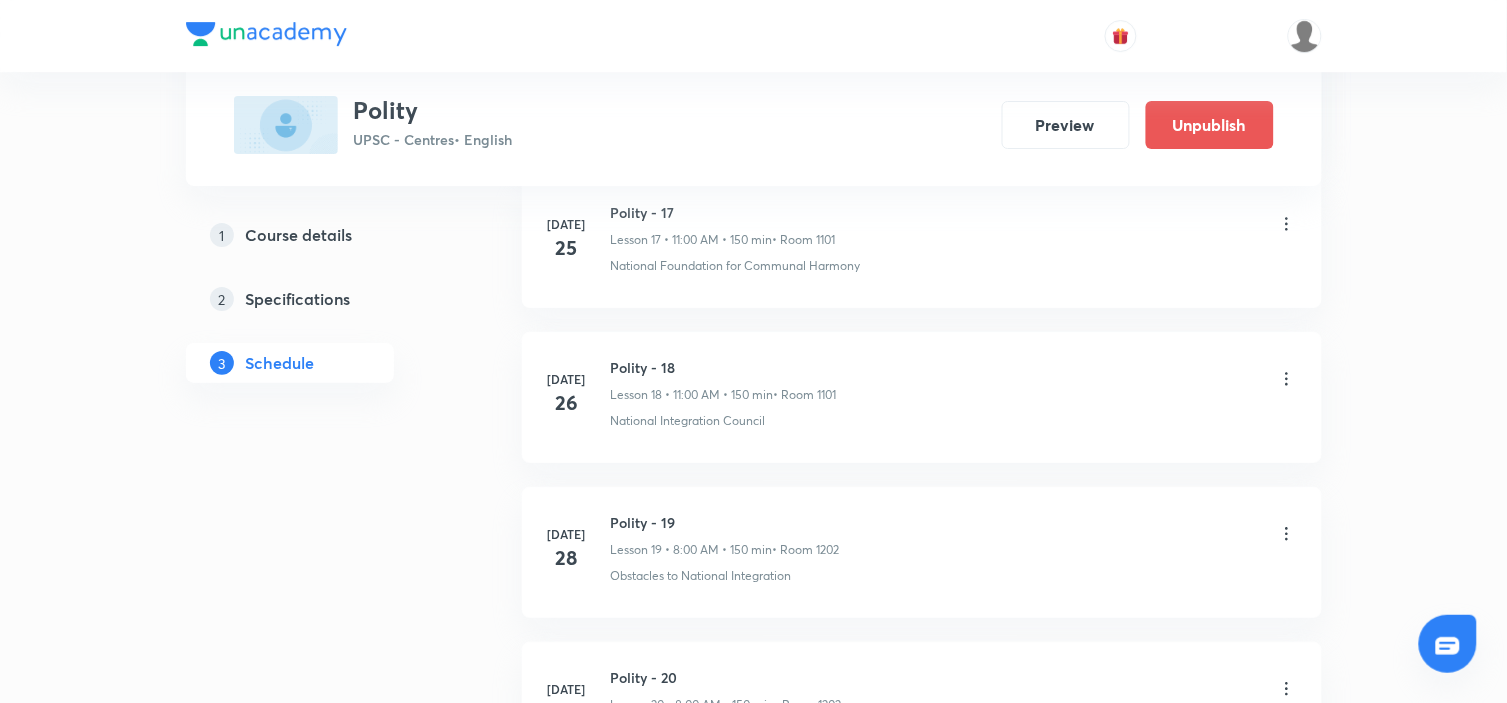 scroll, scrollTop: 4182, scrollLeft: 0, axis: vertical 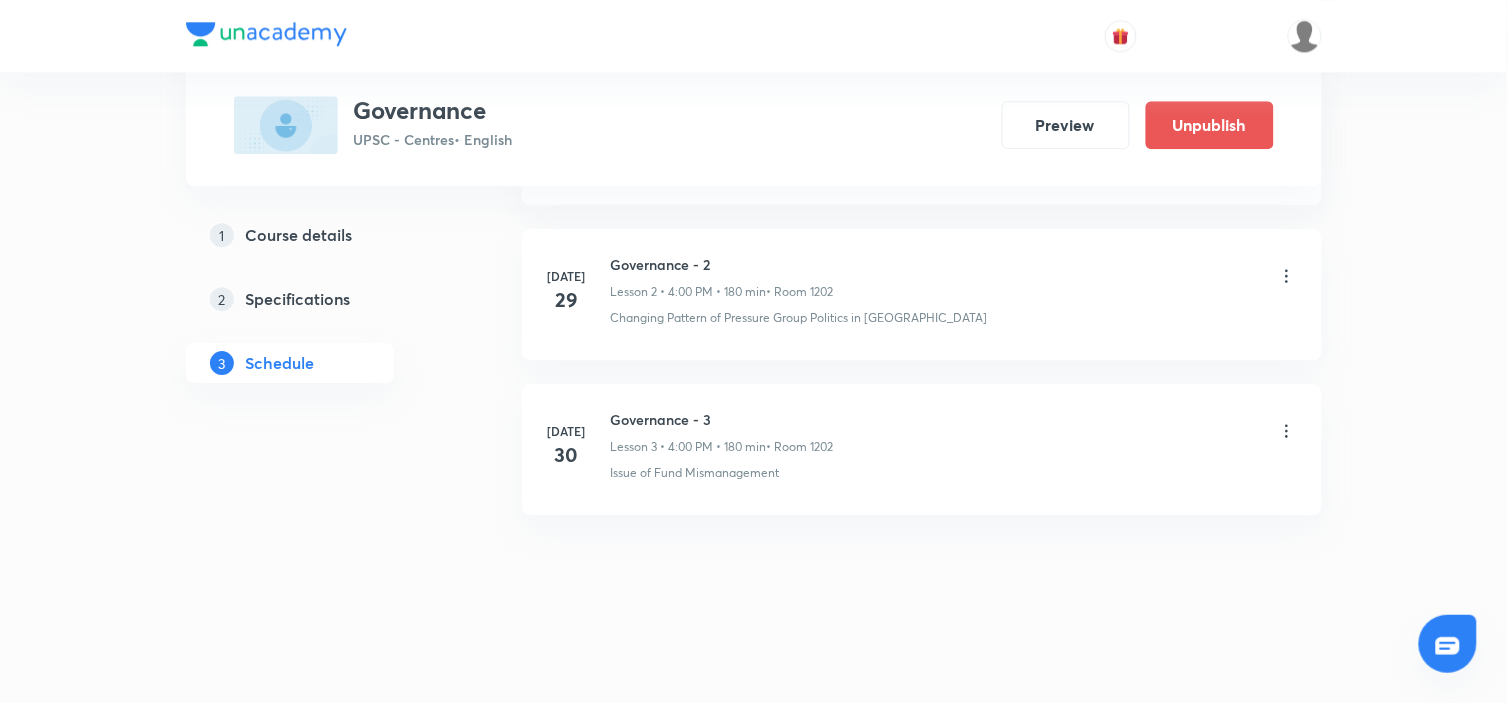 click on "Governance - 3" at bounding box center [722, 419] 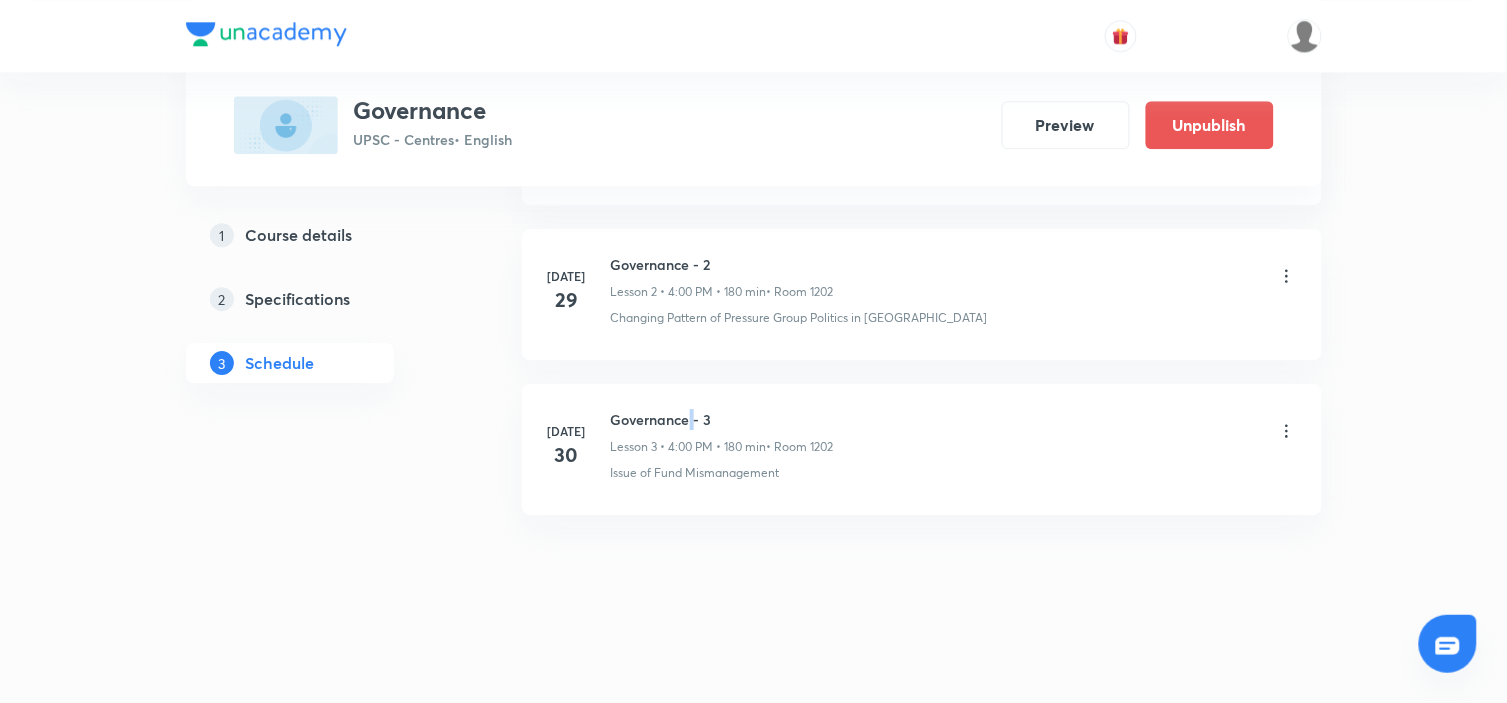 click on "Governance - 3" at bounding box center (722, 419) 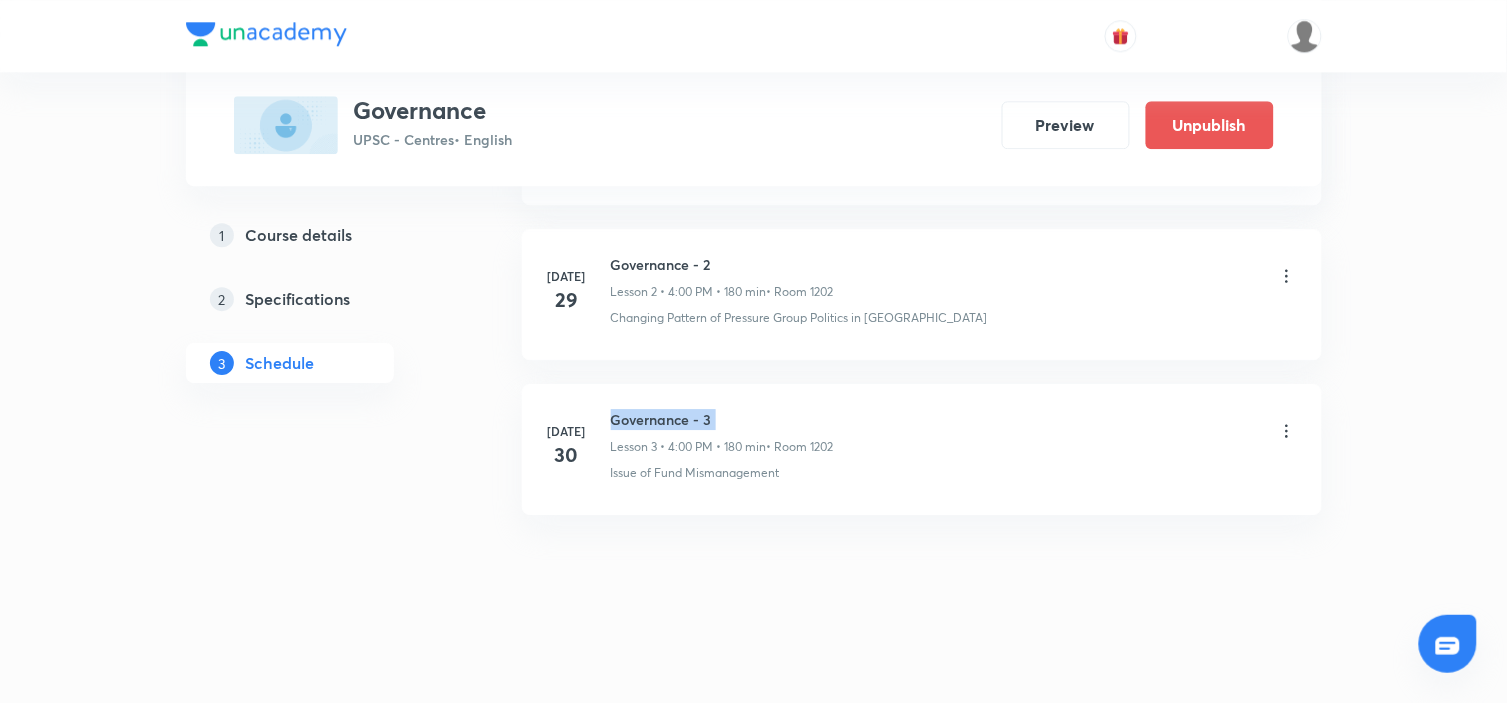 click on "Governance - 3" at bounding box center [722, 419] 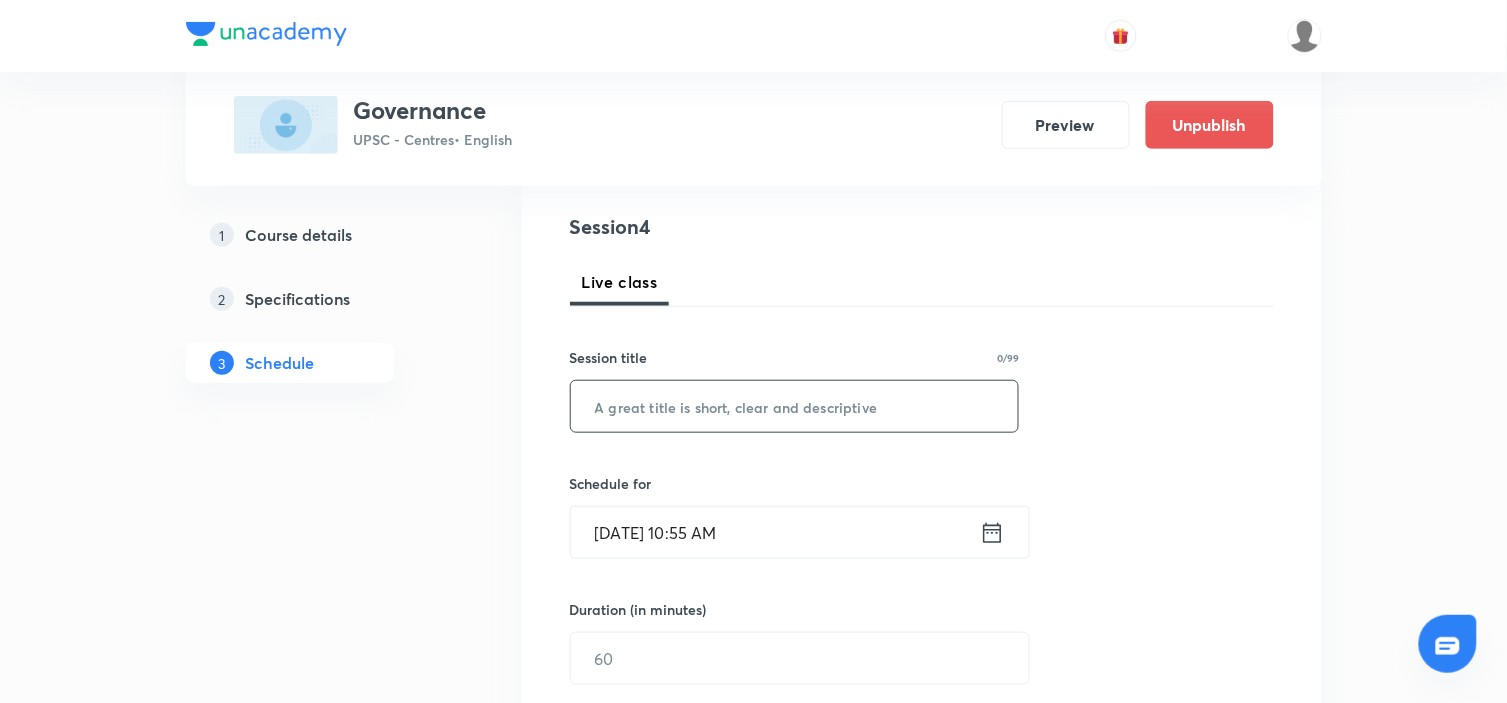 scroll, scrollTop: 222, scrollLeft: 0, axis: vertical 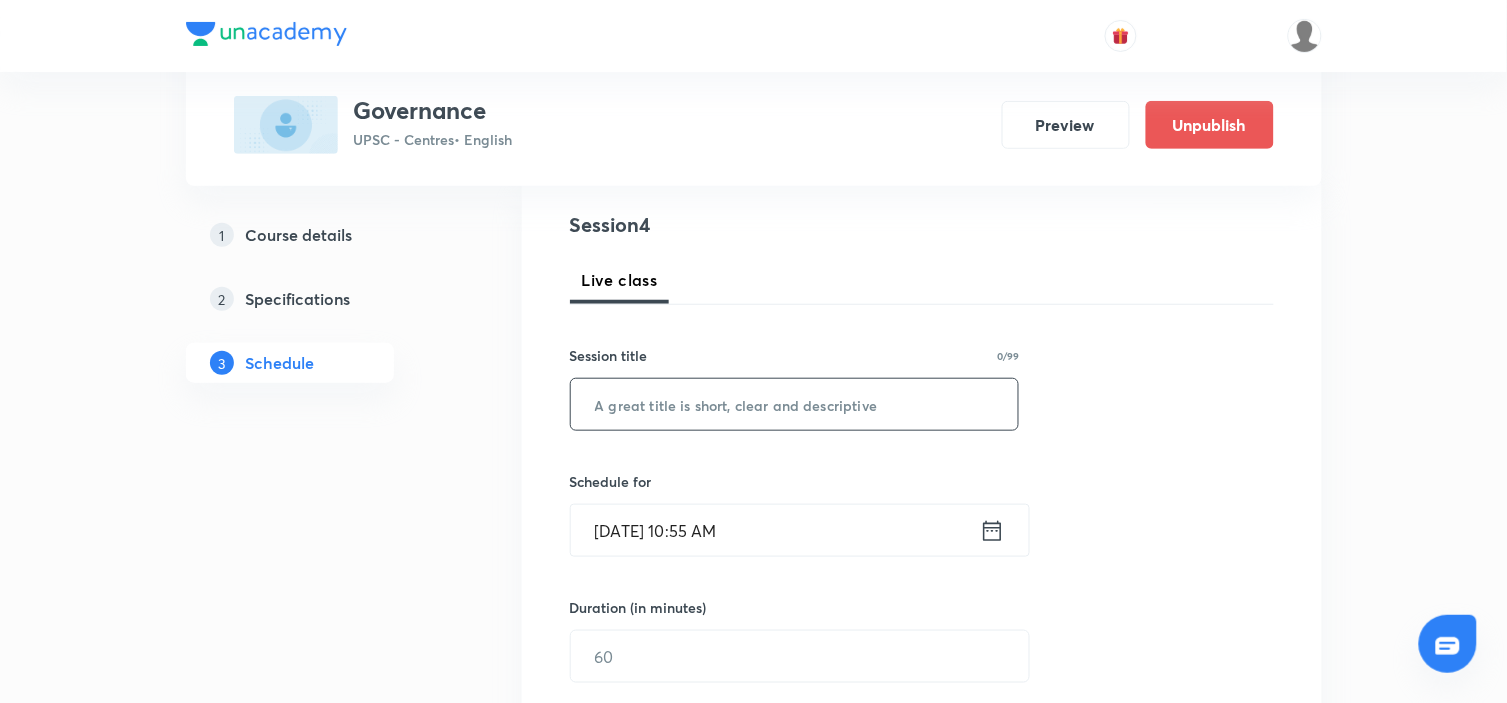 click at bounding box center (795, 404) 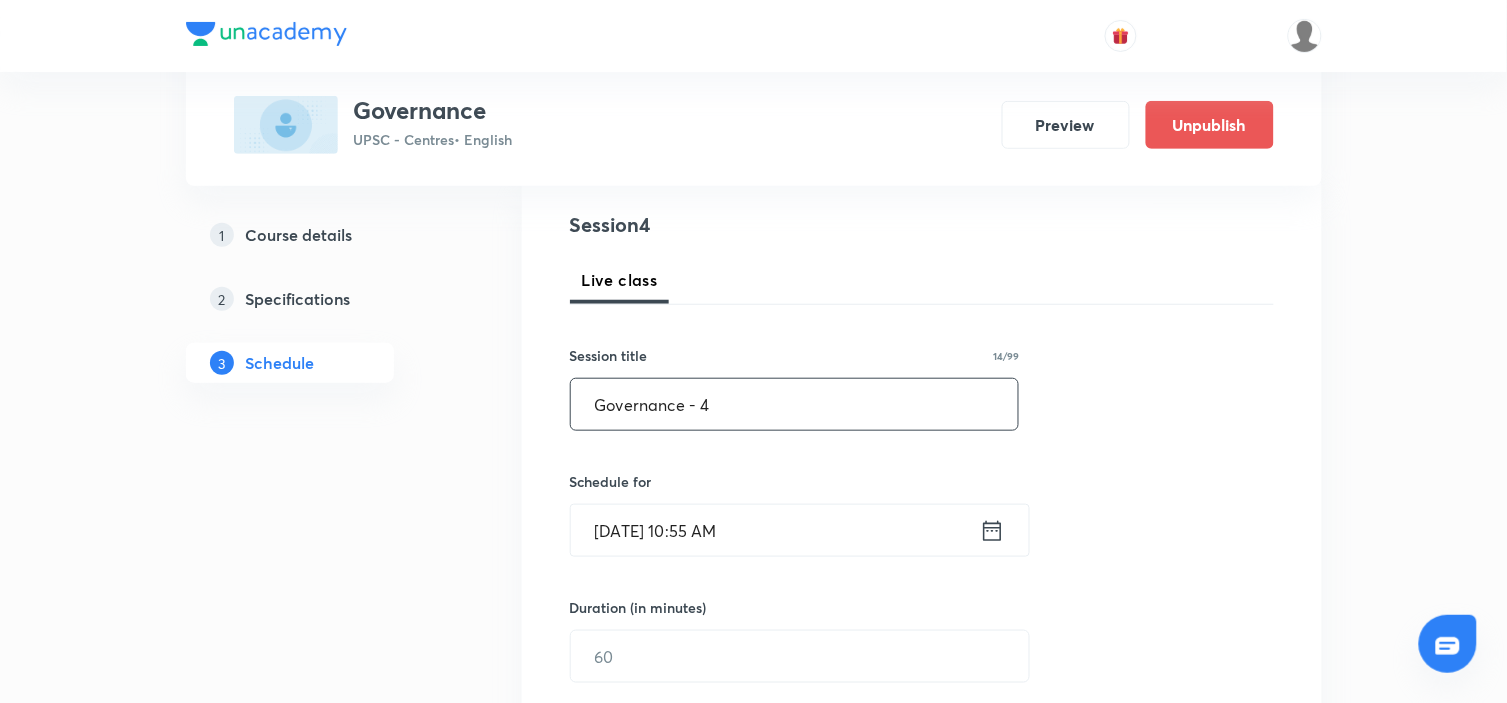 type on "Governance - 4" 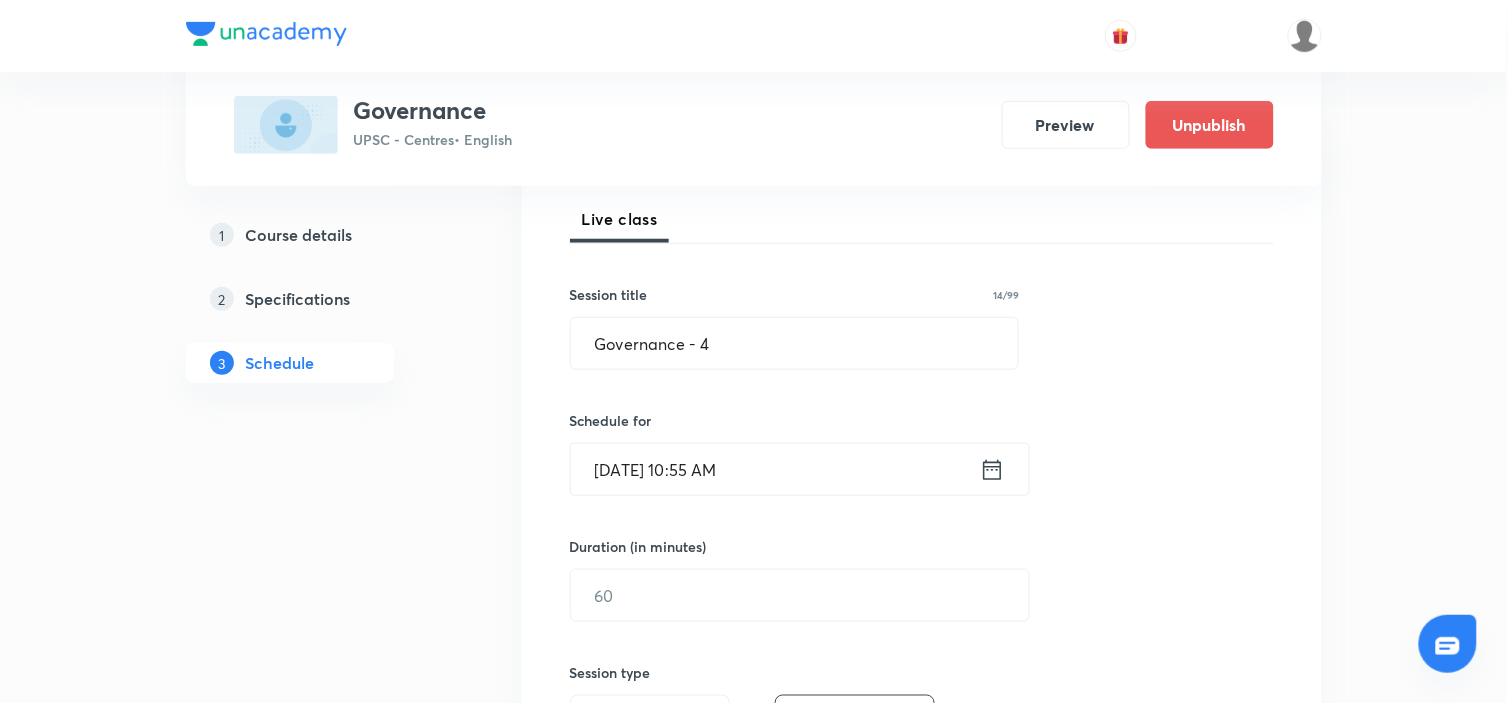 scroll, scrollTop: 333, scrollLeft: 0, axis: vertical 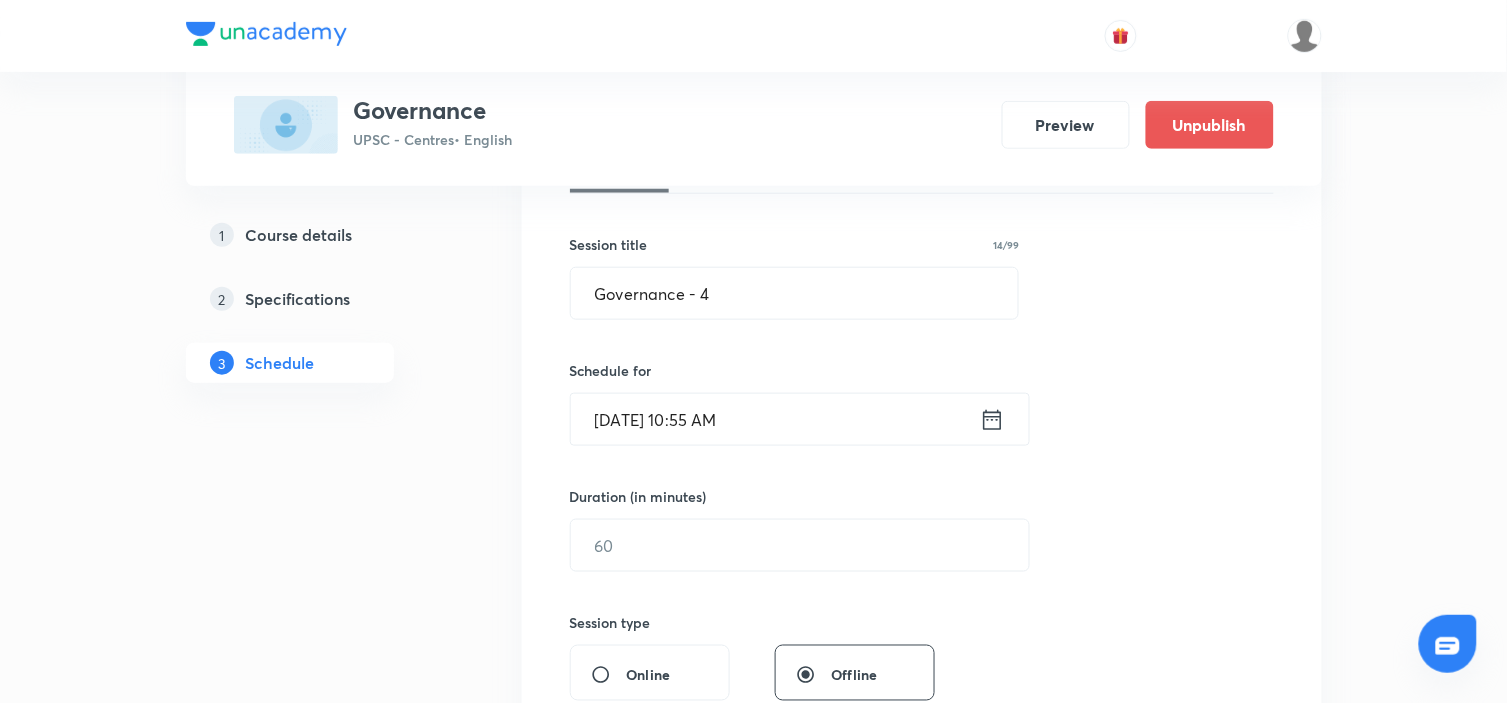 click 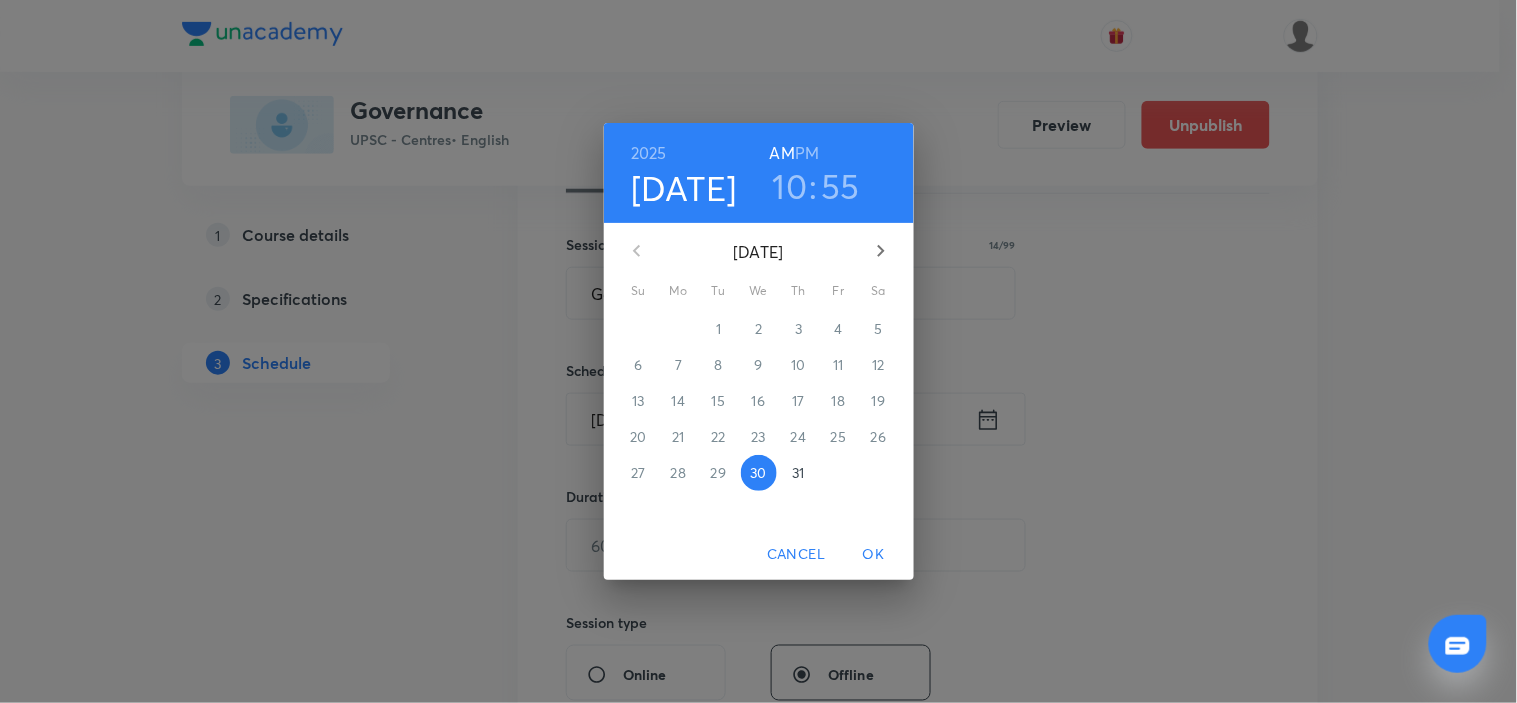 click on "31" at bounding box center [798, 473] 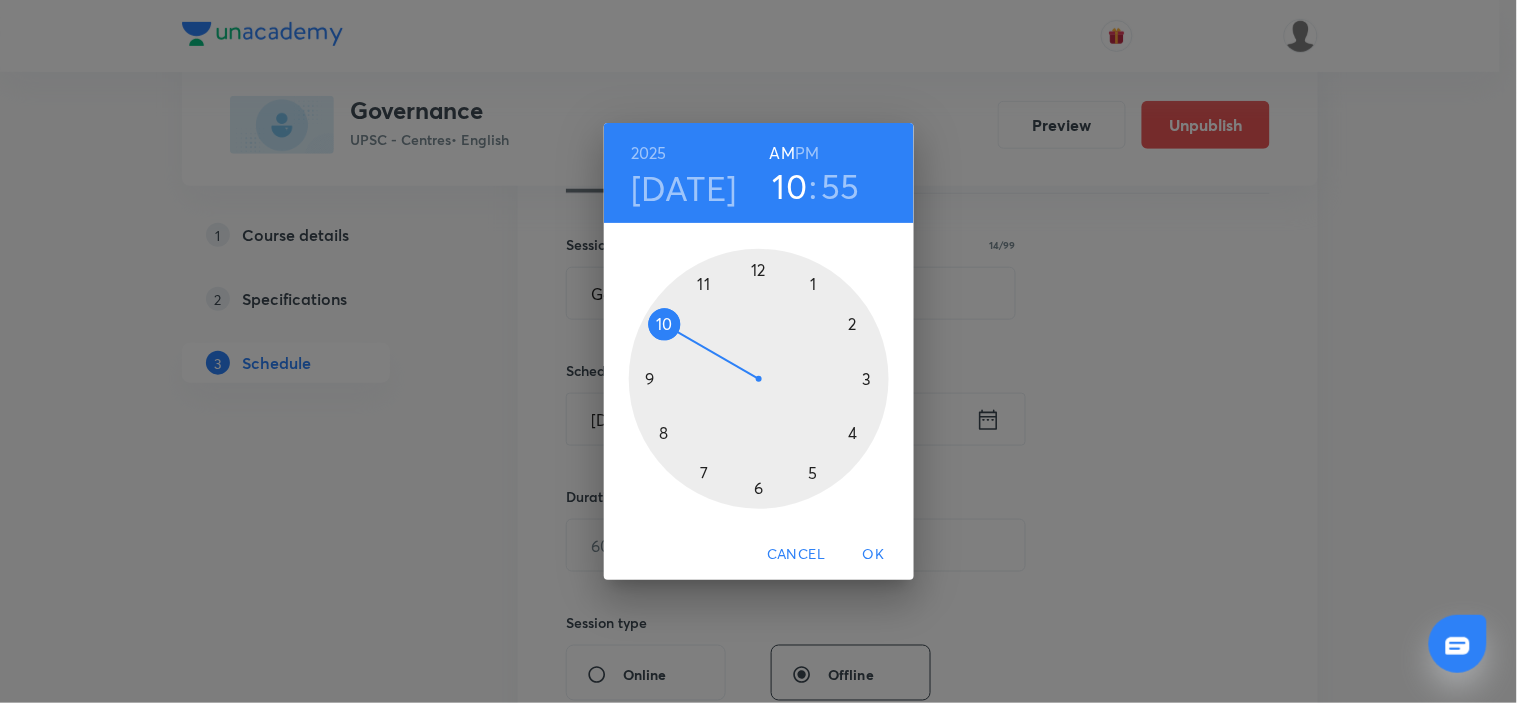 click on "PM" at bounding box center [807, 153] 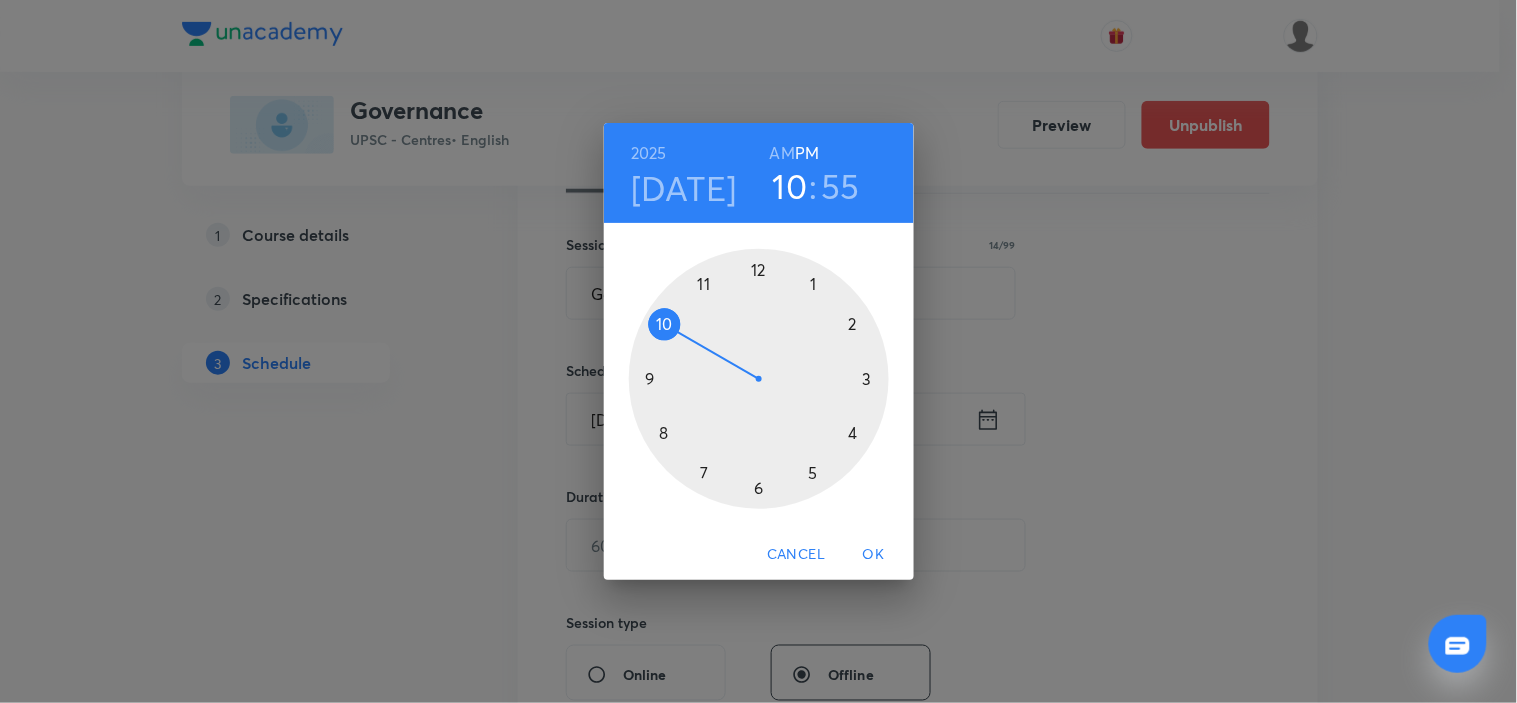 click at bounding box center (759, 379) 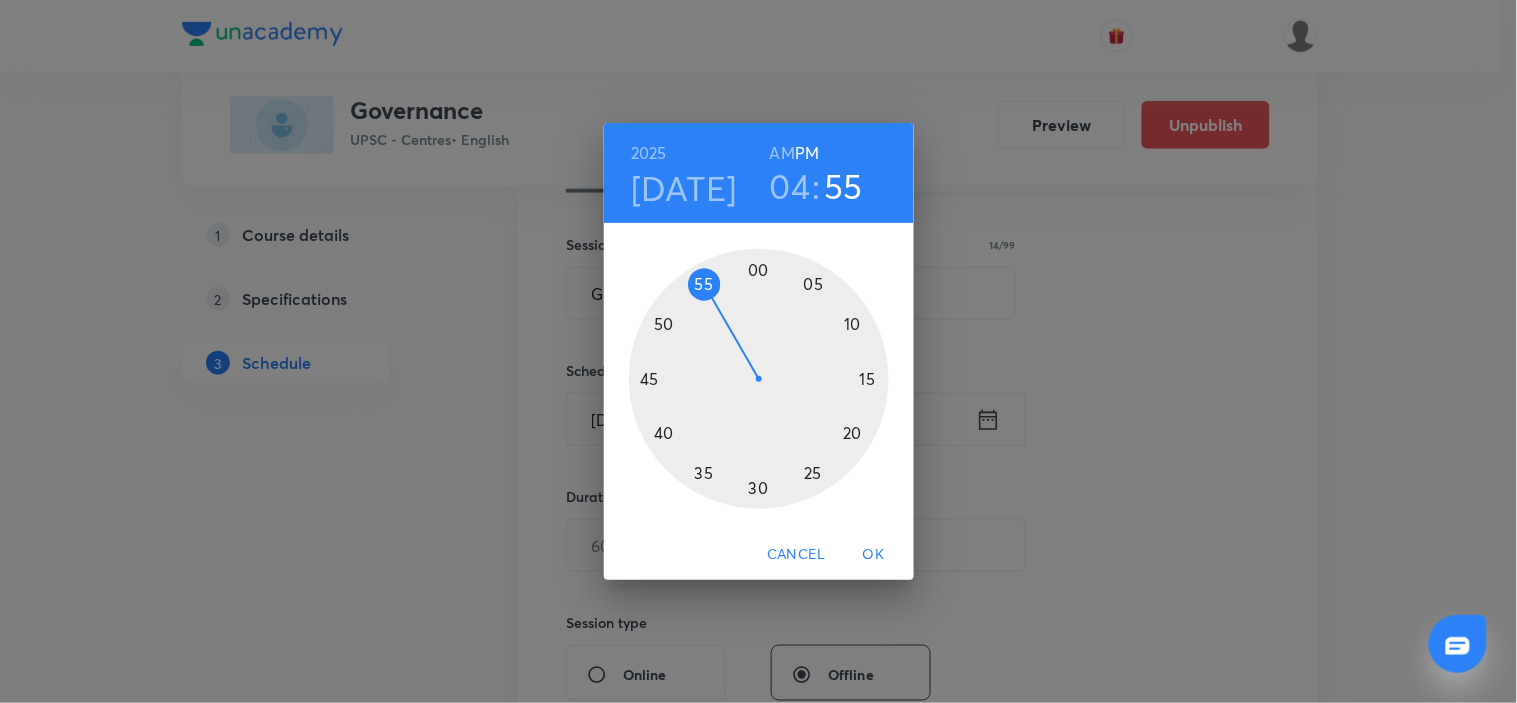 click at bounding box center [759, 379] 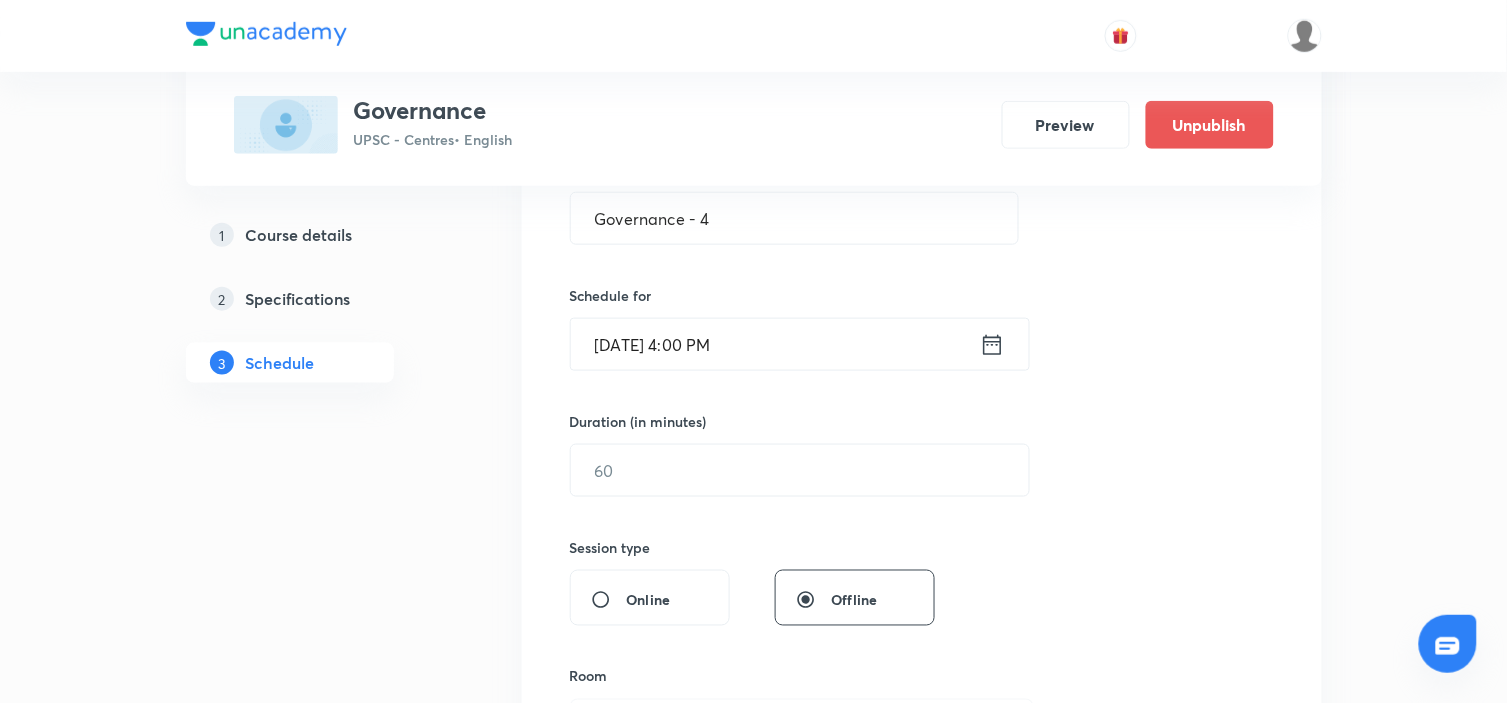 scroll, scrollTop: 444, scrollLeft: 0, axis: vertical 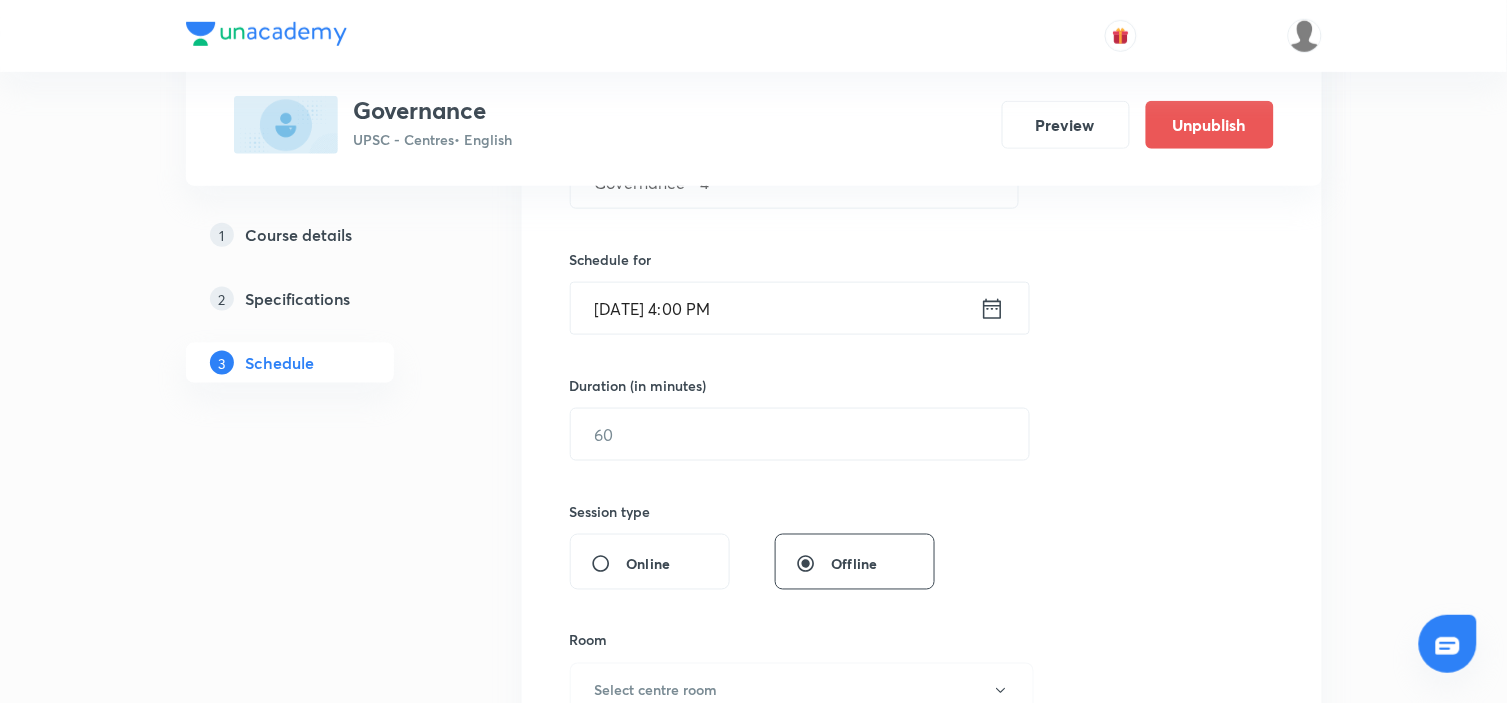 click on "Duration (in minutes) ​" at bounding box center (752, 418) 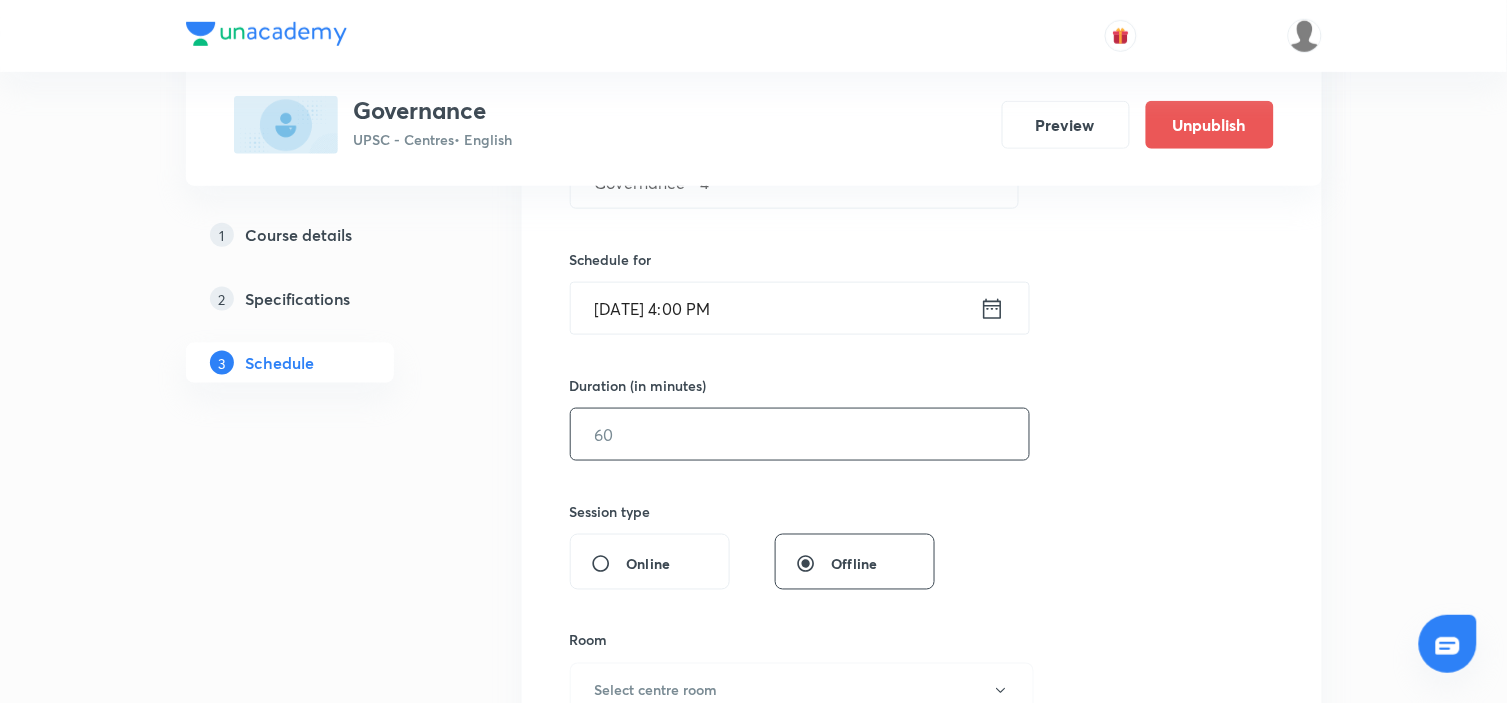 click at bounding box center [800, 434] 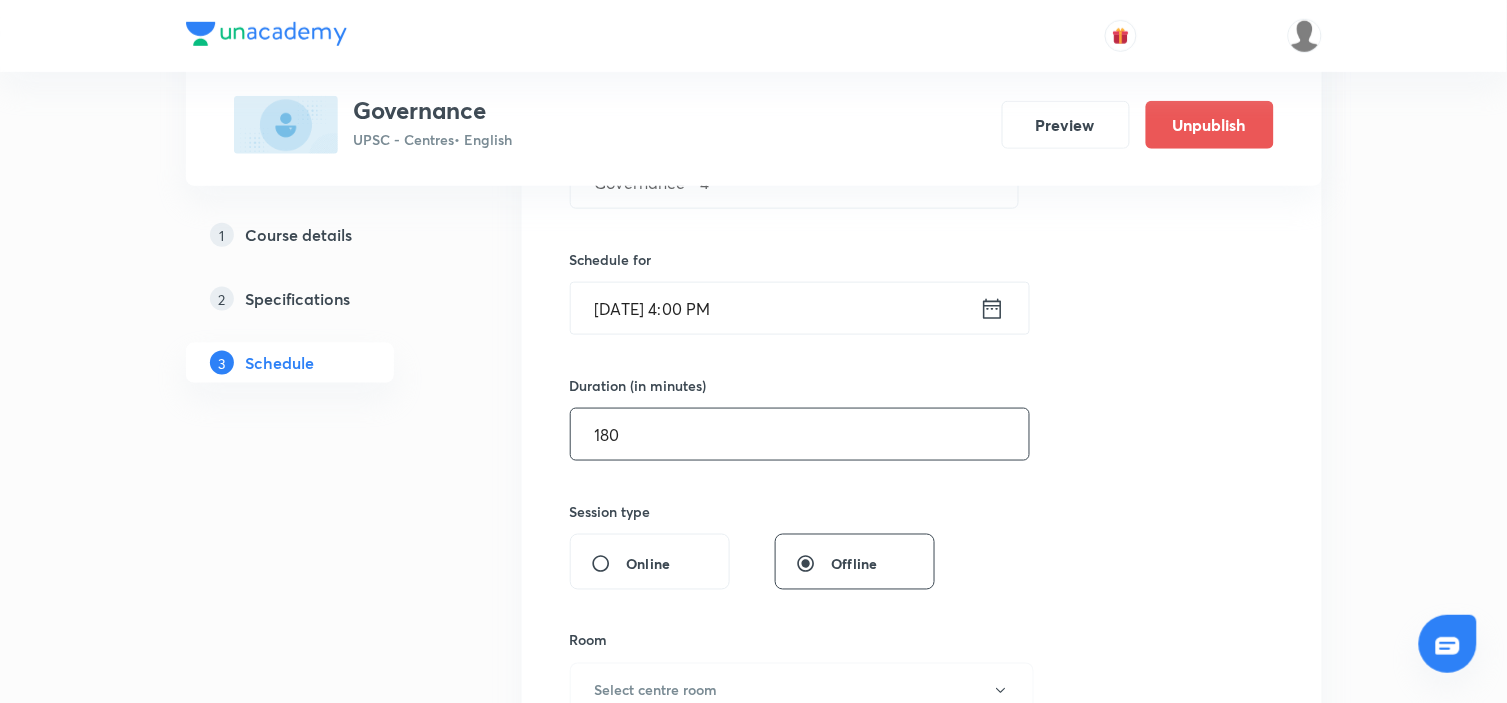 type on "180" 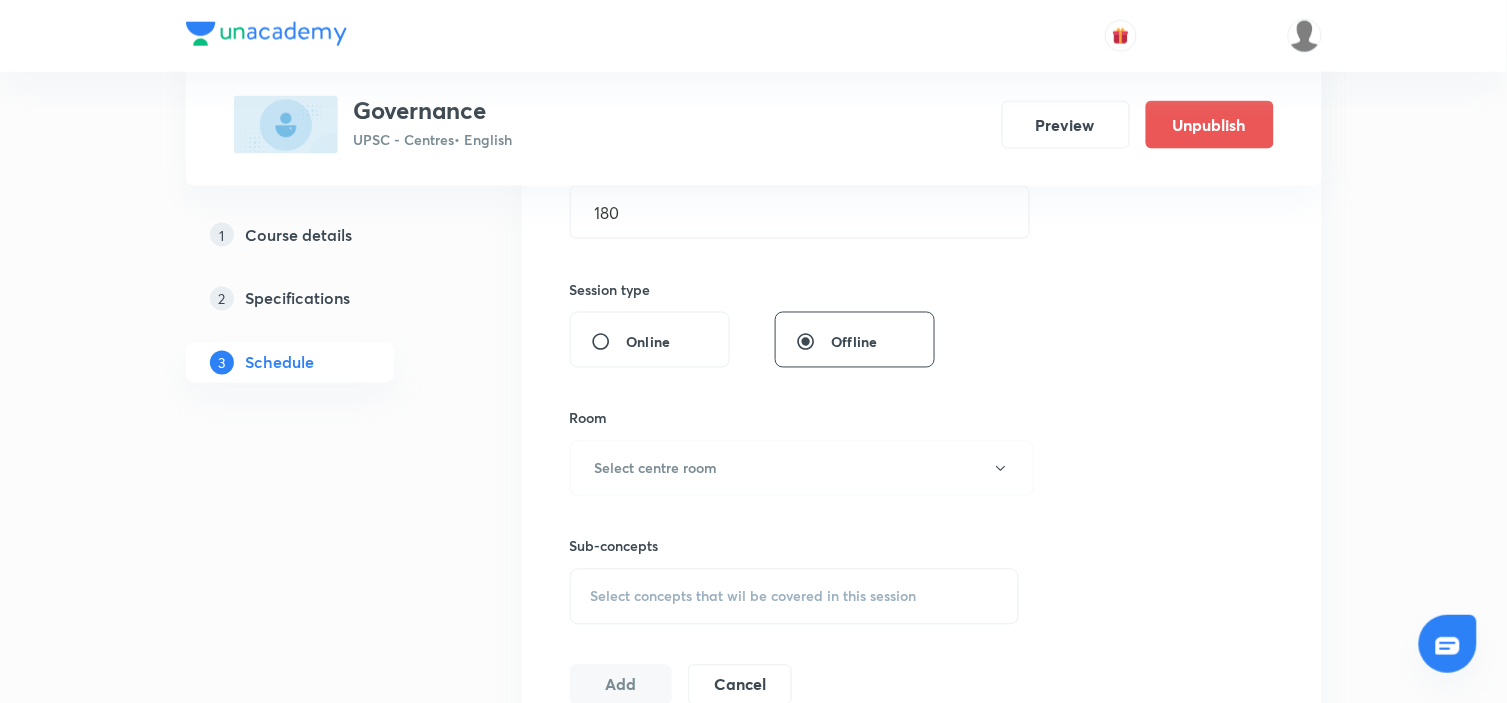 scroll, scrollTop: 777, scrollLeft: 0, axis: vertical 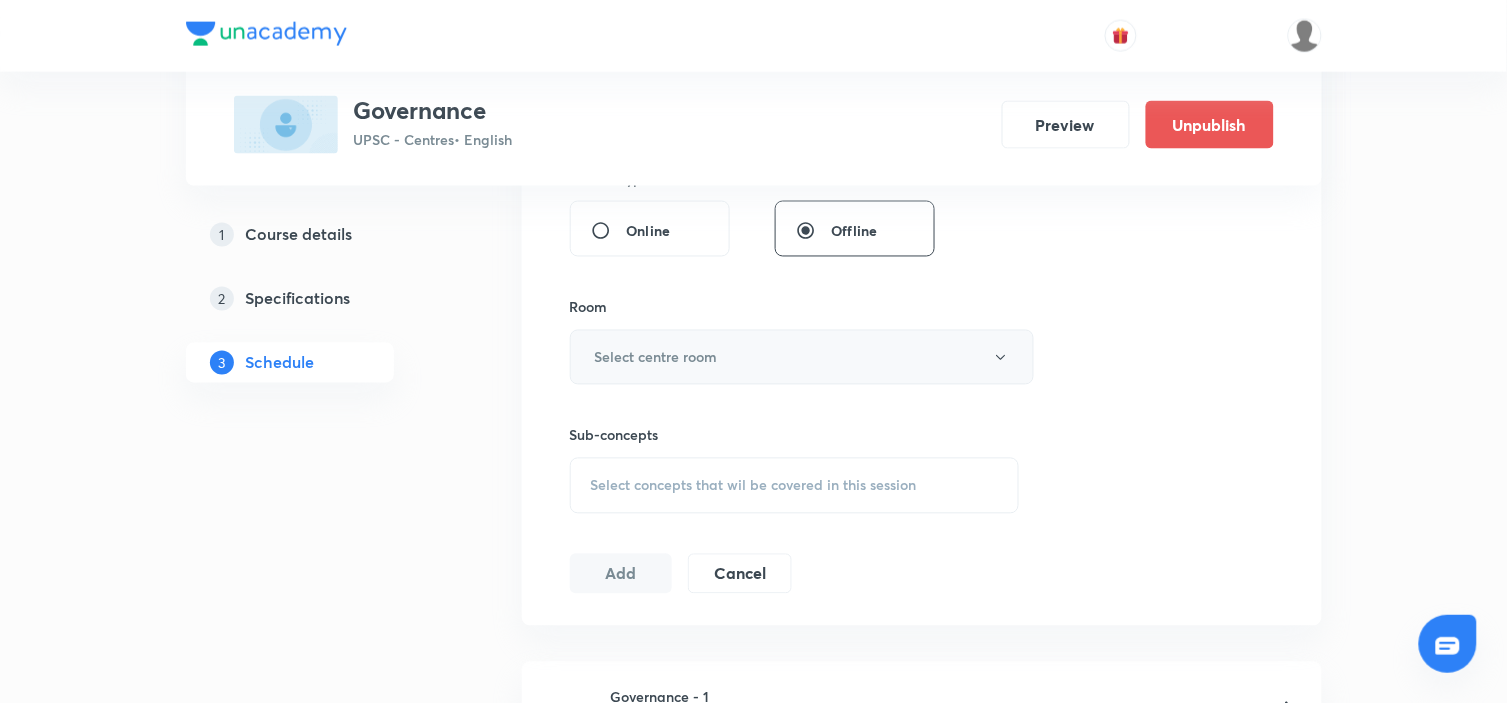 click on "Select centre room" at bounding box center (802, 357) 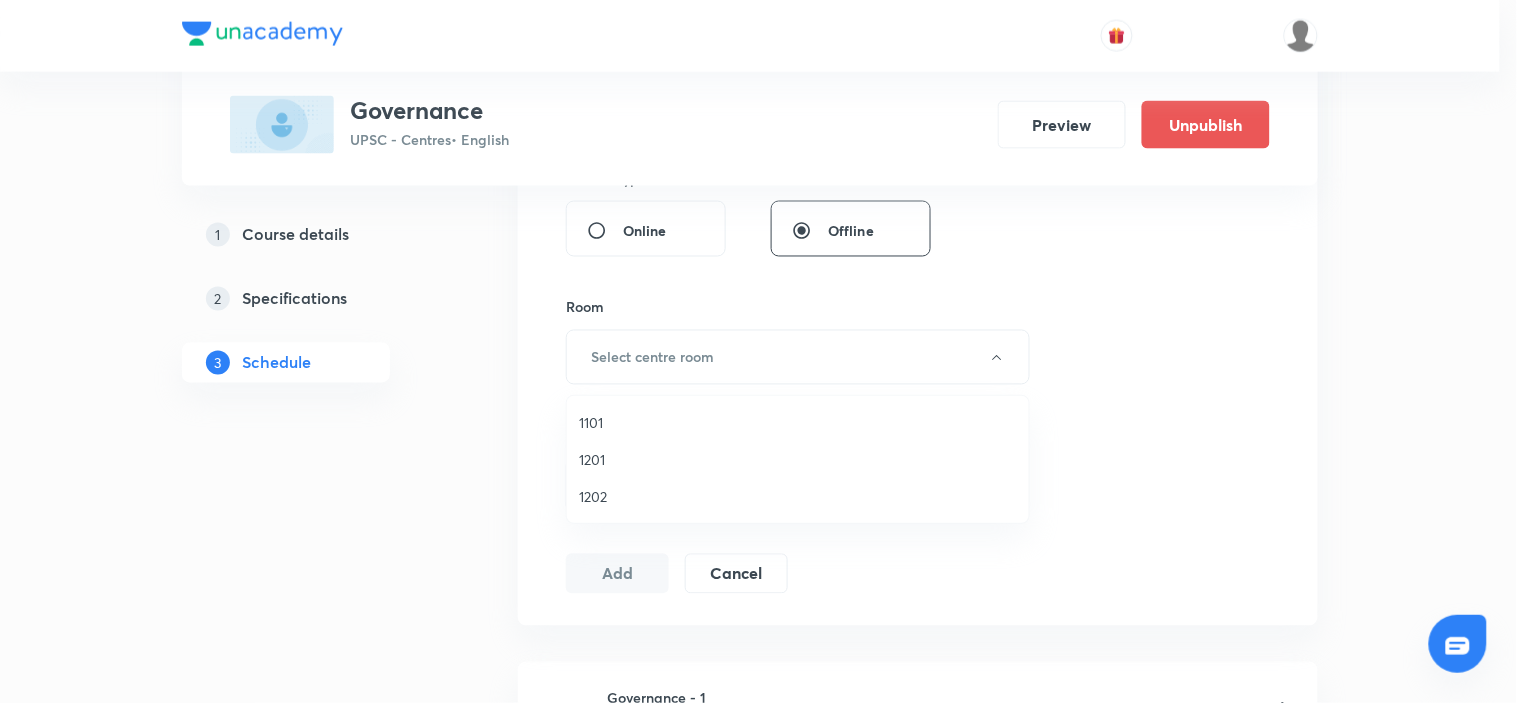 click on "1202" at bounding box center [798, 496] 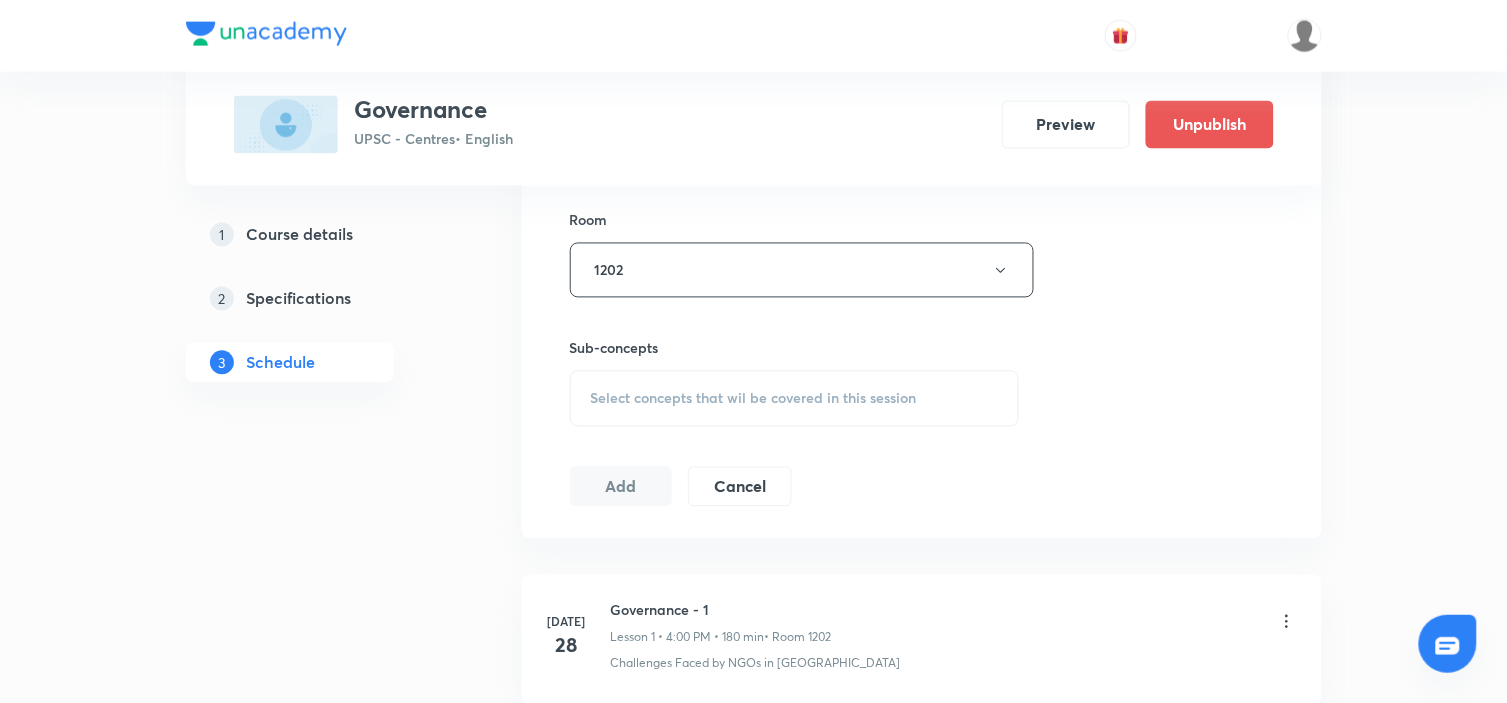 scroll, scrollTop: 1000, scrollLeft: 0, axis: vertical 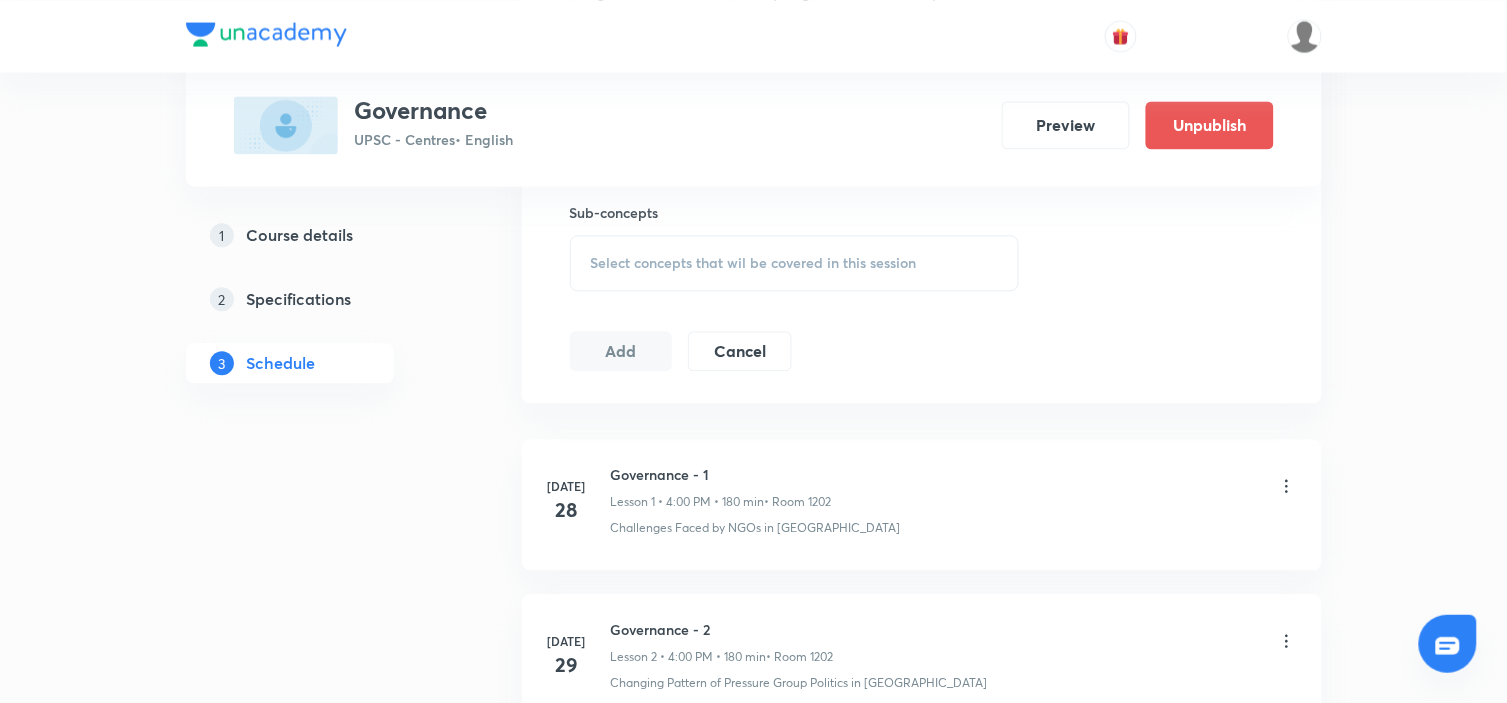 click on "Select concepts that wil be covered in this session" at bounding box center (754, 263) 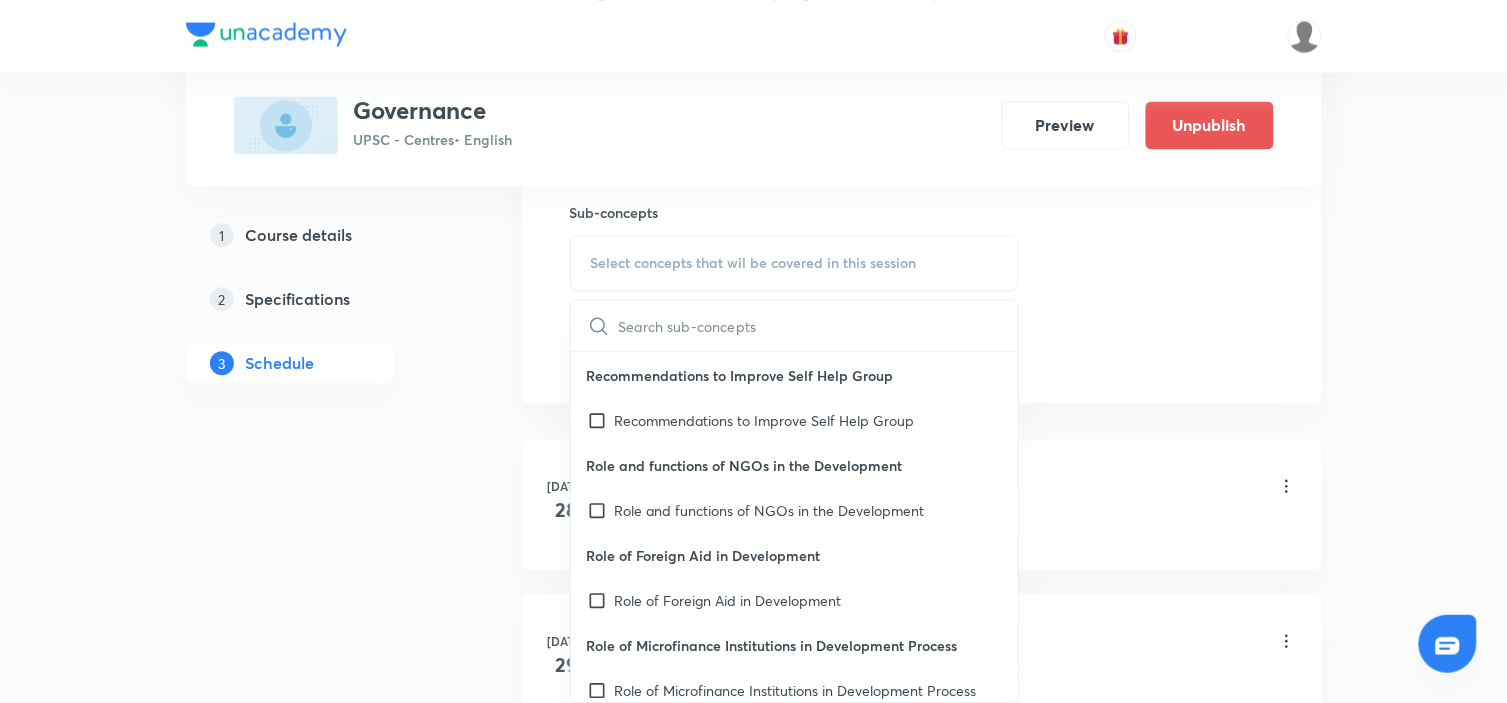 scroll, scrollTop: 222, scrollLeft: 0, axis: vertical 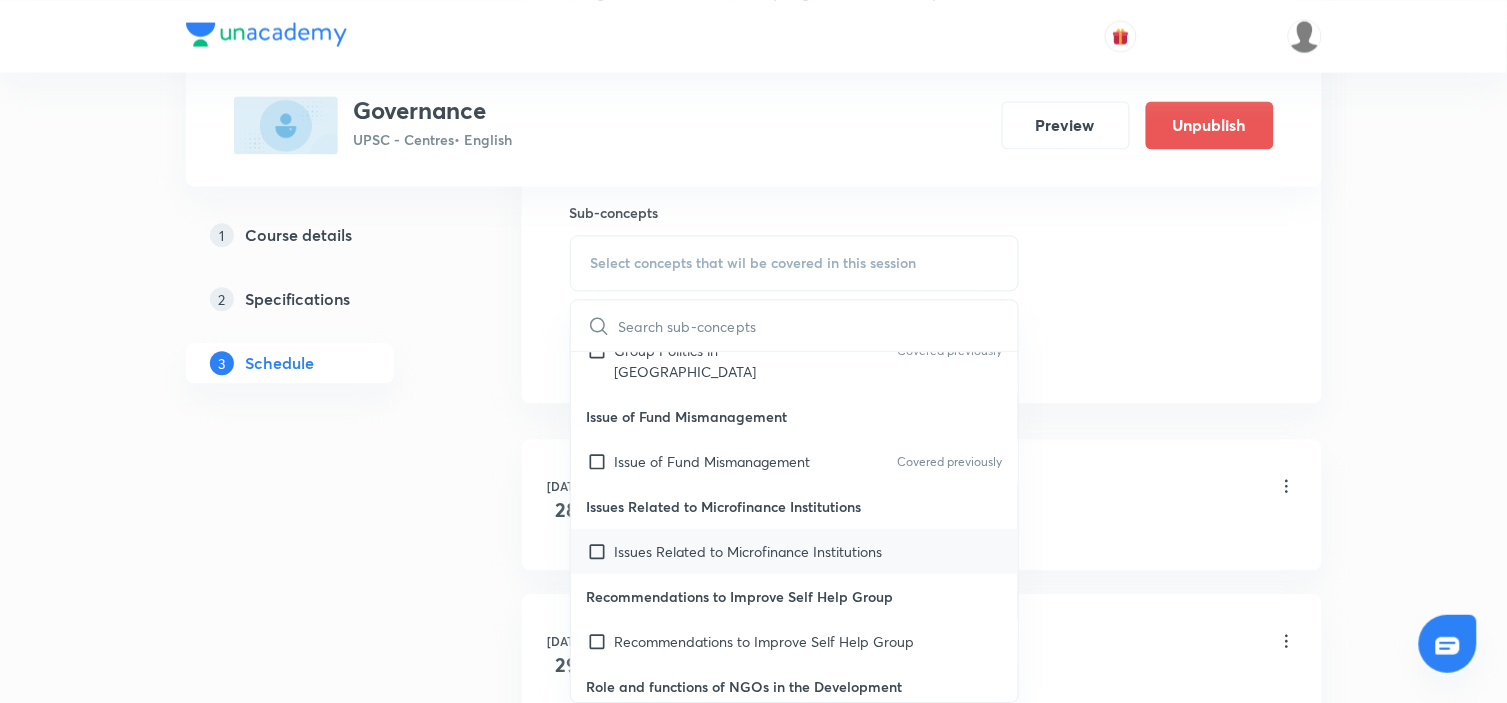 click on "Issues Related to Microfinance Institutions" at bounding box center [749, 551] 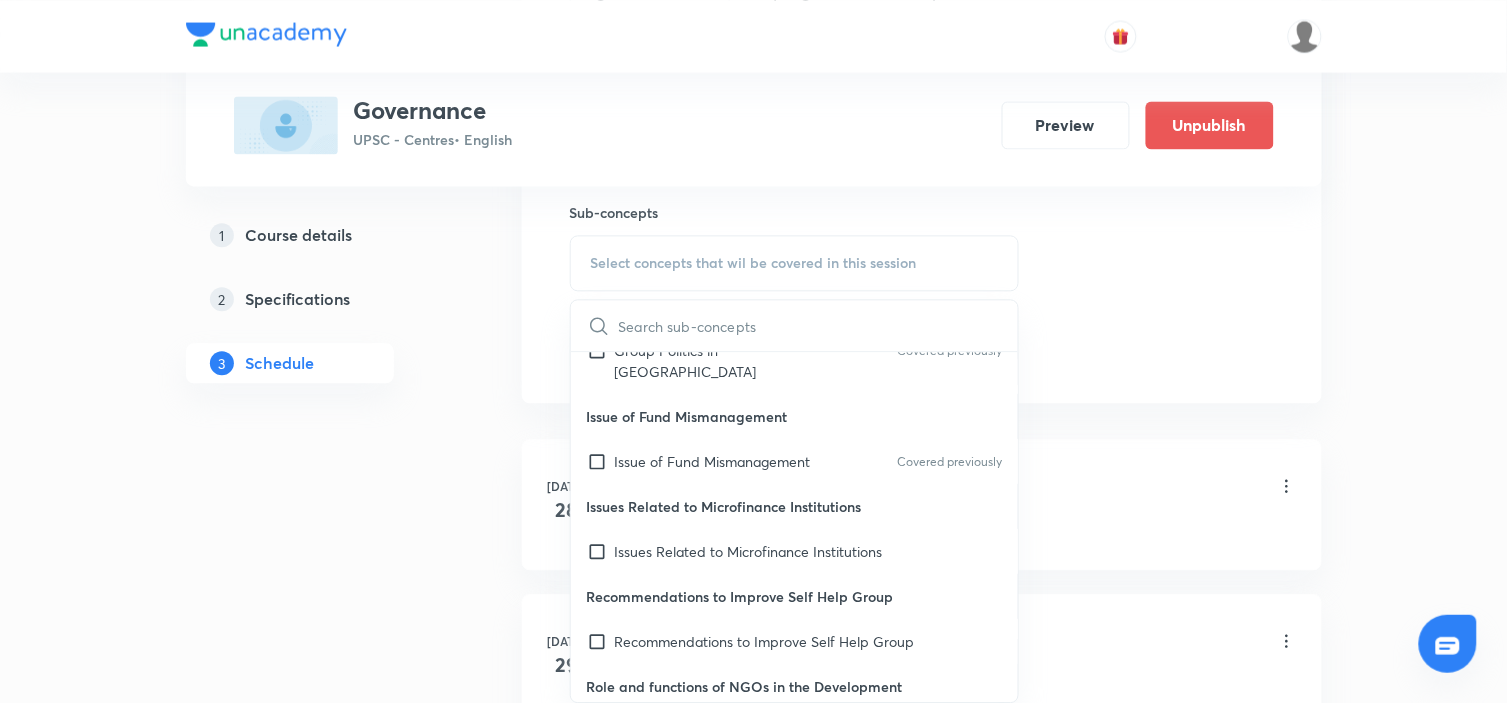 checkbox on "true" 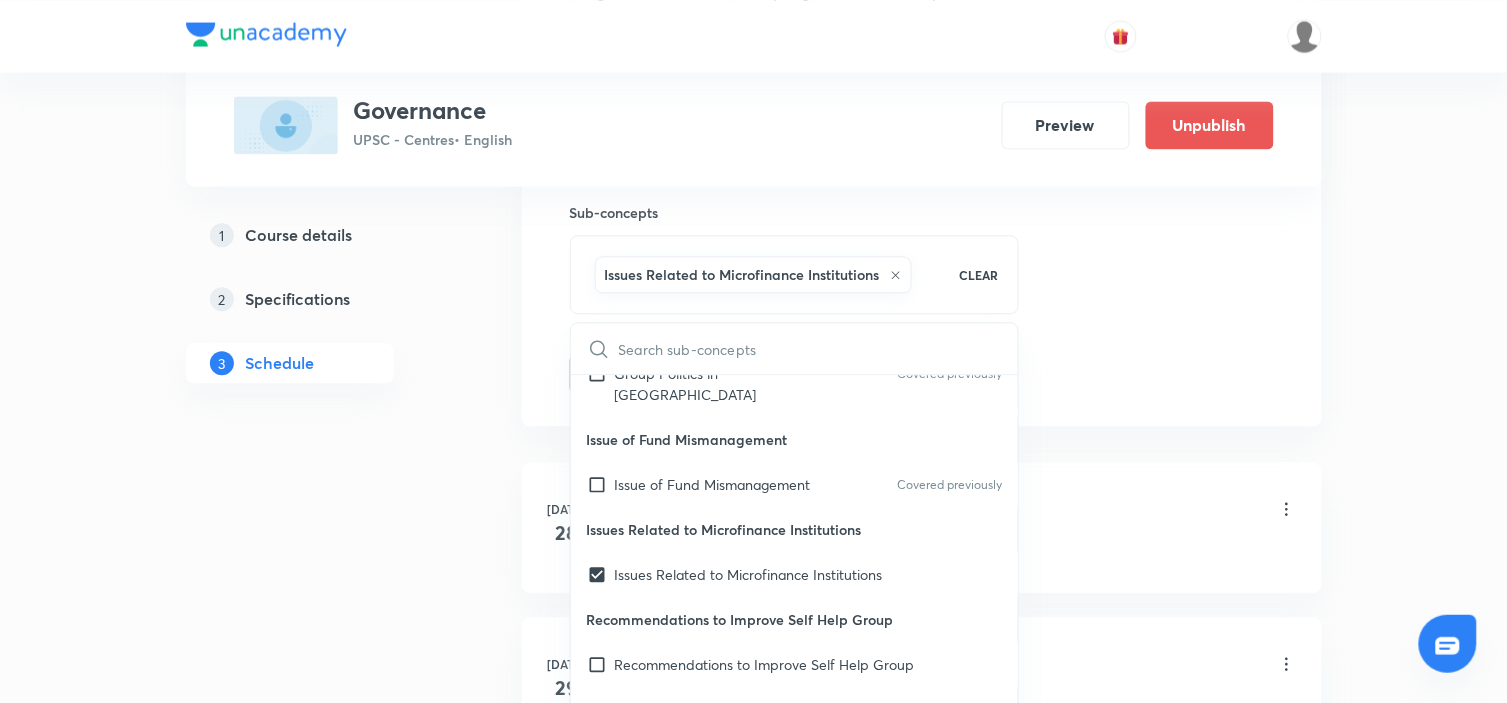 click on "Session  4 Live class Session title 14/99 Governance - 4 ​ Schedule for Jul 31, 2025, 4:00 PM ​ Duration (in minutes) 180 ​   Session type Online Offline Room 1202 Sub-concepts Issues Related to Microfinance Institutions CLEAR ​ Challenges Faced by NGOs in India Challenges Faced by NGOs in India Covered previously Changing Pattern of Pressure Group Politics in India Changing Pattern of Pressure Group Politics in India Covered previously Issue of Fund Mismanagement Issue of Fund Mismanagement Covered previously Issues Related to Microfinance Institutions Issues Related to Microfinance Institutions Recommendations to Improve Self Help Group Recommendations to Improve Self Help Group Role and functions of NGOs in the Development Role and functions of NGOs in the Development Role of Foreign Aid in Development Role of Foreign Aid in Development Role of Microfinance Institutions in Development Process Role of Microfinance Institutions in Development Process Role of Self Help Group in Development Hunger Add" at bounding box center (922, -87) 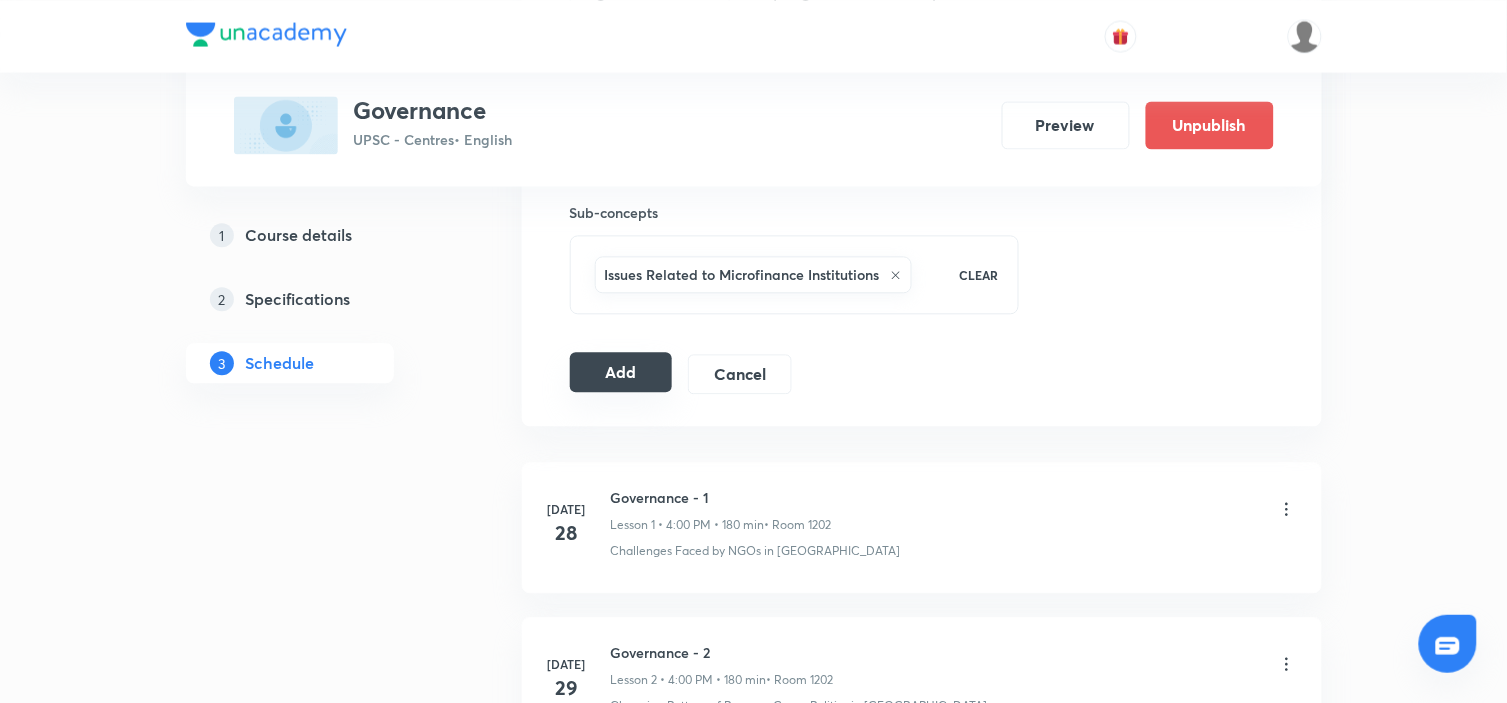 click on "Add" at bounding box center (621, 372) 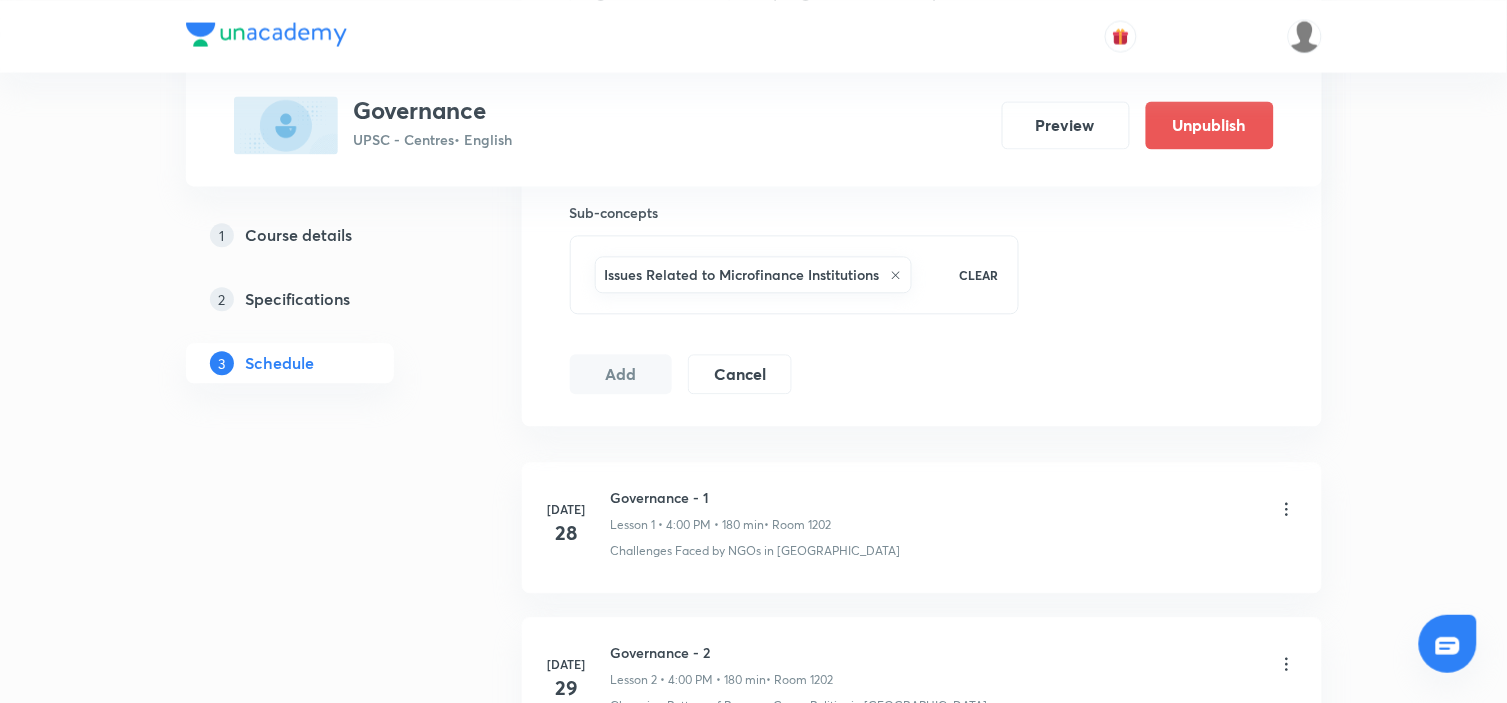 type 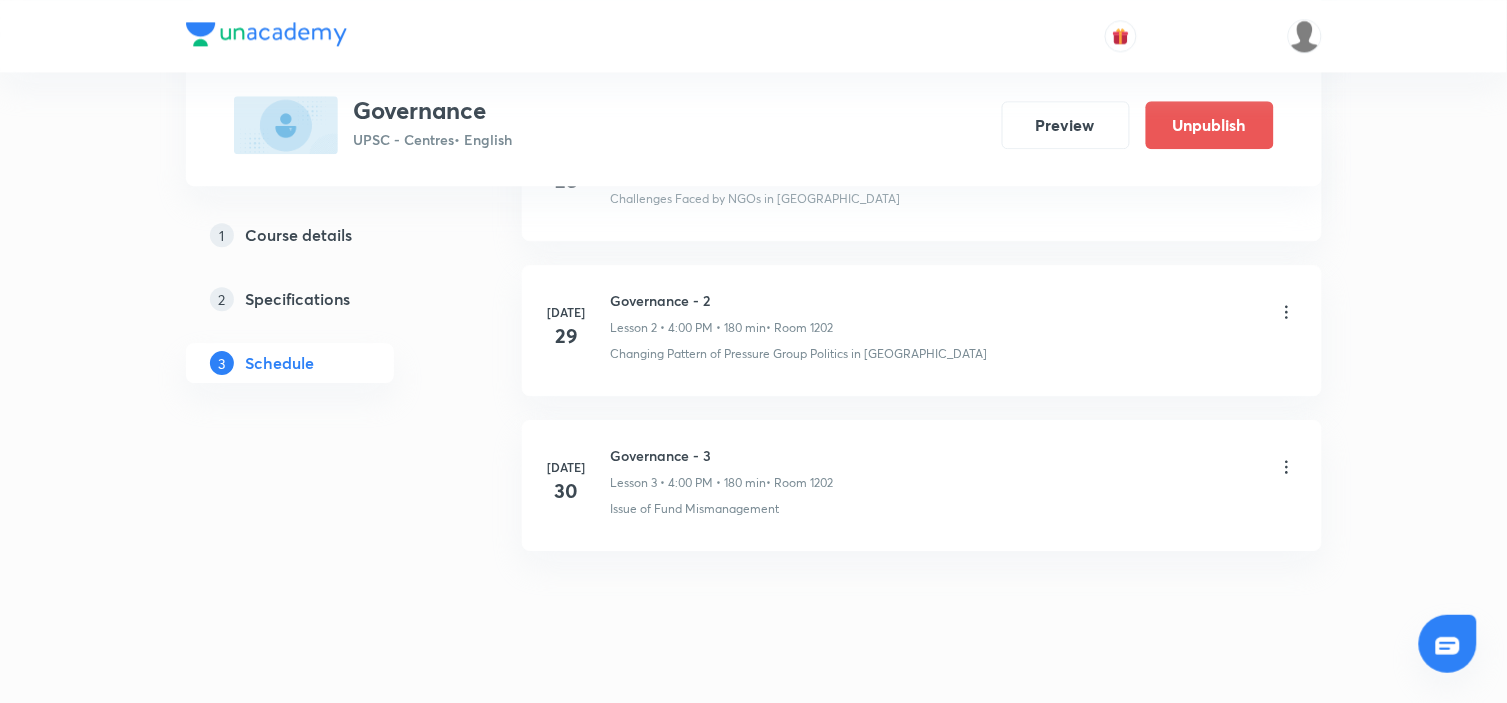 scroll, scrollTop: 1388, scrollLeft: 0, axis: vertical 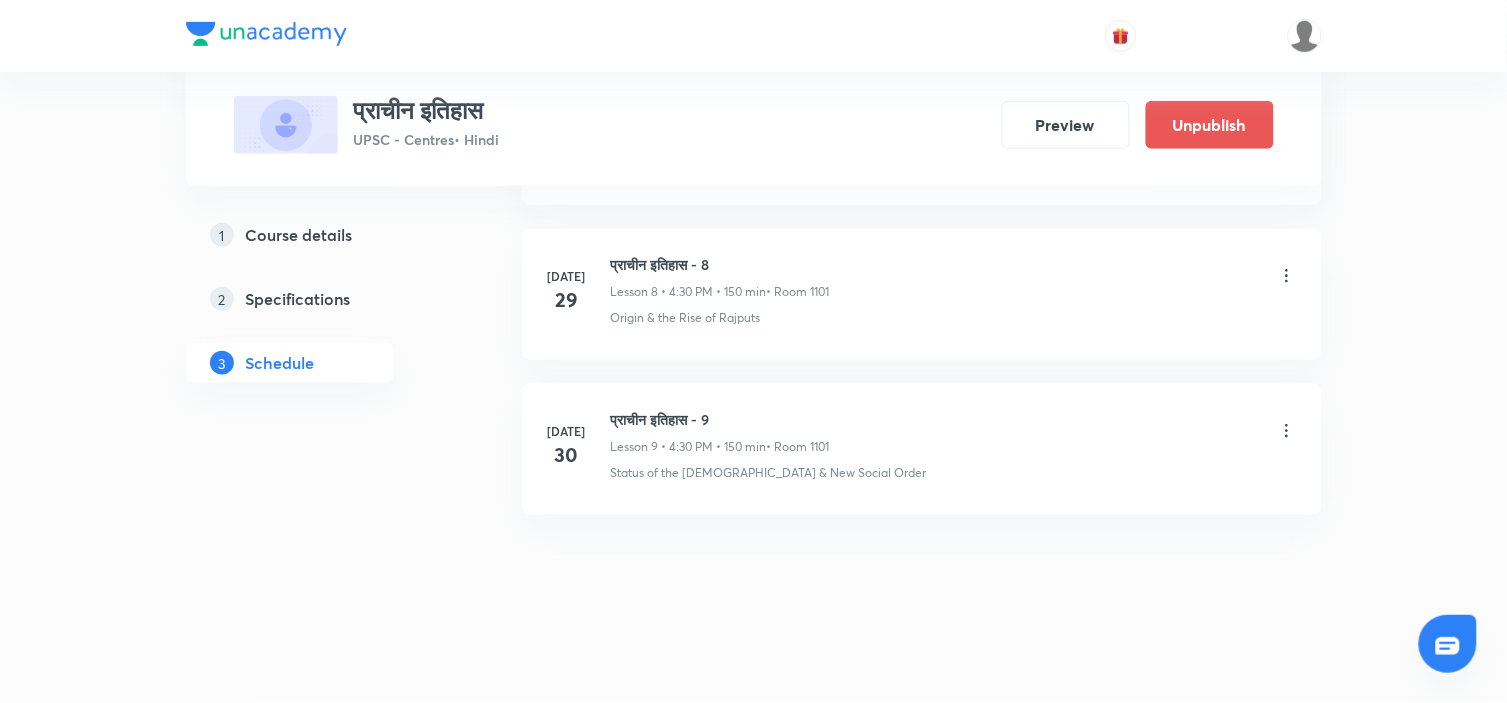 click on "प्राचीन इतिहास - 9" at bounding box center [720, 419] 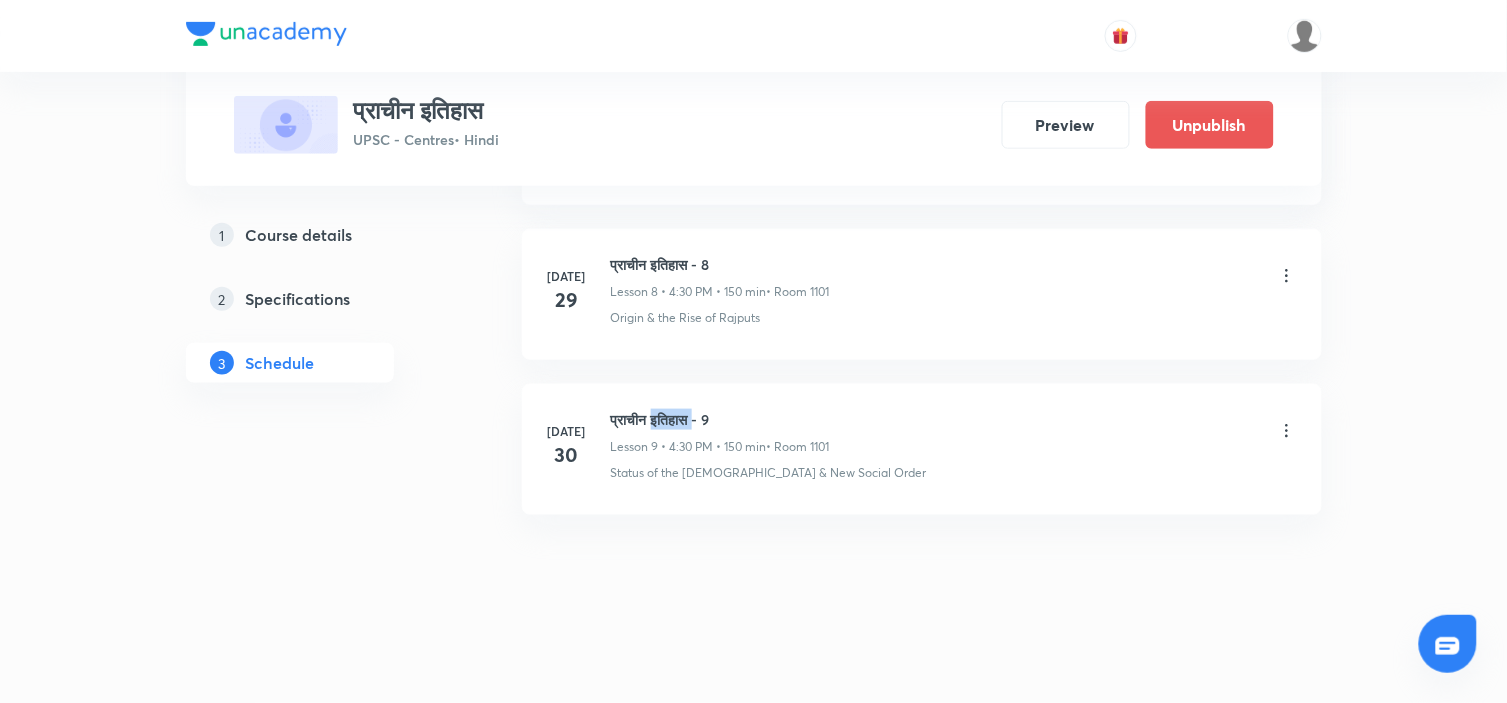 click on "प्राचीन इतिहास - 9" at bounding box center (720, 419) 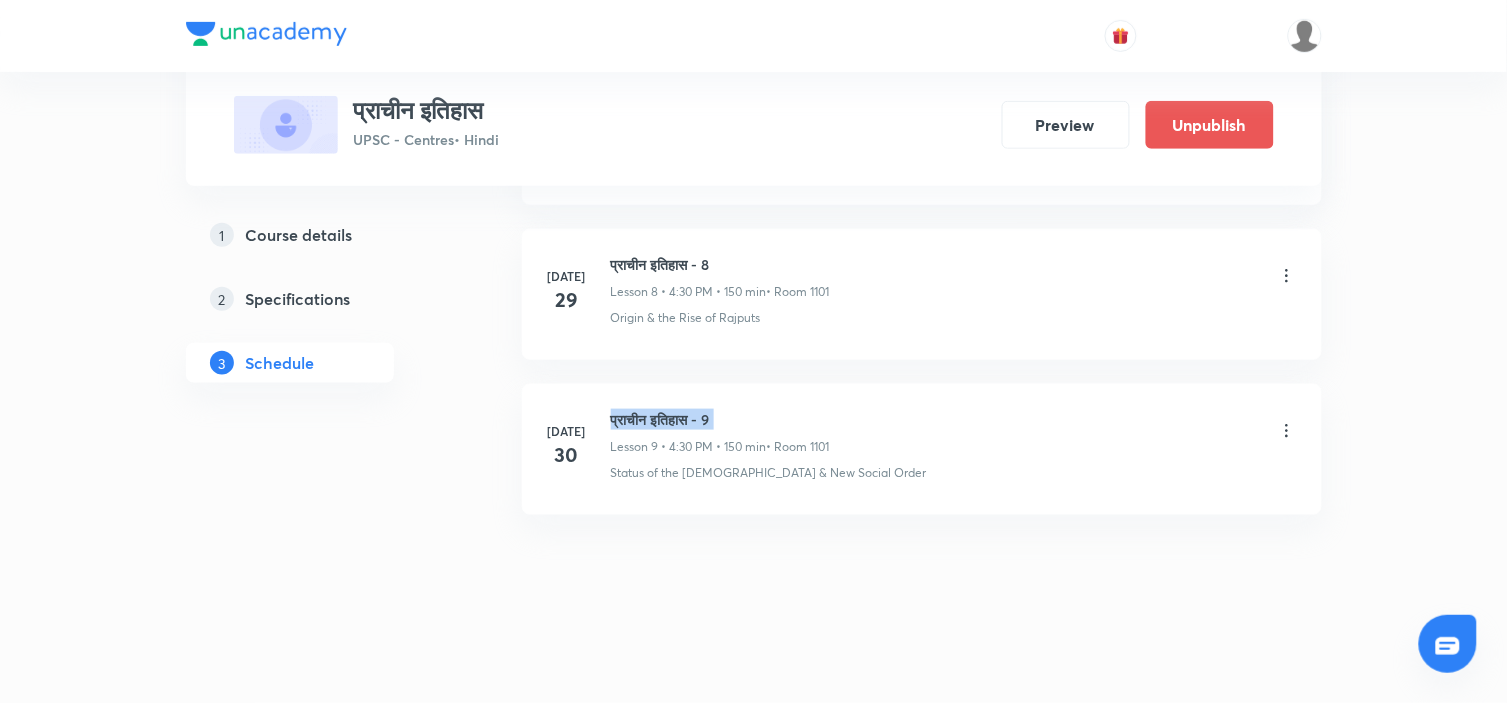click on "प्राचीन इतिहास - 9" at bounding box center [720, 419] 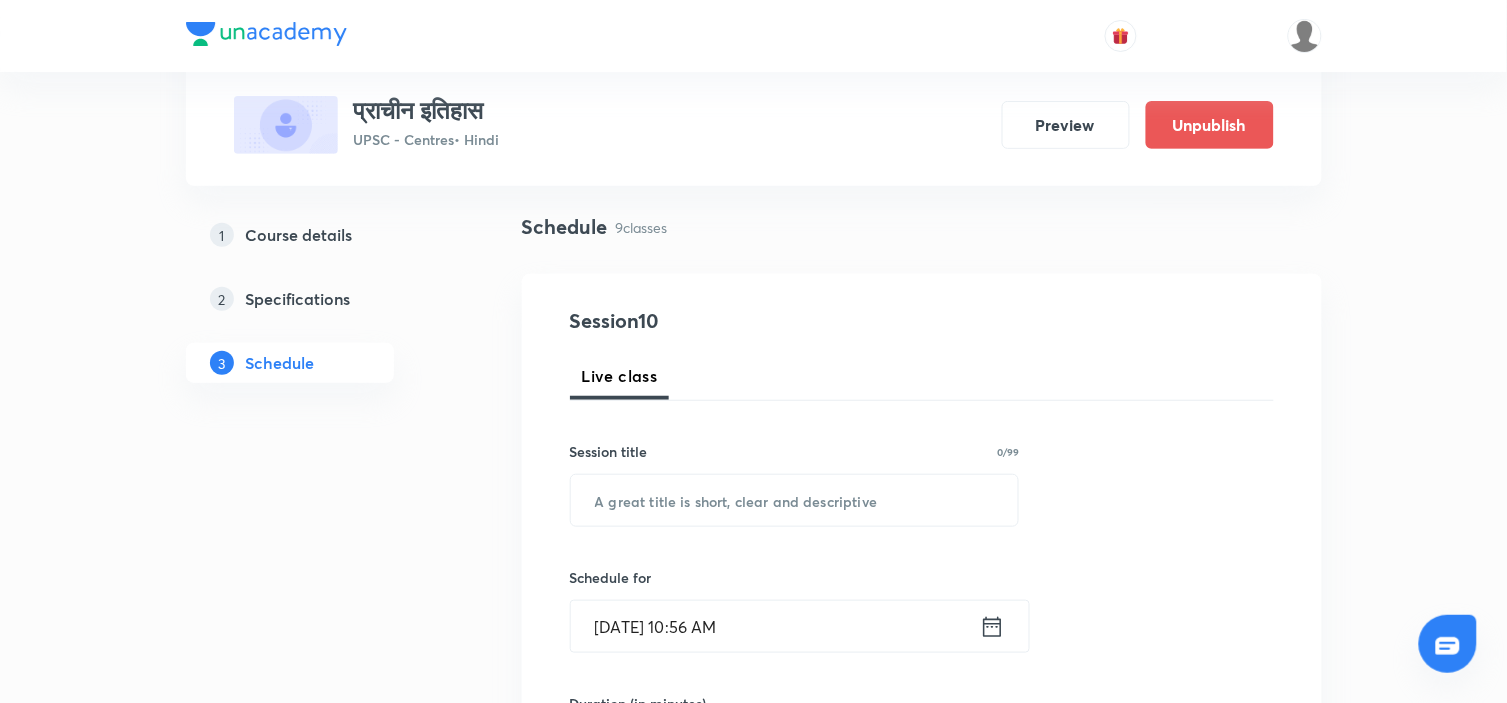 scroll, scrollTop: 222, scrollLeft: 0, axis: vertical 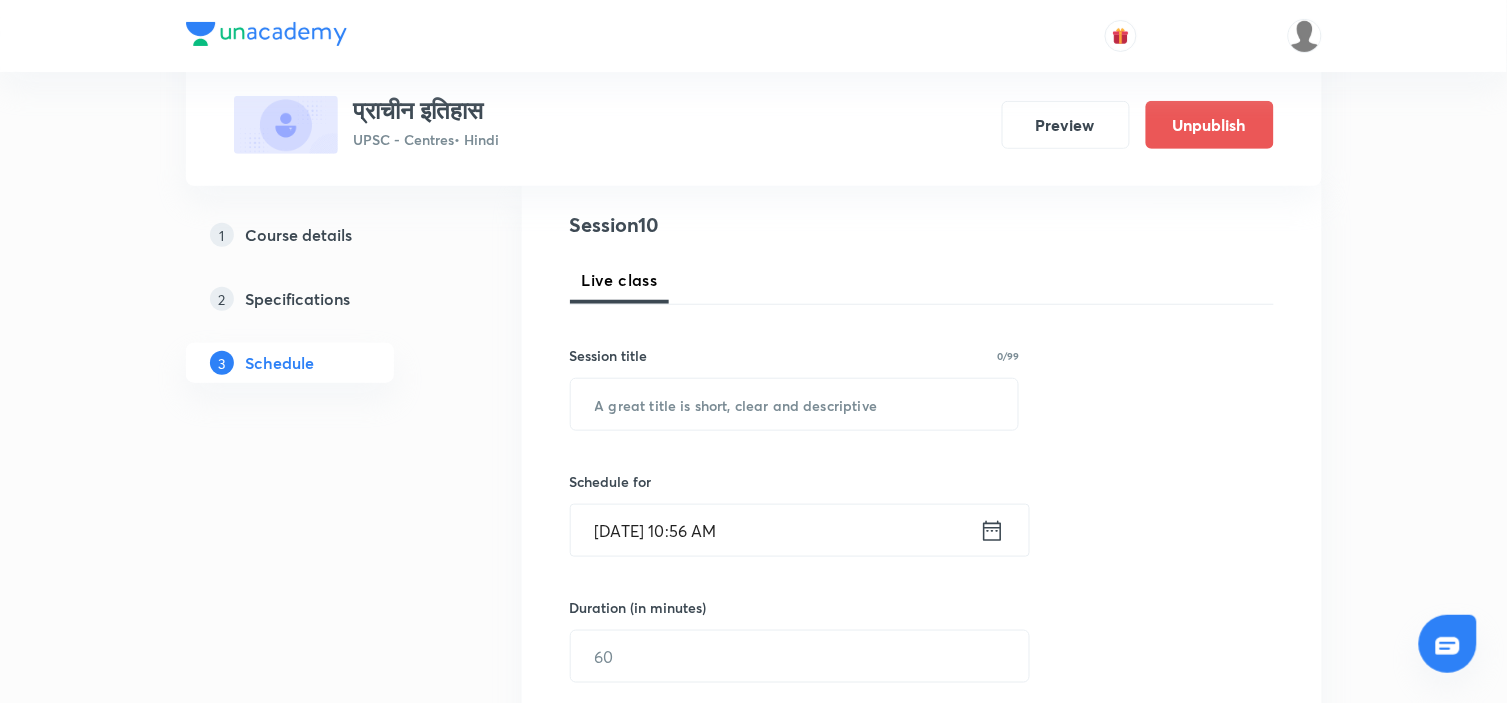 click at bounding box center (795, 404) 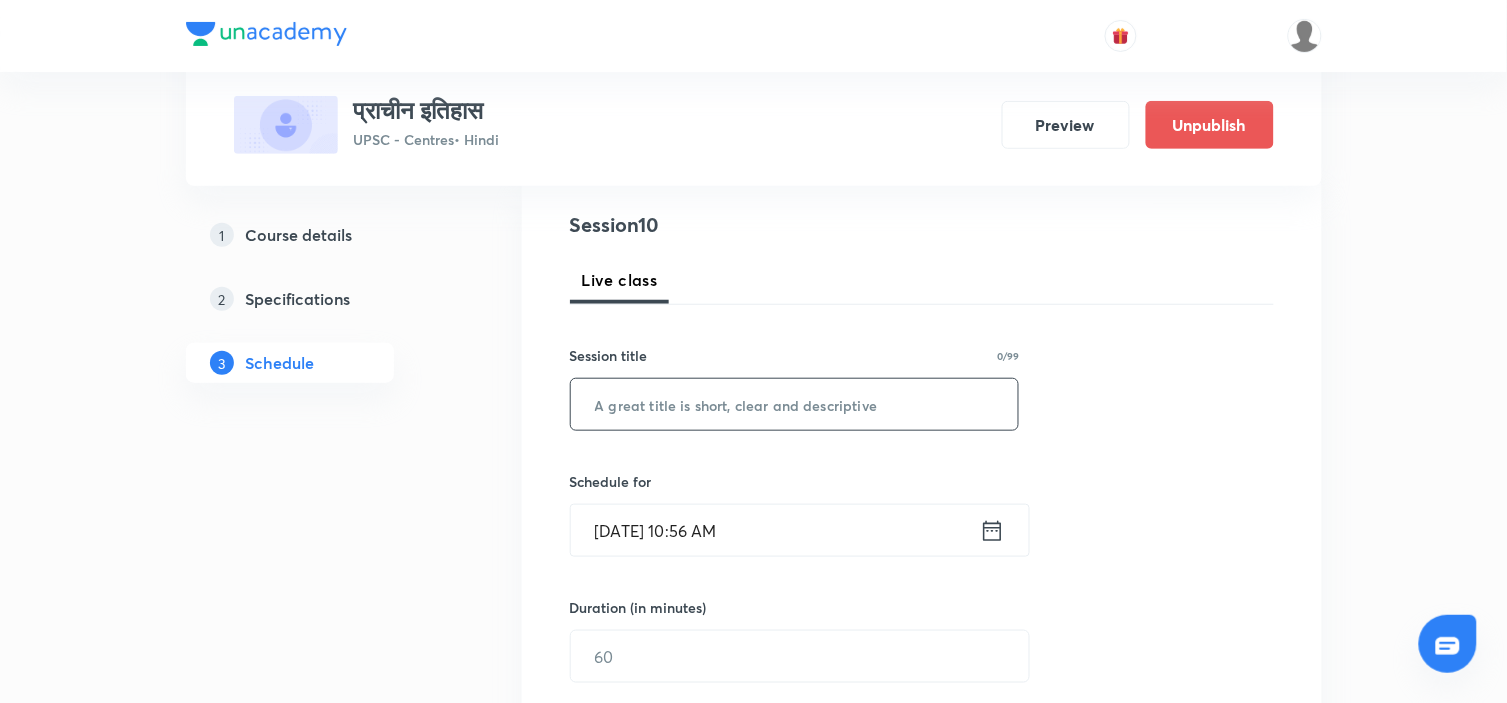 paste on "प्राचीन इतिहास - 9" 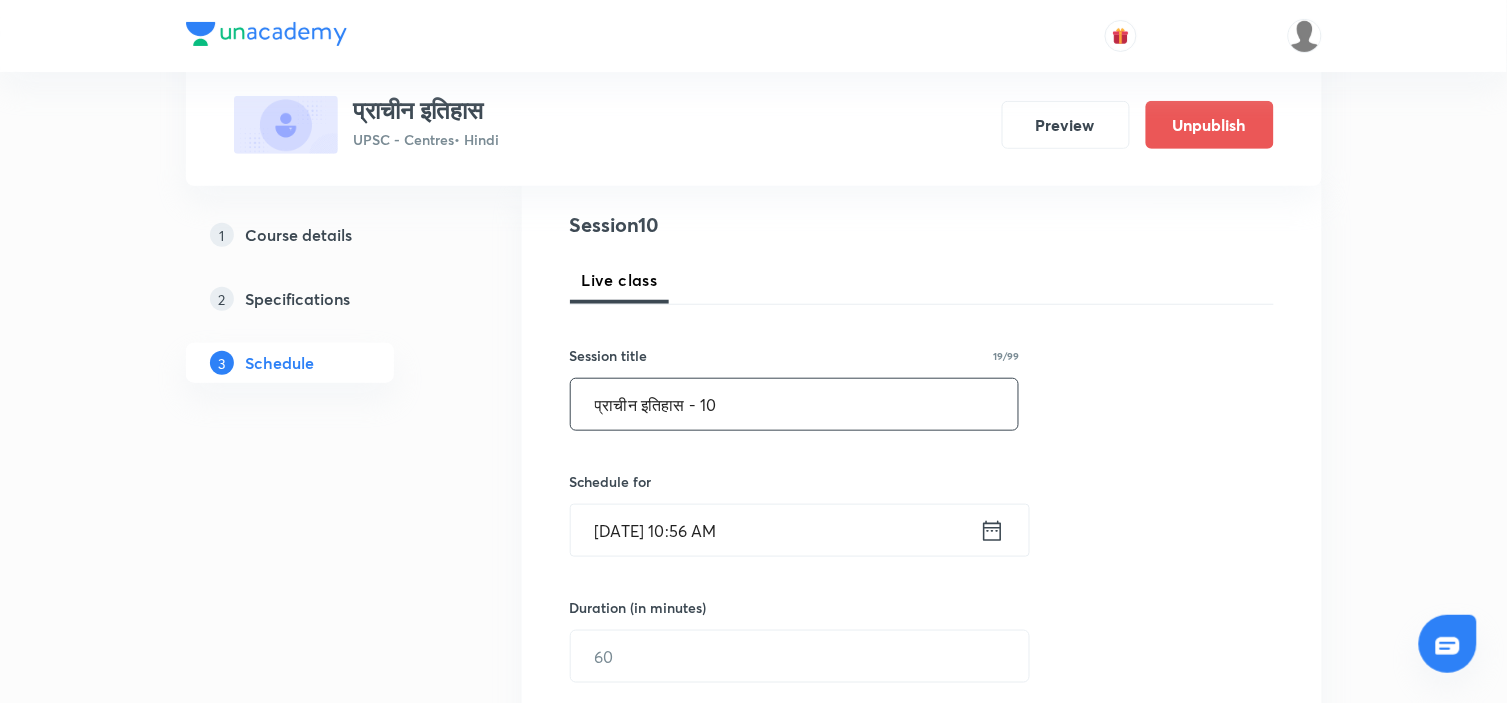 type on "प्राचीन इतिहास - 10" 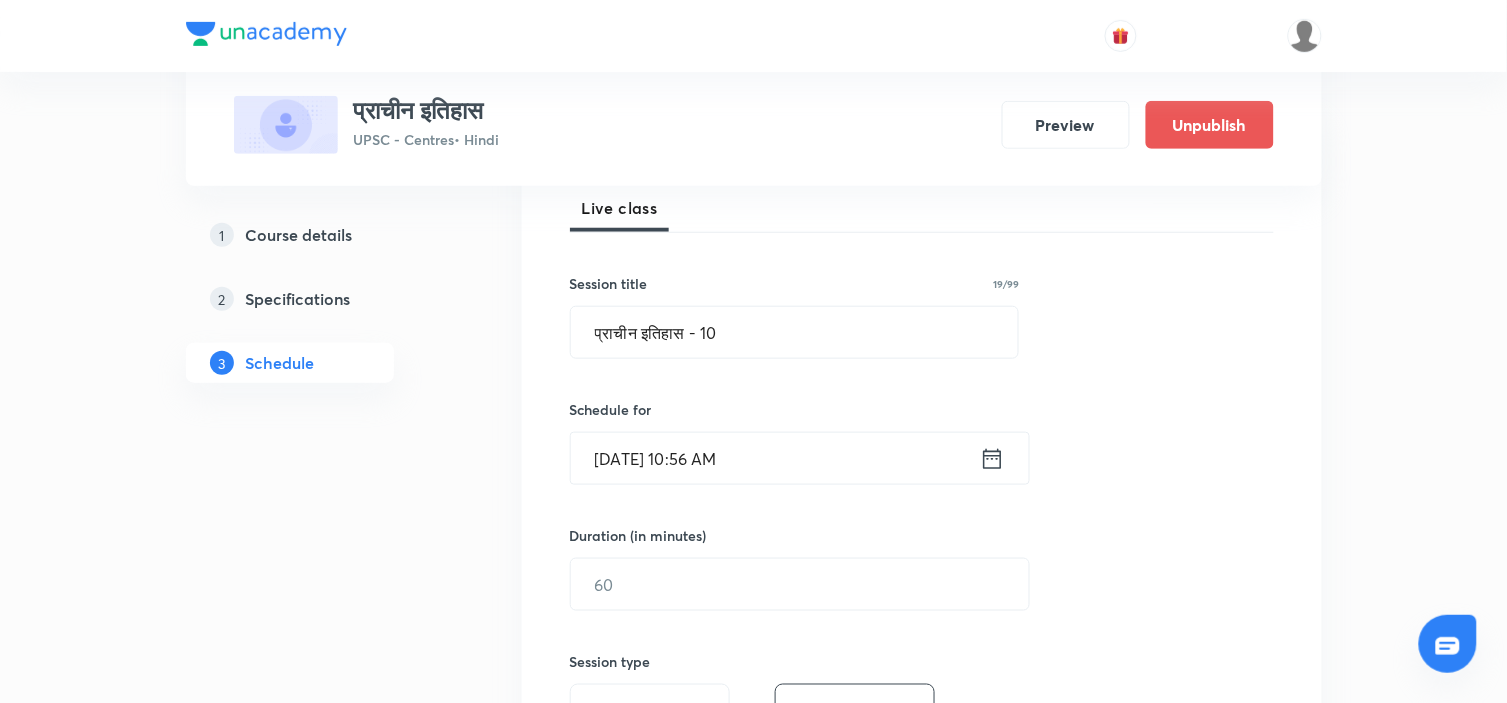 scroll, scrollTop: 333, scrollLeft: 0, axis: vertical 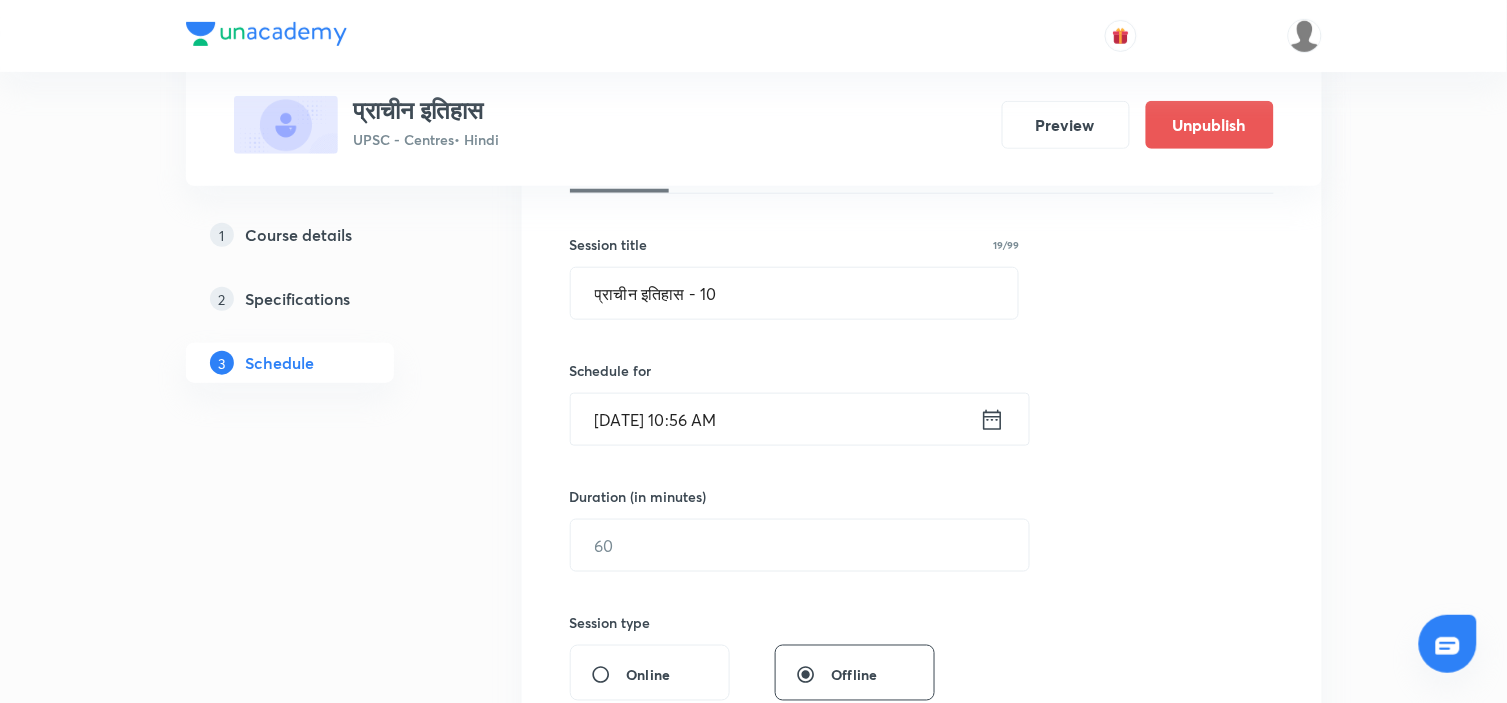 click 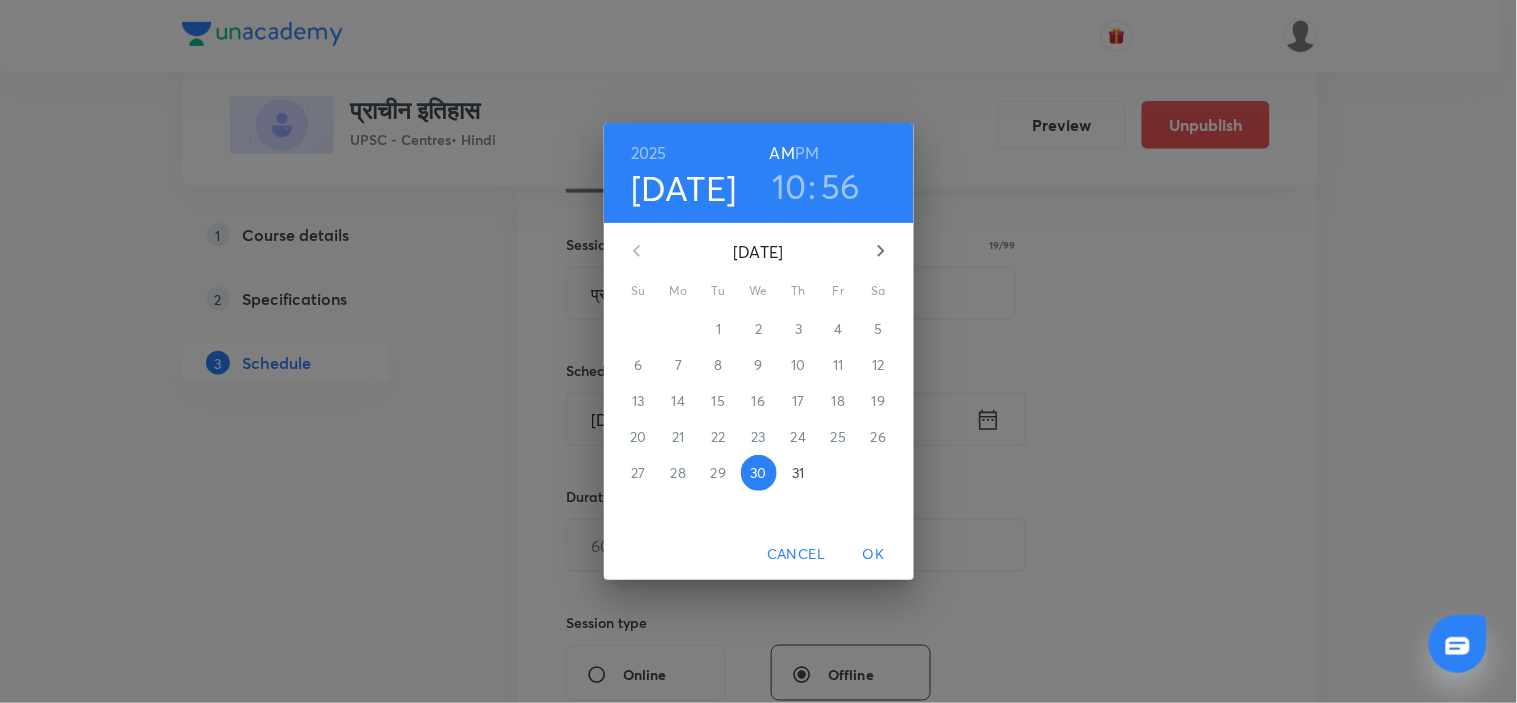 click on "31" at bounding box center (798, 473) 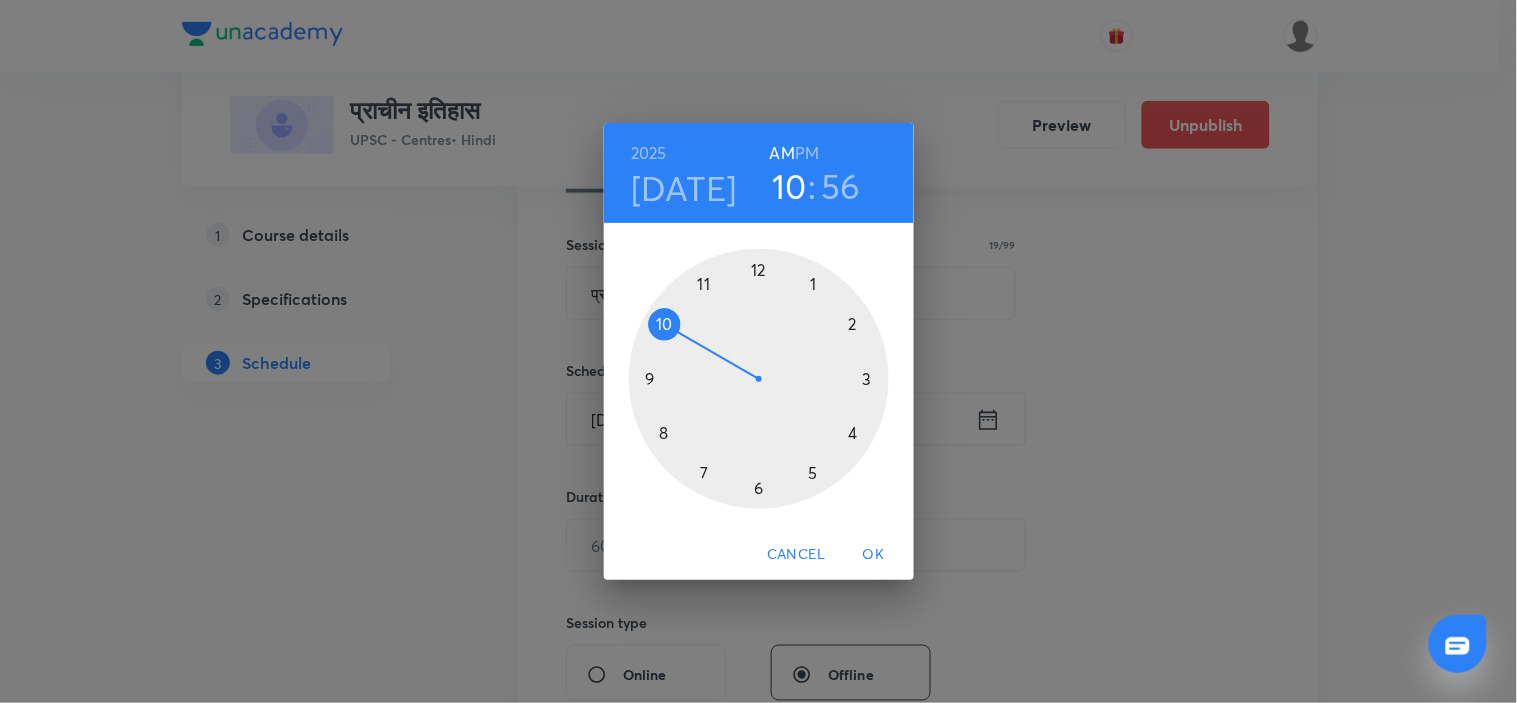 click on "PM" at bounding box center (807, 153) 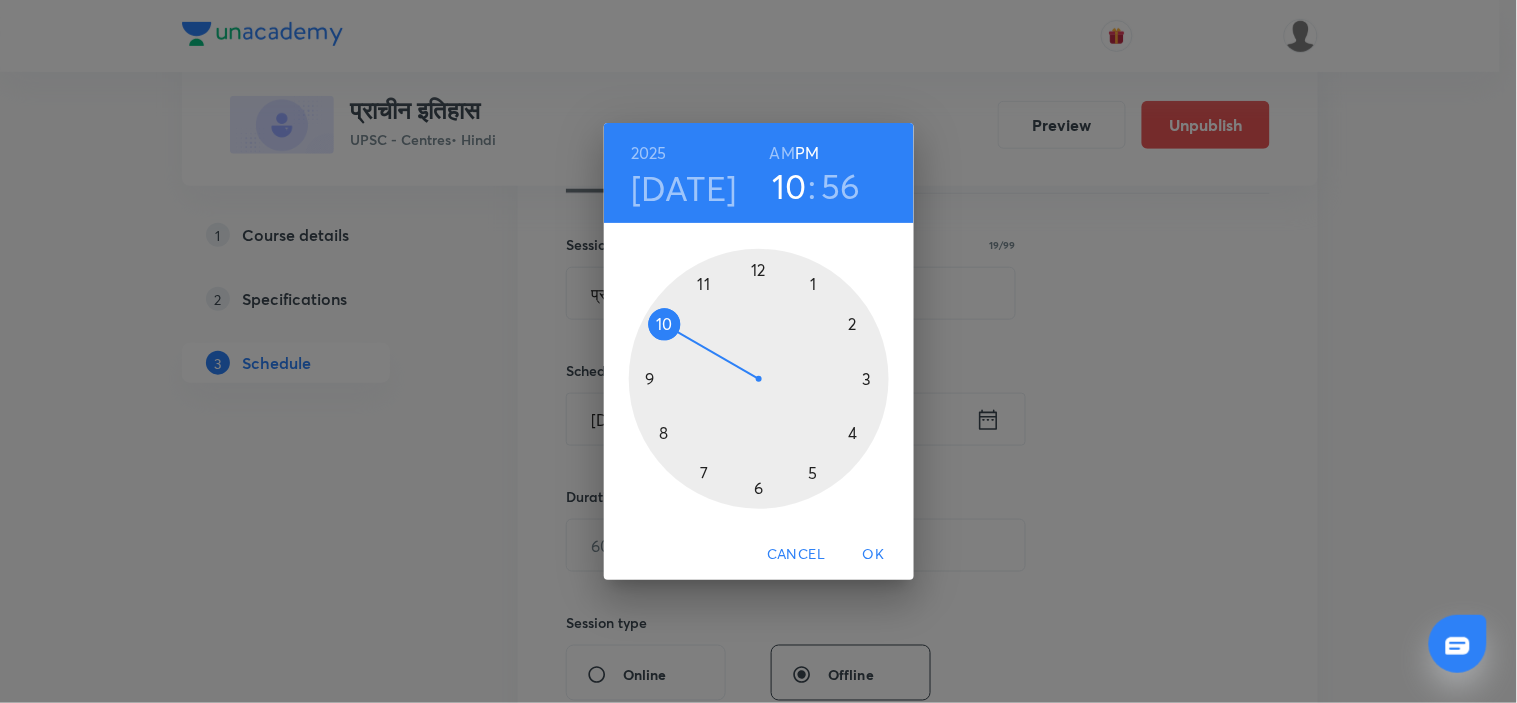 click at bounding box center (759, 379) 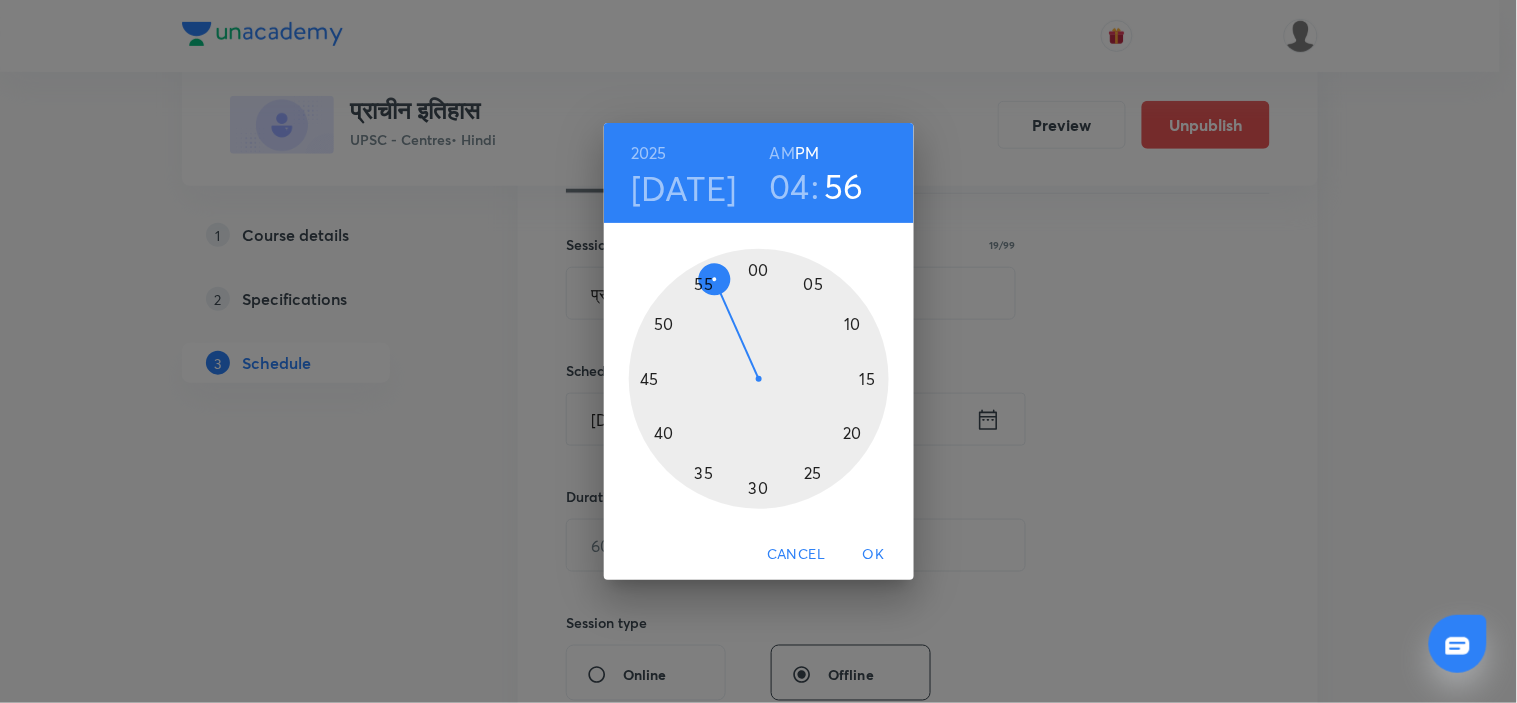 click at bounding box center (759, 379) 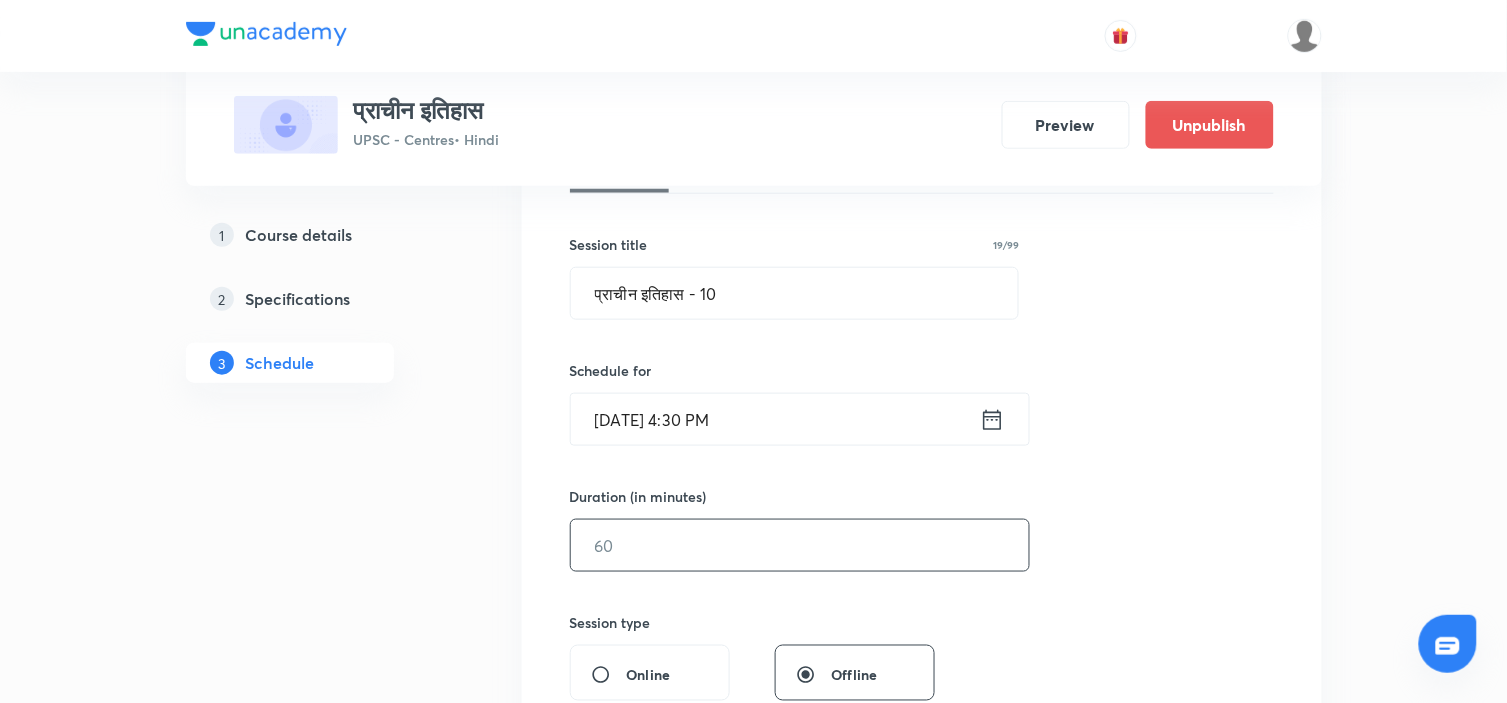 click at bounding box center [800, 545] 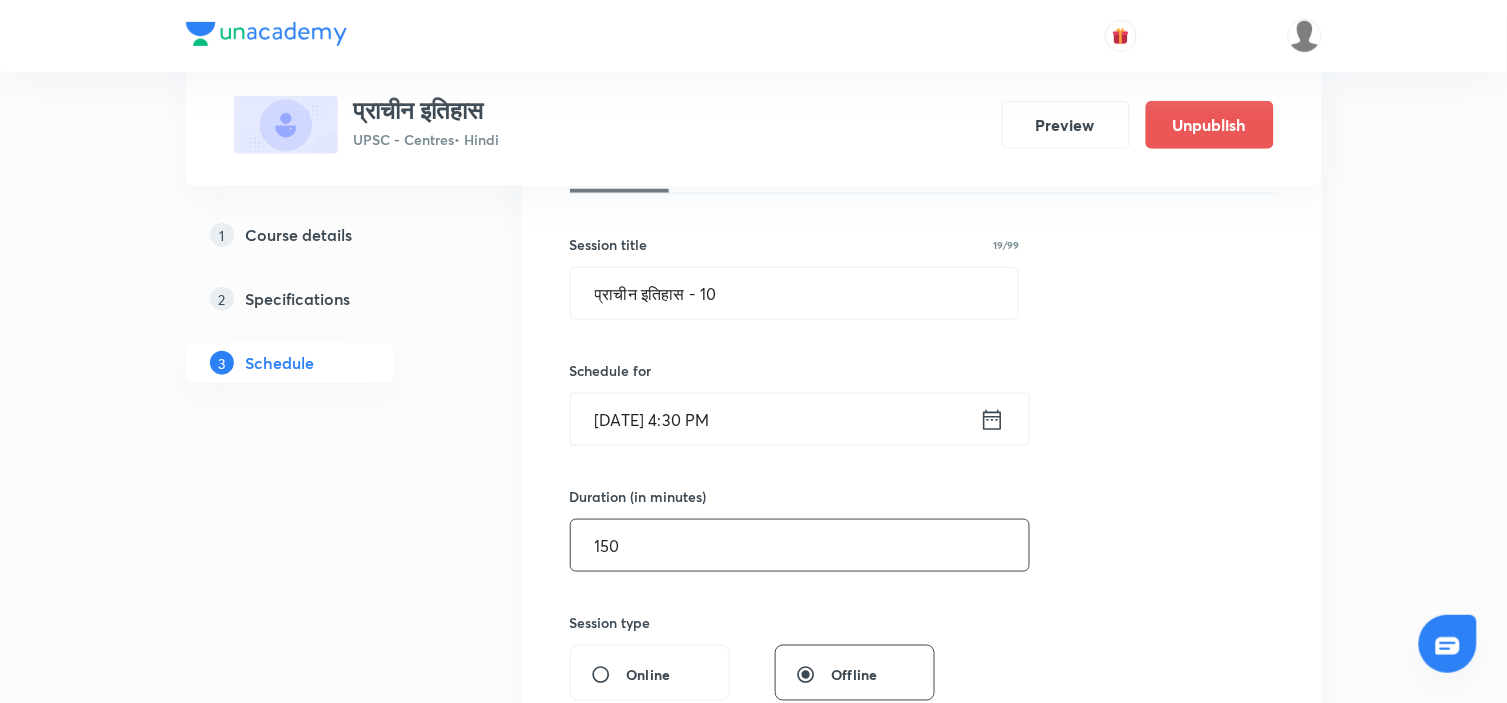 type on "150" 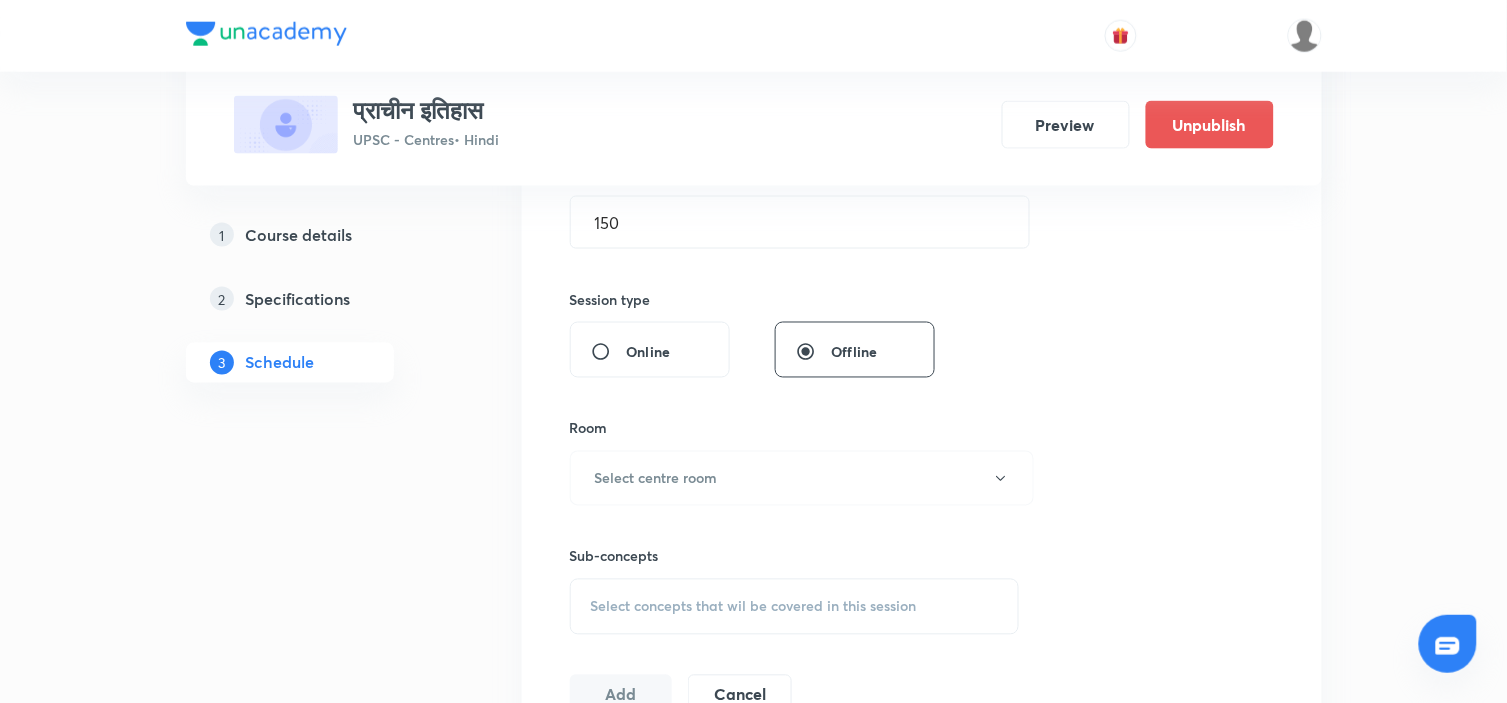 scroll, scrollTop: 666, scrollLeft: 0, axis: vertical 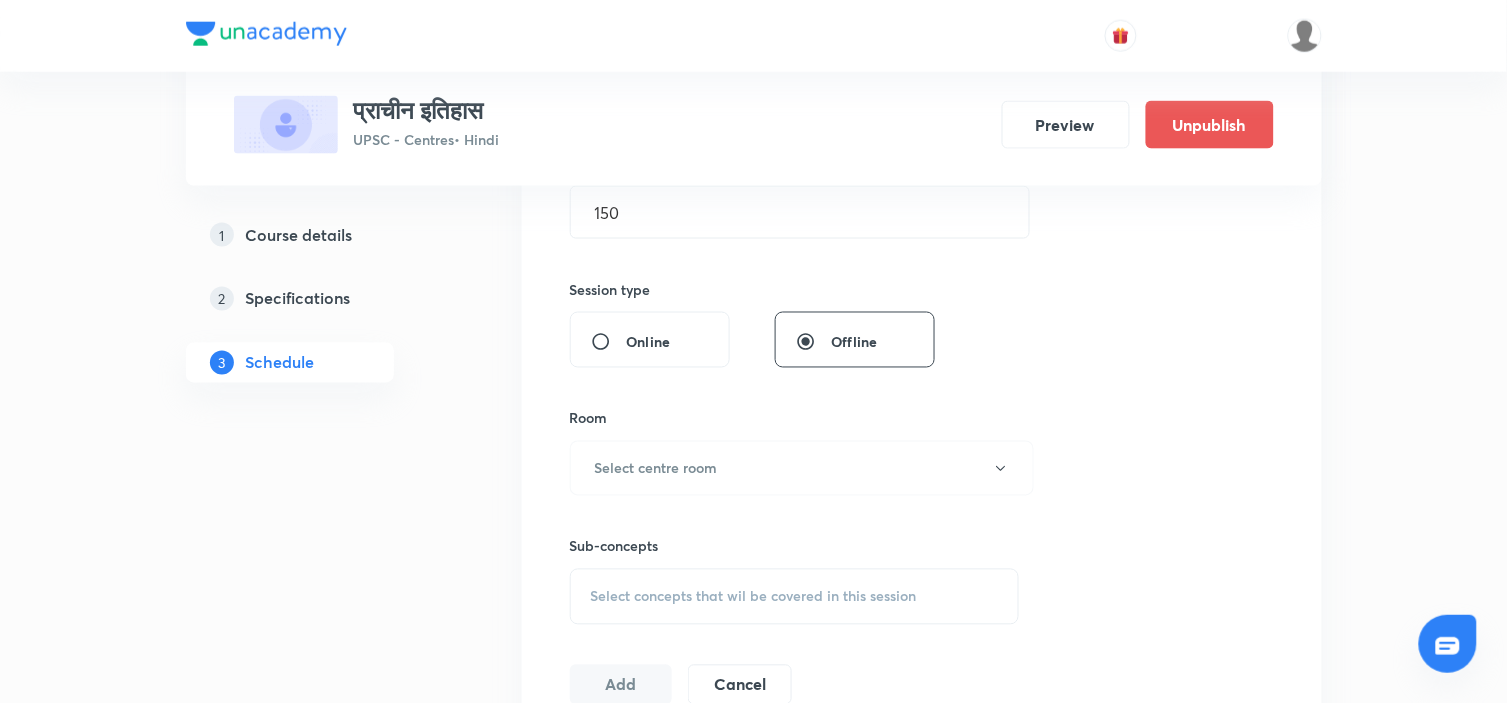 click on "Room Select centre room" at bounding box center [795, 452] 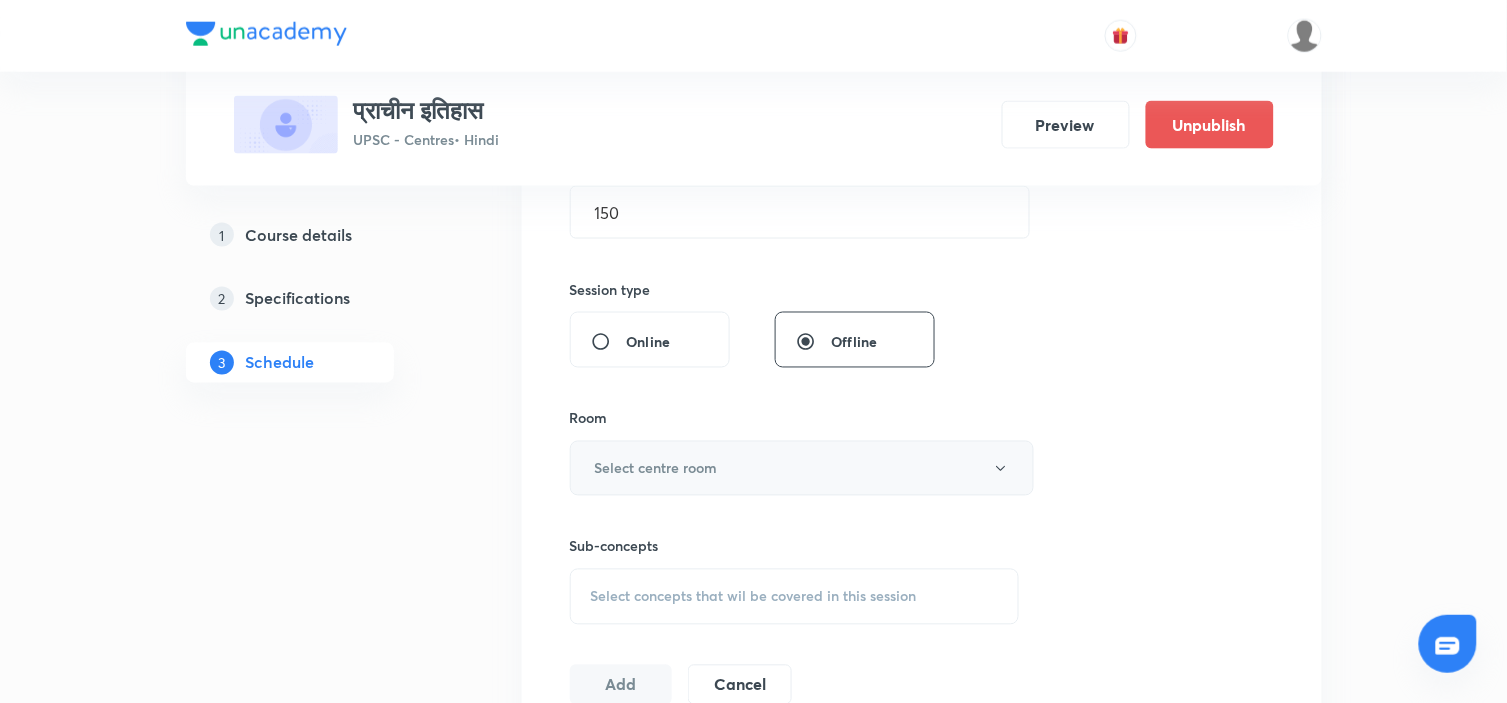 click on "Select centre room" at bounding box center [802, 468] 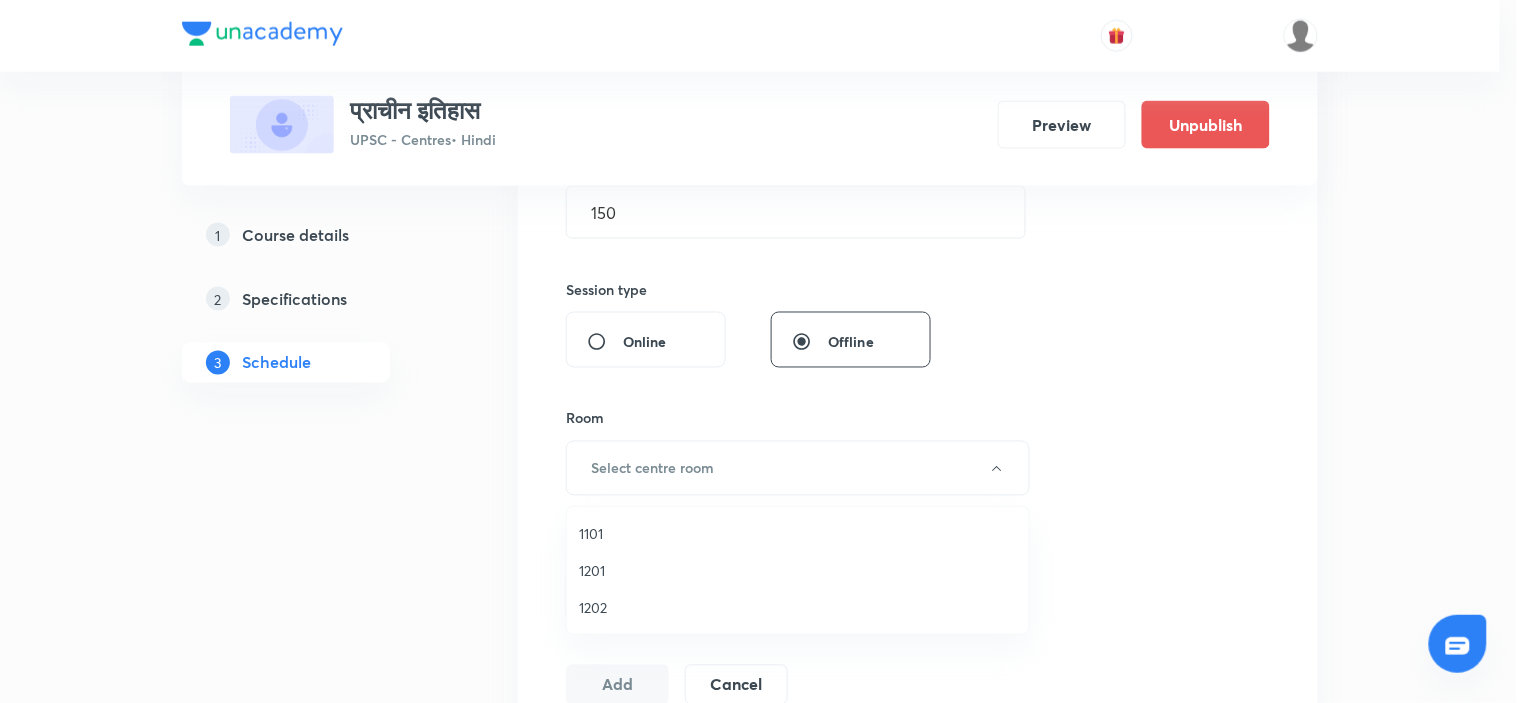 click on "1101" at bounding box center [798, 533] 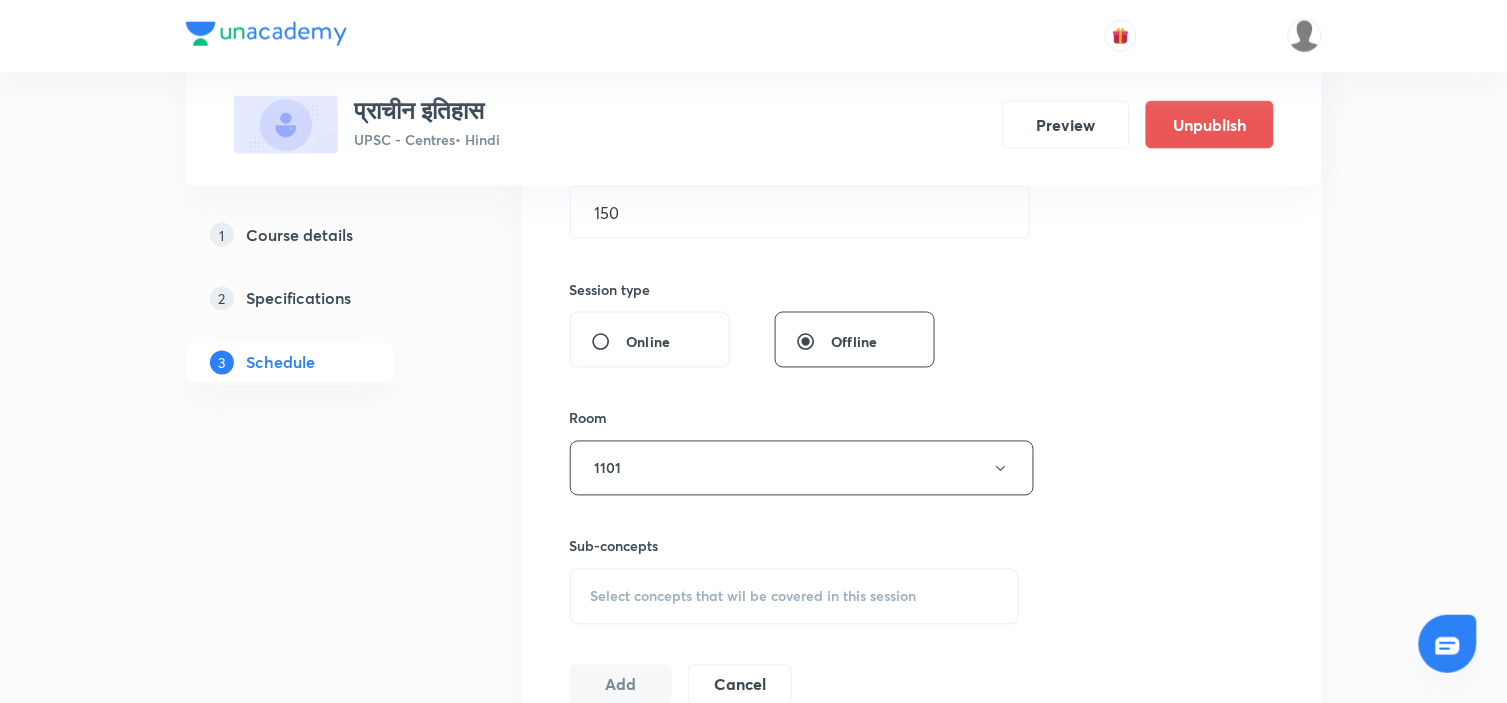 scroll, scrollTop: 888, scrollLeft: 0, axis: vertical 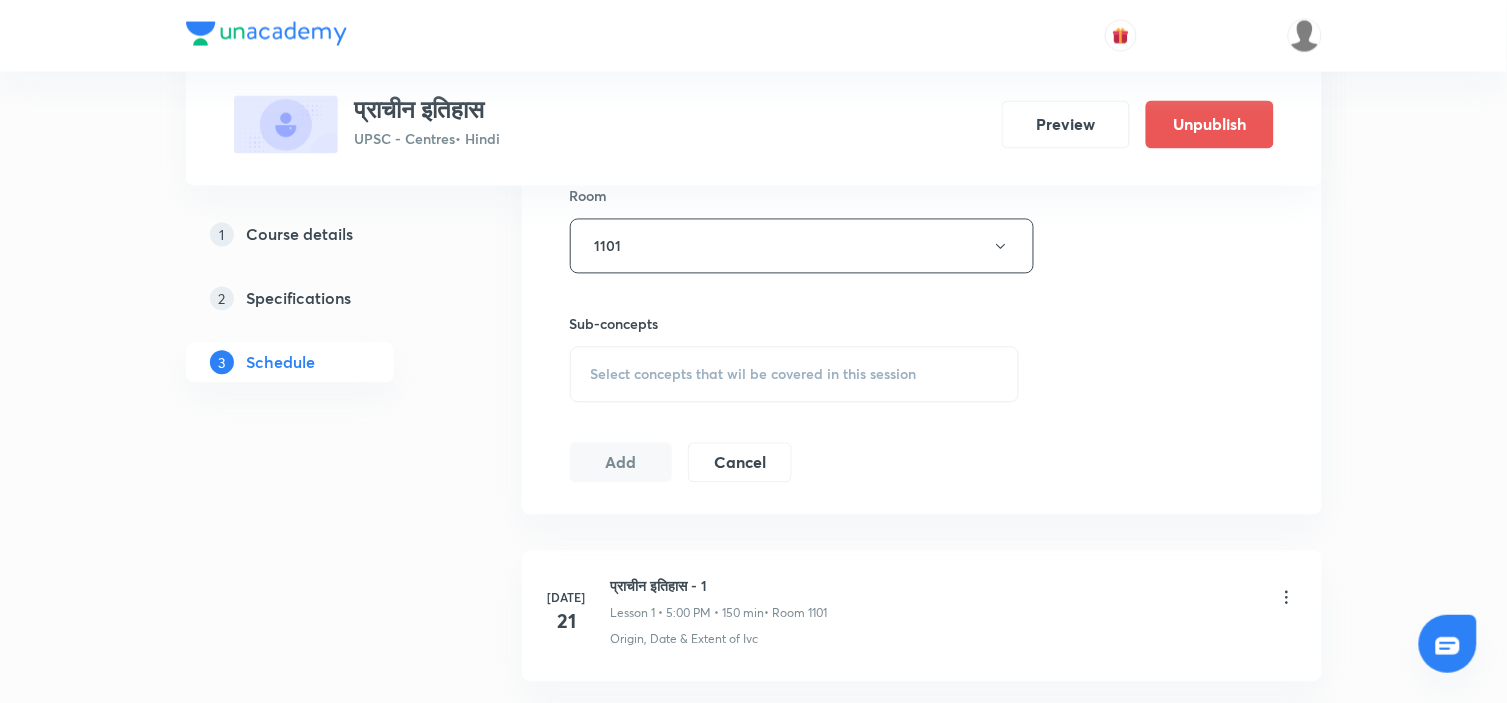 click on "Select concepts that wil be covered in this session" at bounding box center (754, 375) 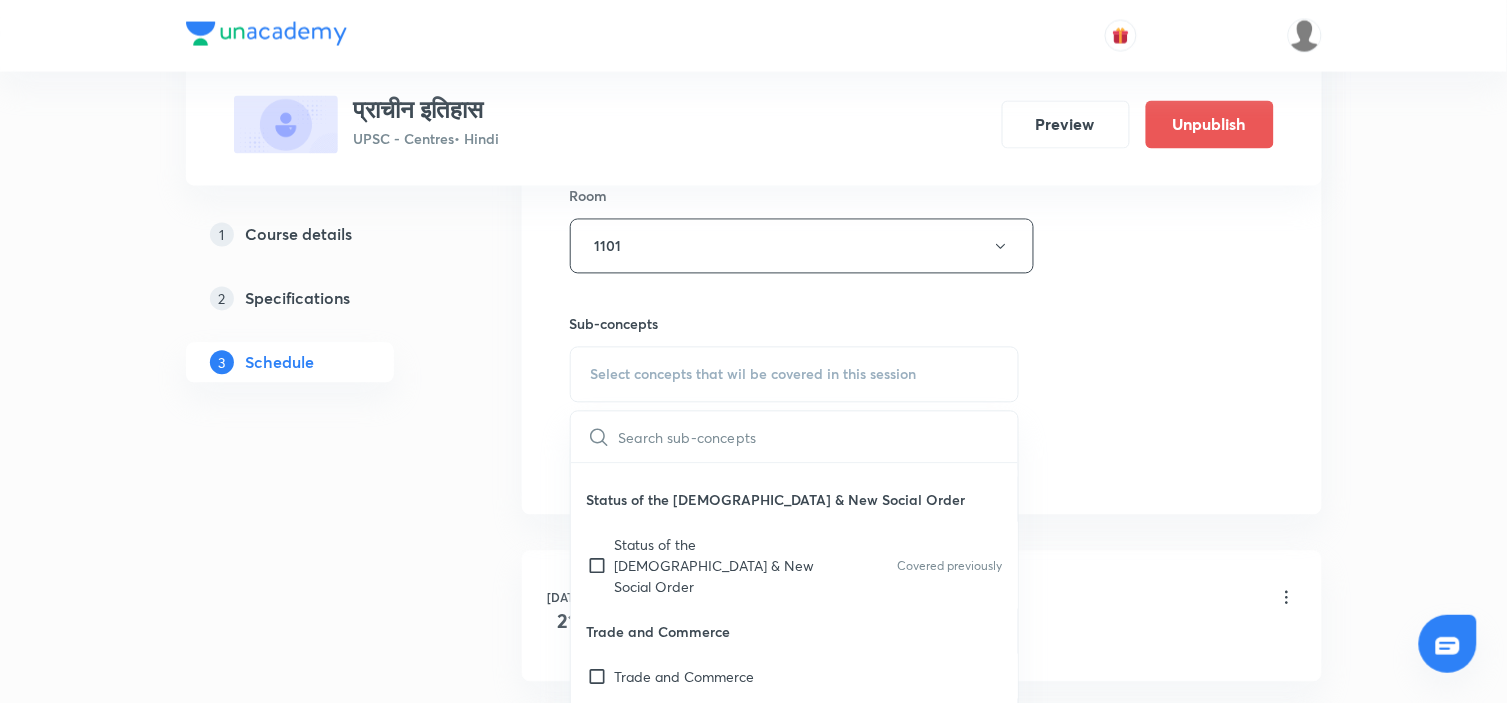 scroll, scrollTop: 777, scrollLeft: 0, axis: vertical 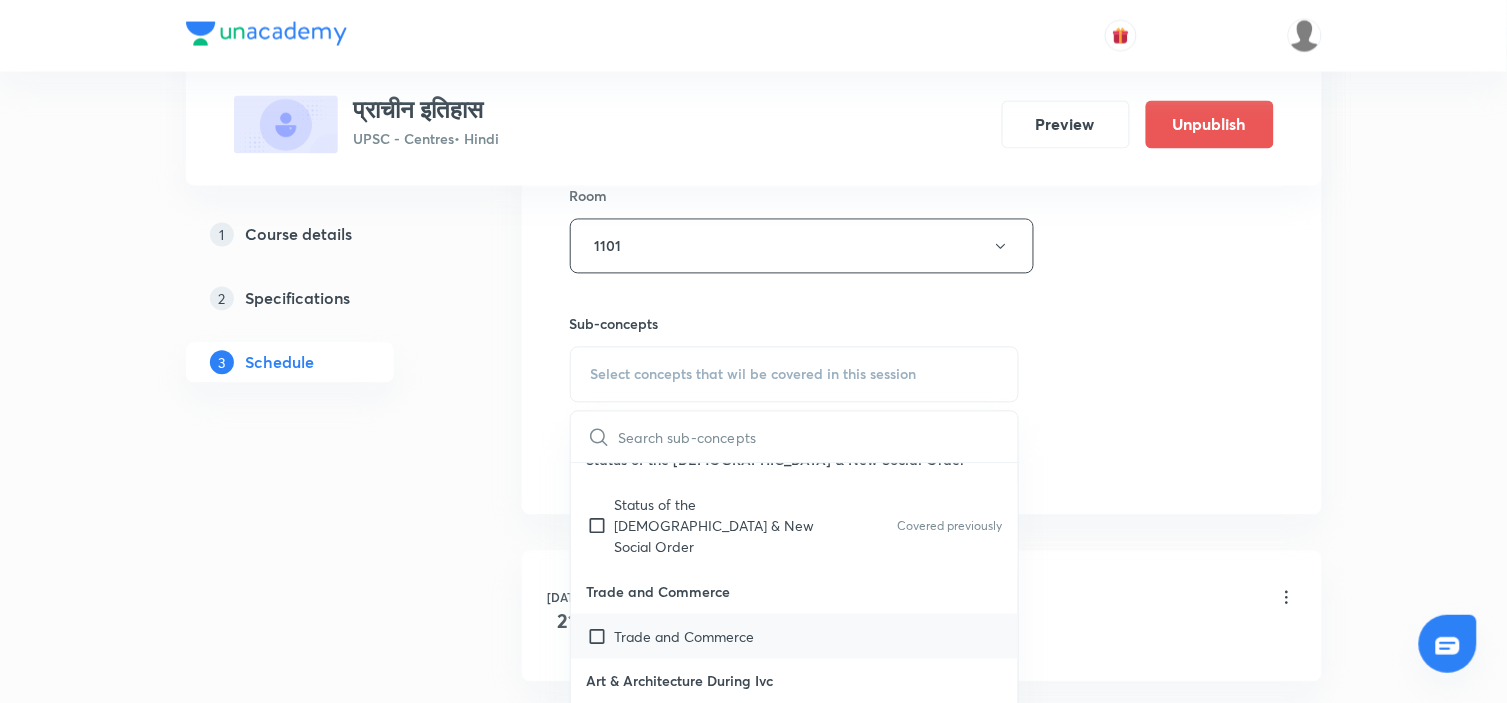 click on "Trade and Commerce" at bounding box center [795, 636] 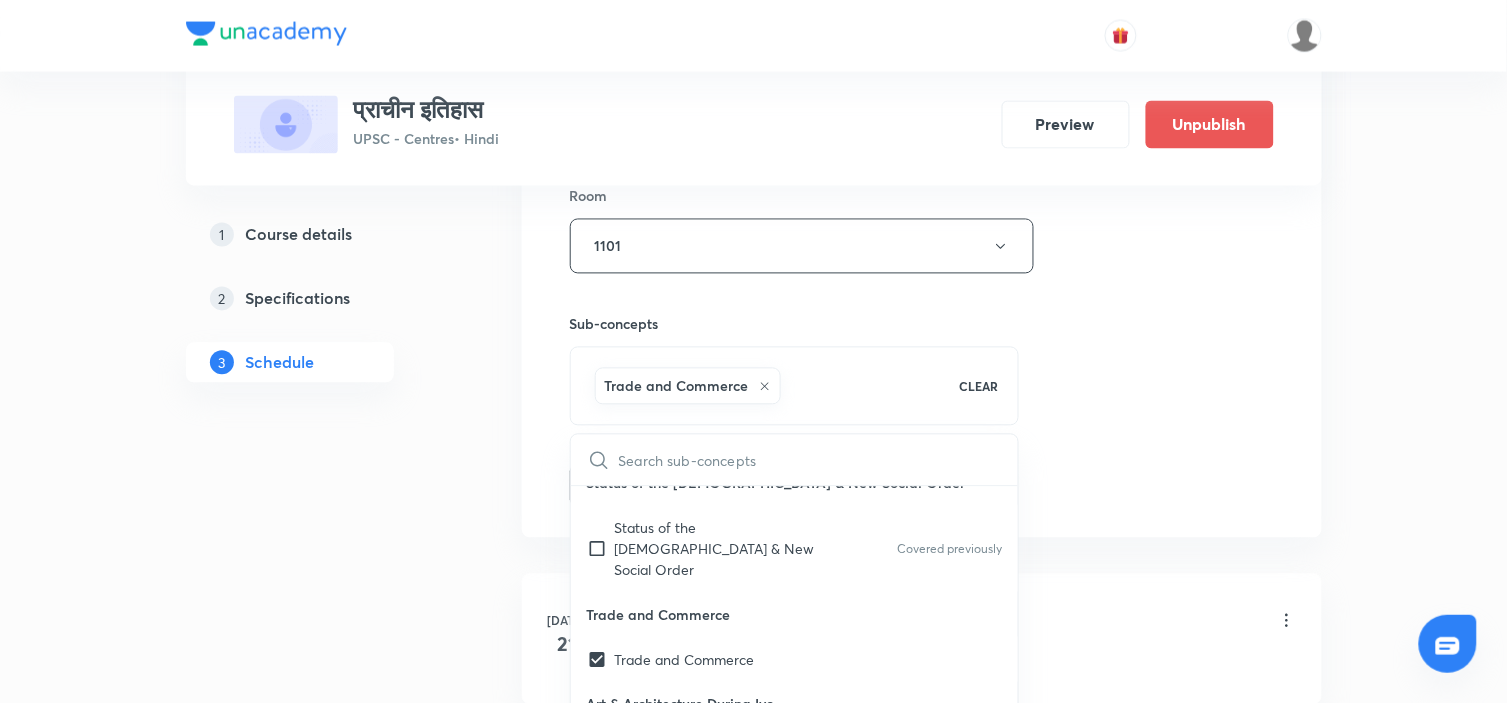 click on "Session  10 Live class Session title 19/99 प्राचीन इतिहास - 10 ​ Schedule for Jul 31, 2025, 4:30 PM ​ Duration (in minutes) 150 ​   Session type Online Offline Room 1101 Sub-concepts Trade and Commerce CLEAR ​ Agrarian Economy & Urban Settlements Agrarian Economy & Urban Settlements Covered previously Cholas: Administration, Village Economy & Society “indian Feudalism” Cholas: Administration, Village Economy & Society “indian Feudalism” Covered previously Condition of Women in Early Medieval India Condition of Women in Early Medieval India Covered previously Indian Science & Technology in Early Medieval India Indian Science & Technology in Early Medieval India Covered previously Origin & the Rise of Rajputs Origin & the Rise of Rajputs Covered previously Polity in Northern India & the Peninsula Polity in Northern India & the Peninsula Covered previously Status of the Brahman & New Social Order Status of the Brahman & New Social Order Covered previously Add Cancel" at bounding box center [922, 25] 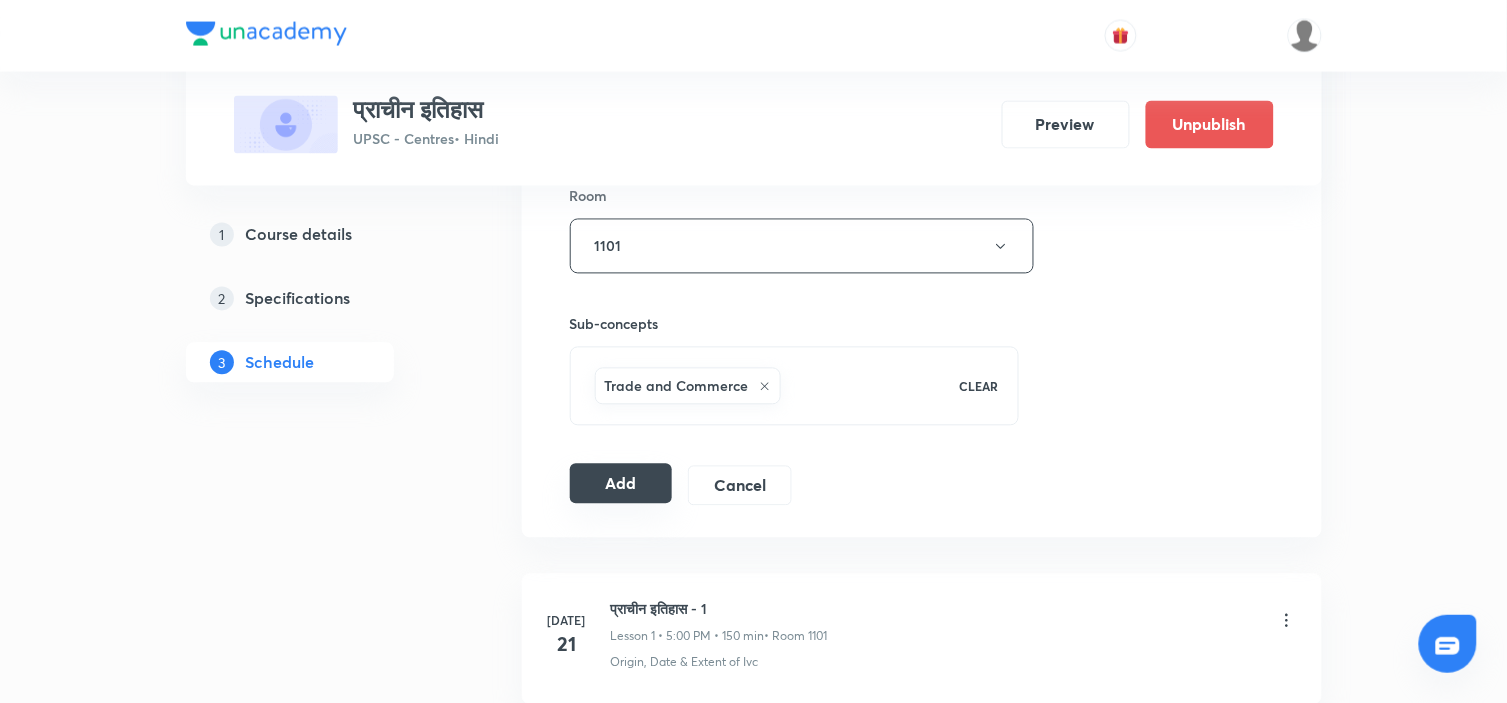 click on "Add" at bounding box center (621, 484) 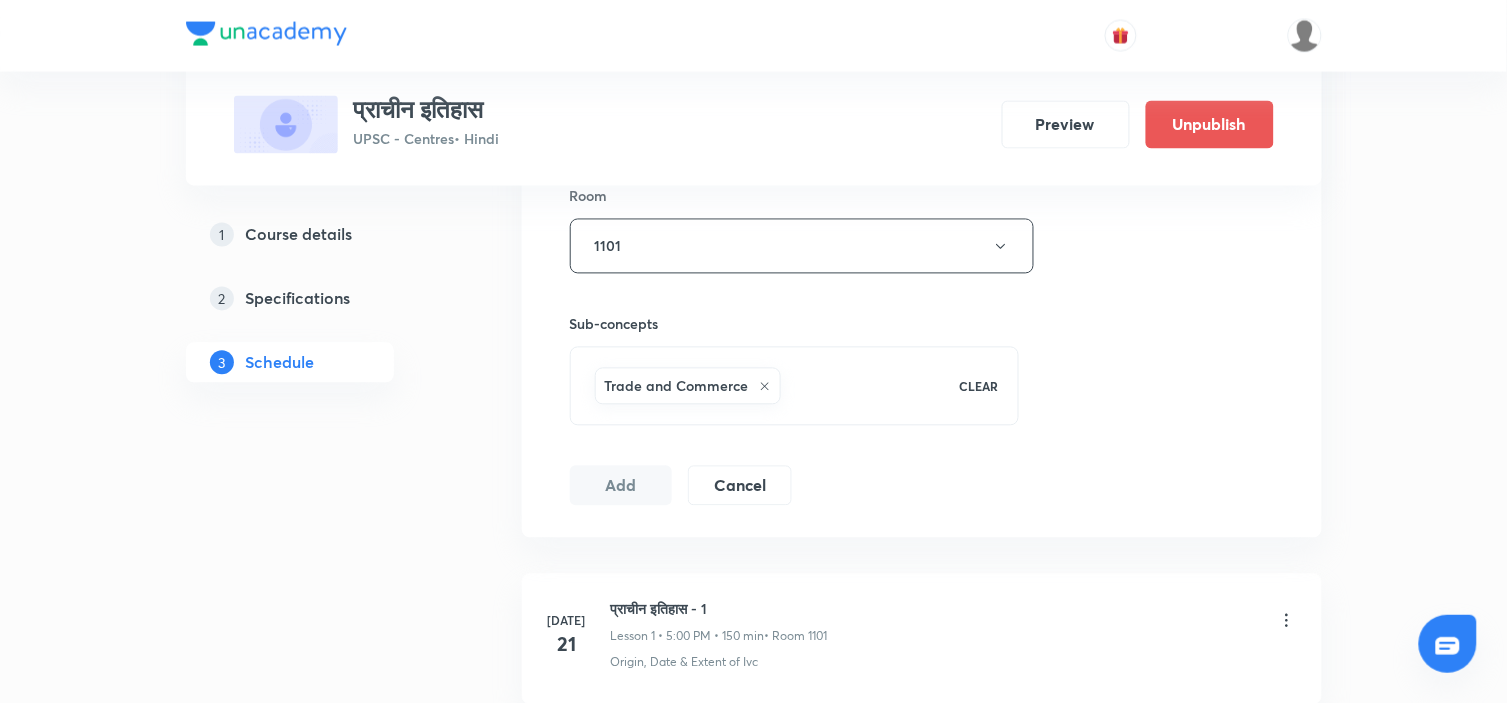 type 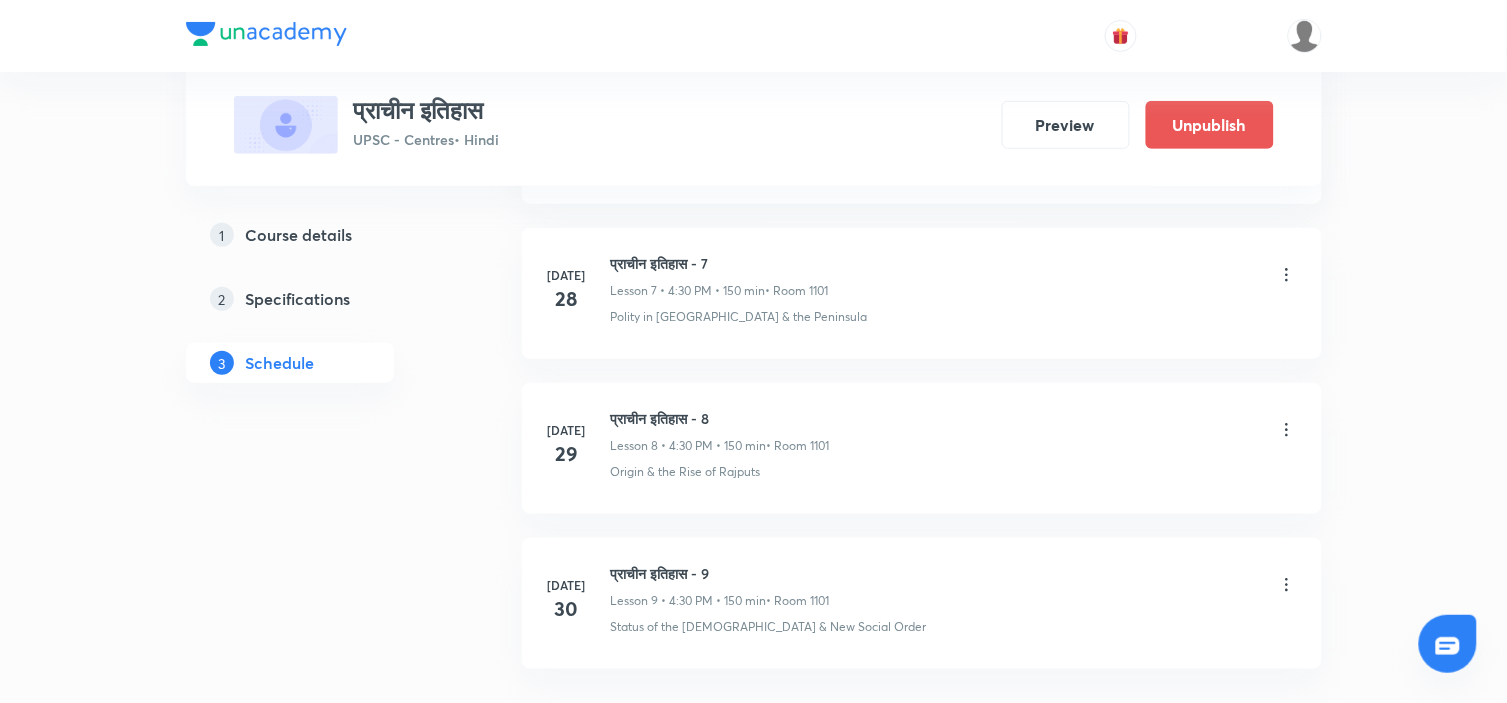 scroll, scrollTop: 2320, scrollLeft: 0, axis: vertical 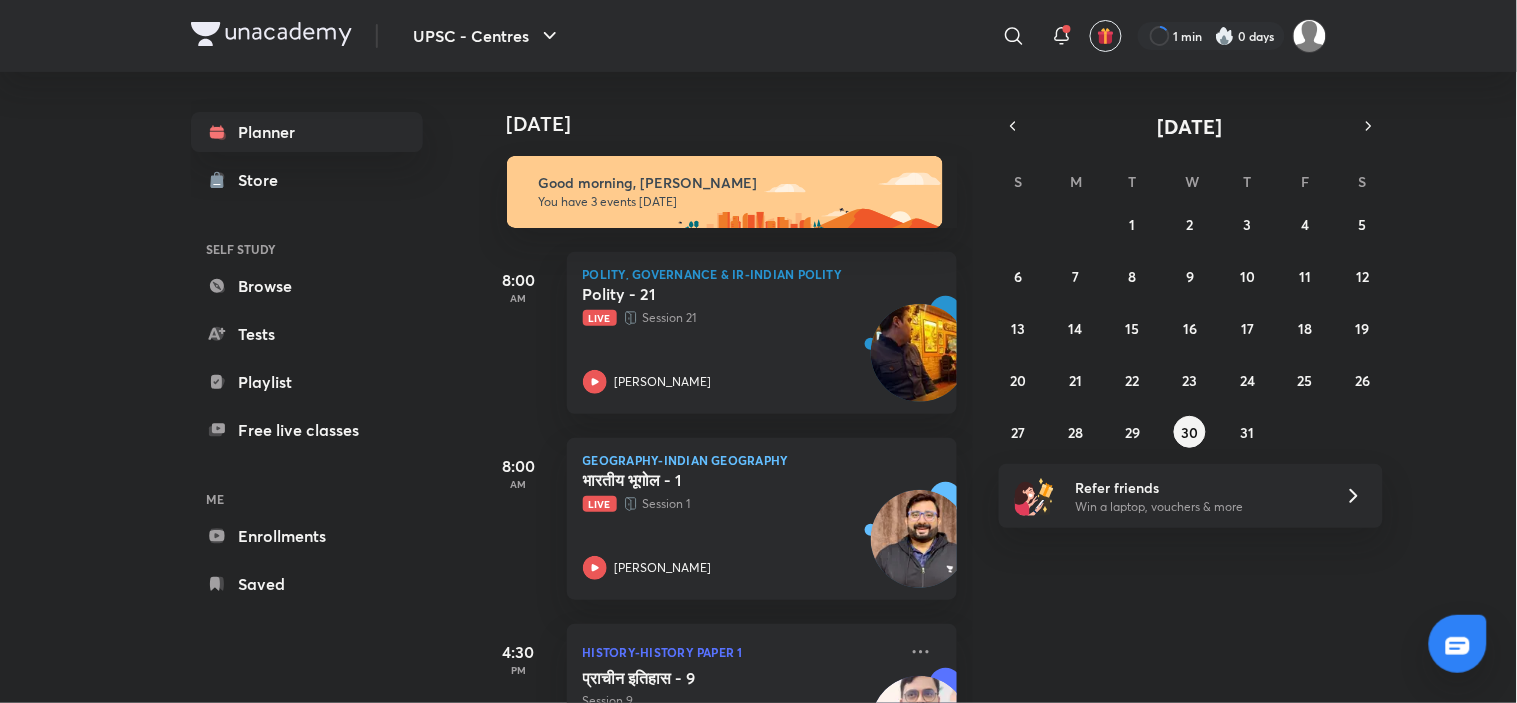 click on "29 30 1 2 3 4 5 6 7 8 9 10 11 12 13 14 15 16 17 18 19 20 21 22 23 24 25 26 27 28 29 30 31 1 2" at bounding box center (1191, 328) 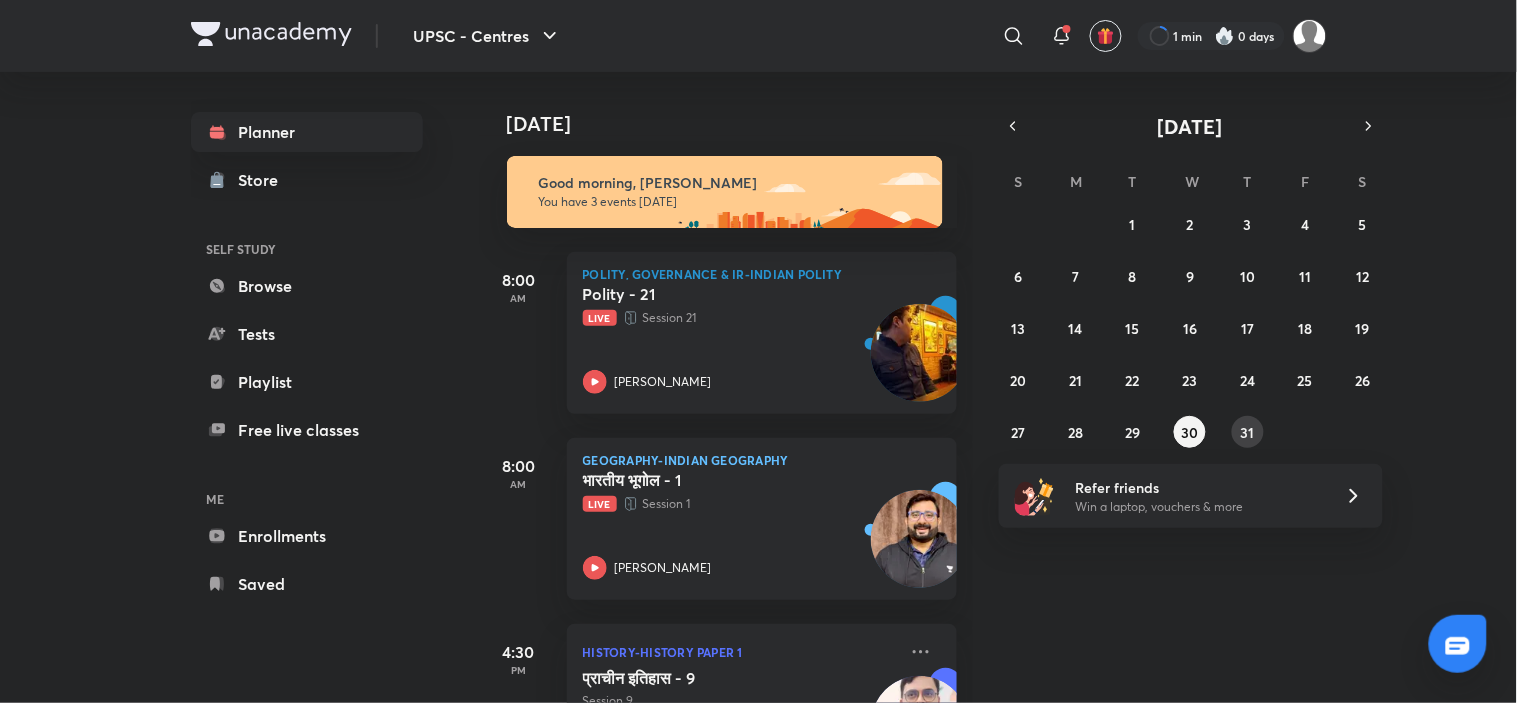 click on "31" at bounding box center [1248, 432] 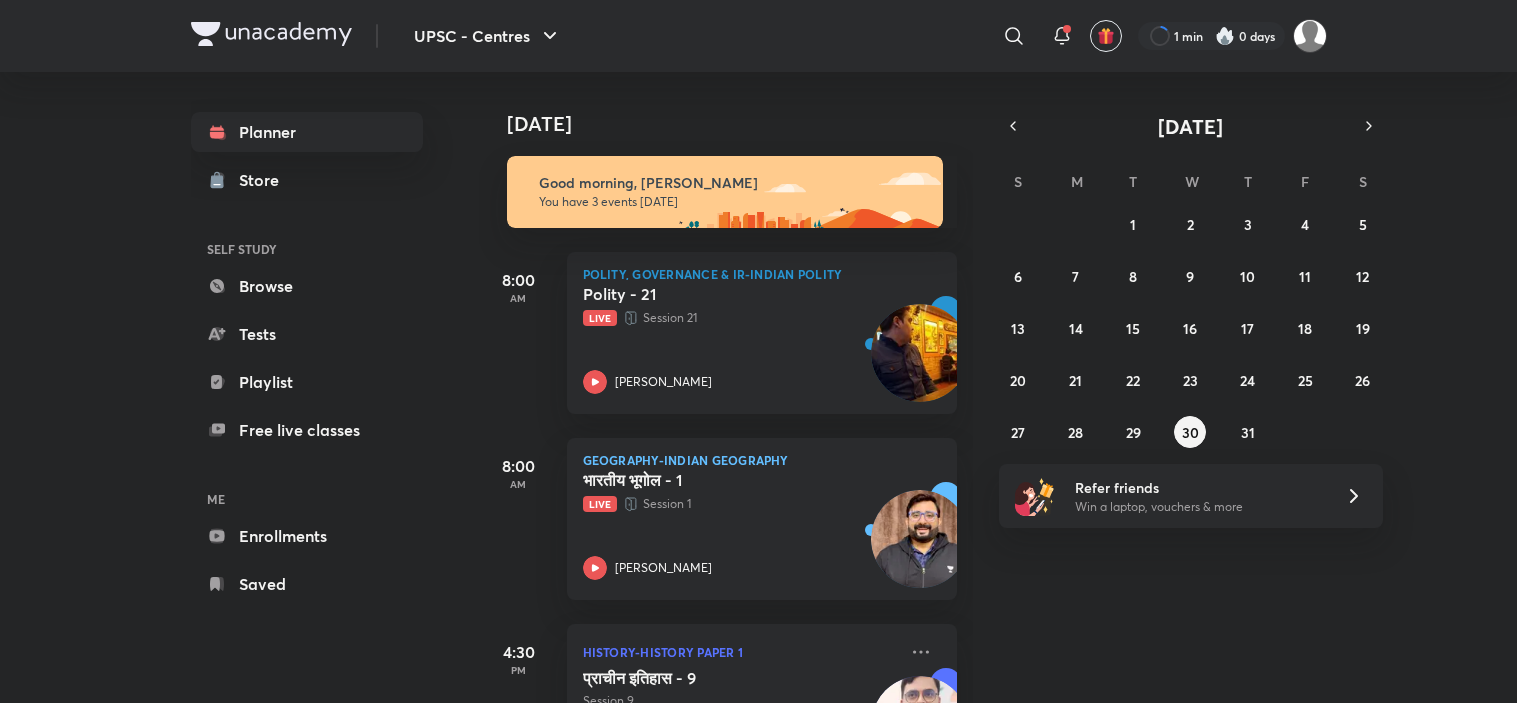 scroll, scrollTop: 0, scrollLeft: 0, axis: both 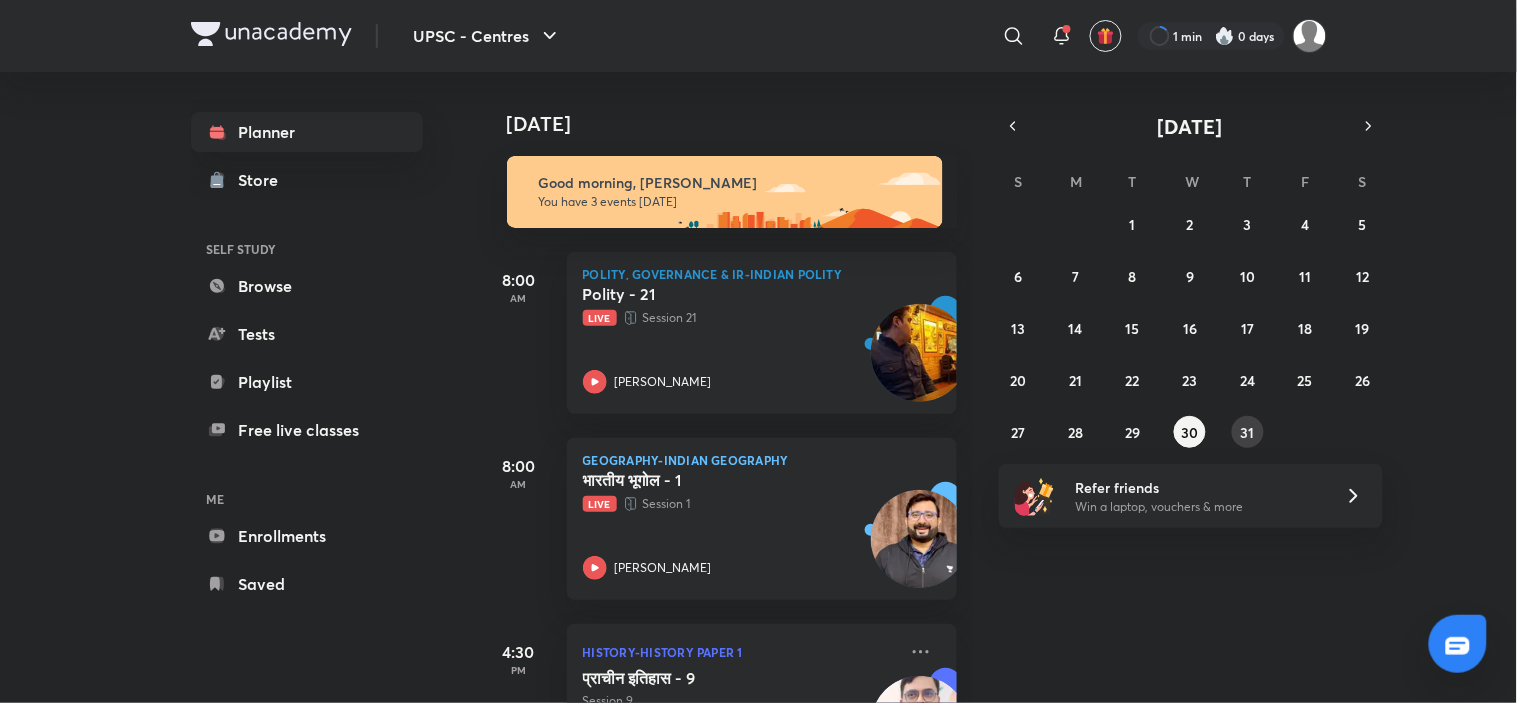 click on "31" at bounding box center (1248, 432) 